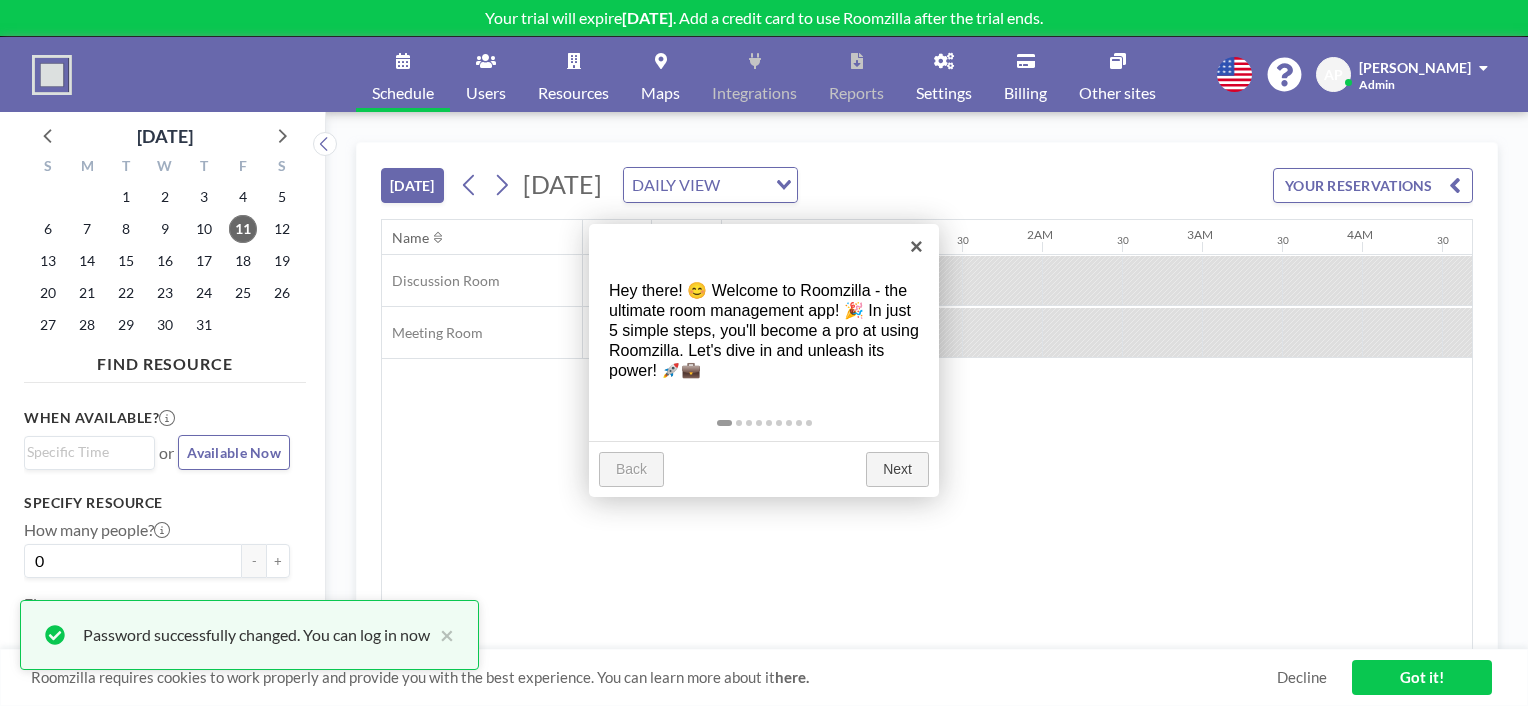 scroll, scrollTop: 0, scrollLeft: 0, axis: both 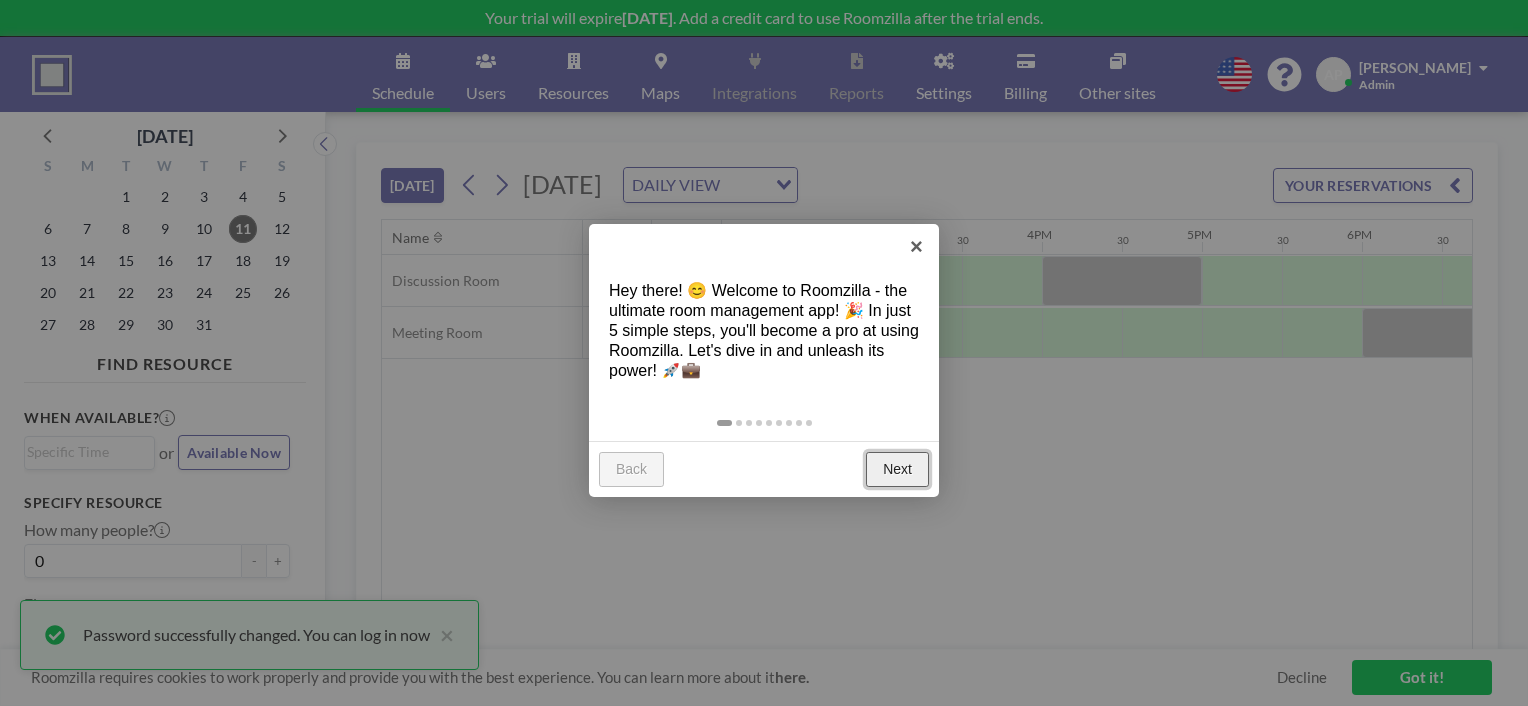 click on "Next" at bounding box center [897, 470] 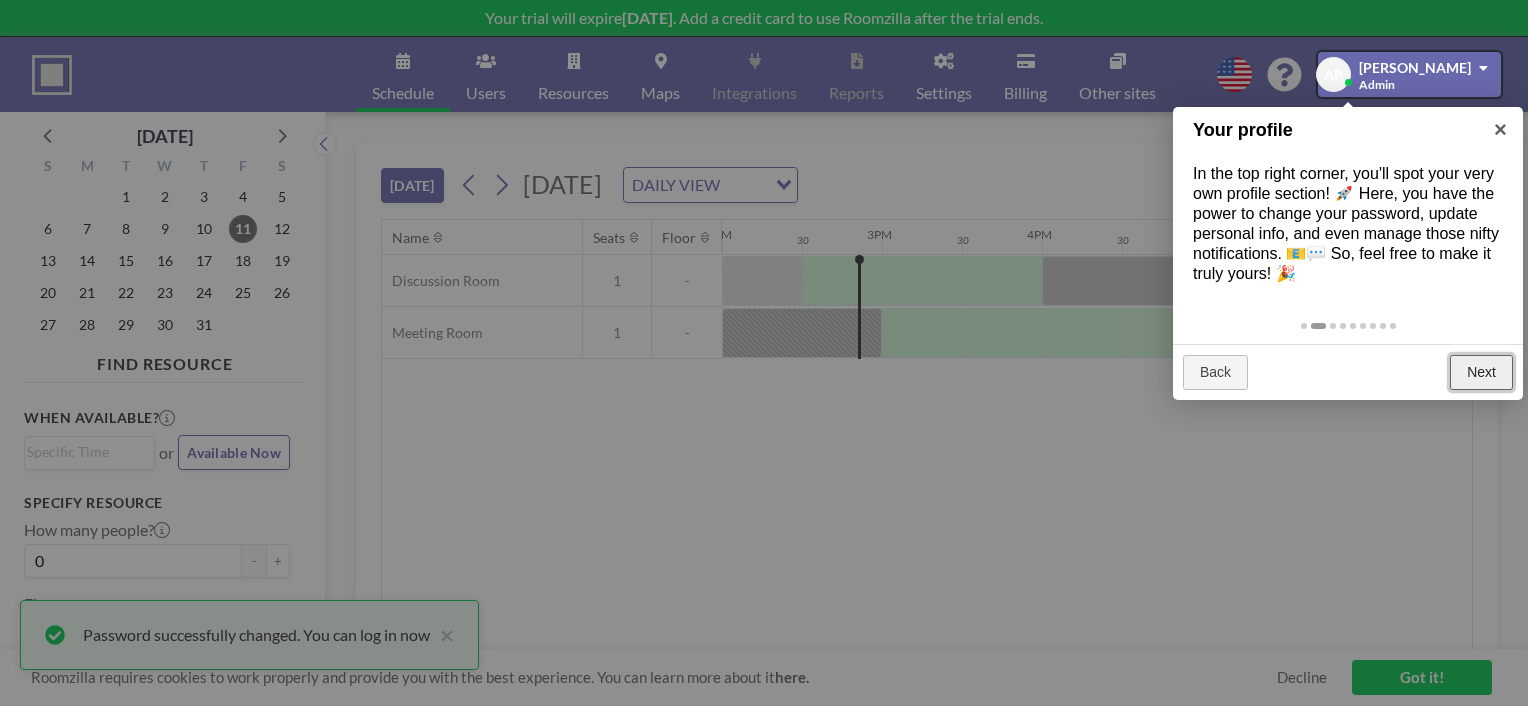 click on "Next" at bounding box center [1481, 373] 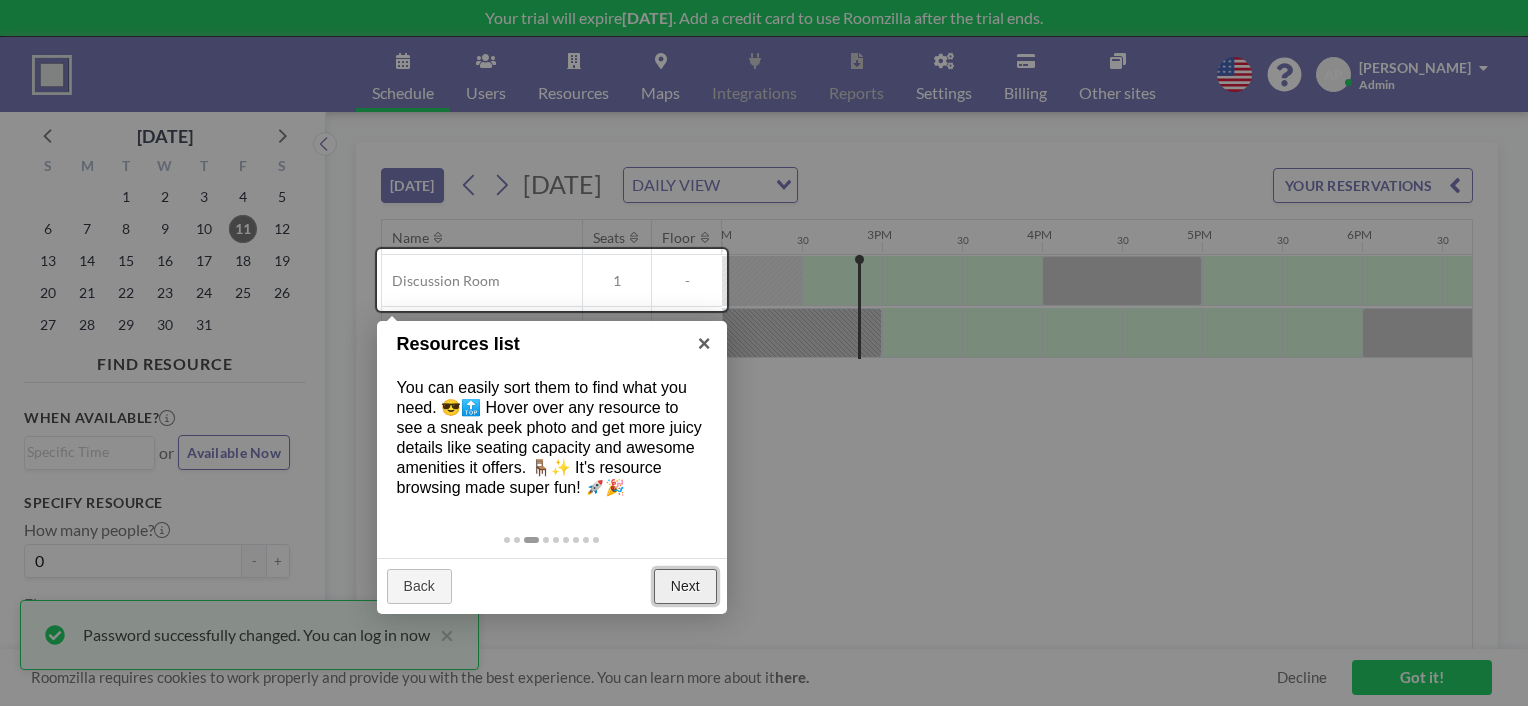 click on "Next" at bounding box center [685, 587] 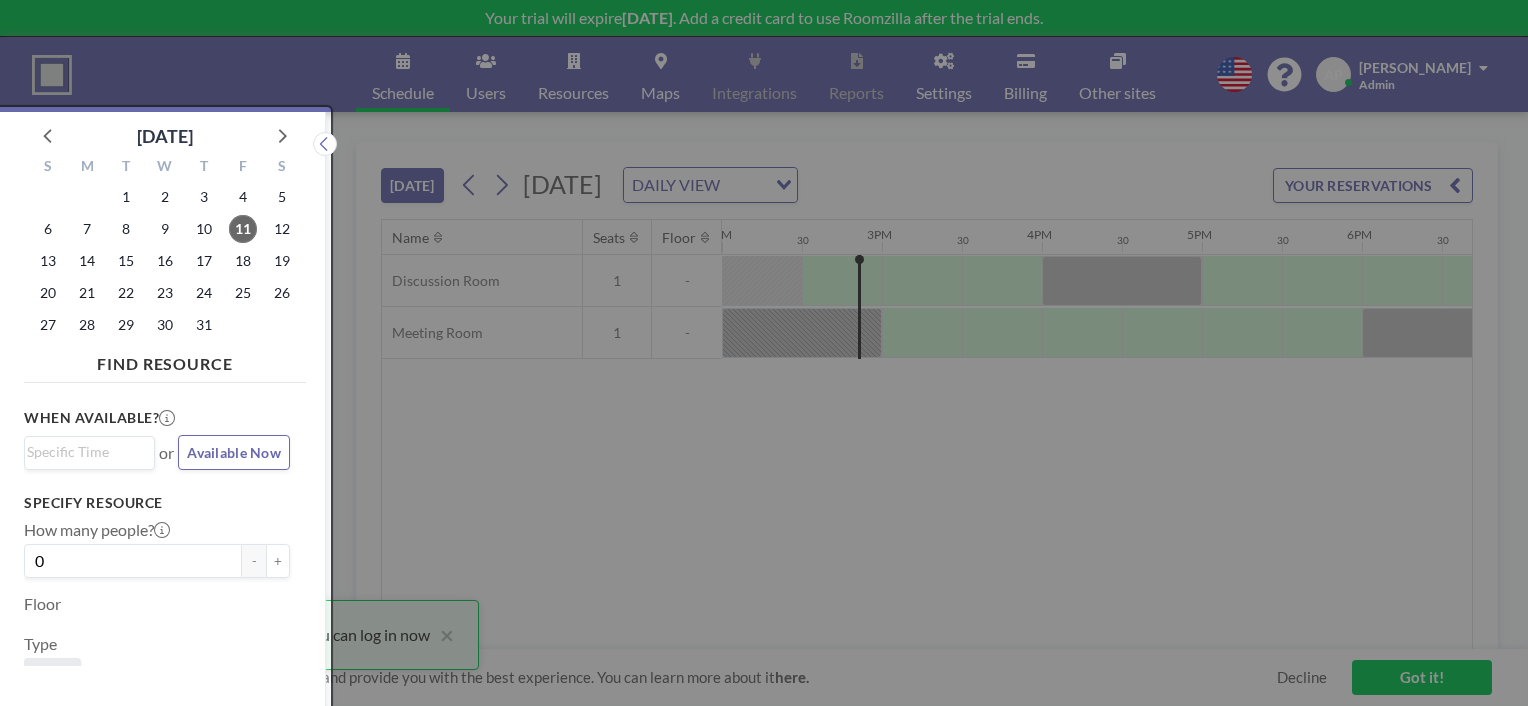 scroll, scrollTop: 4, scrollLeft: 0, axis: vertical 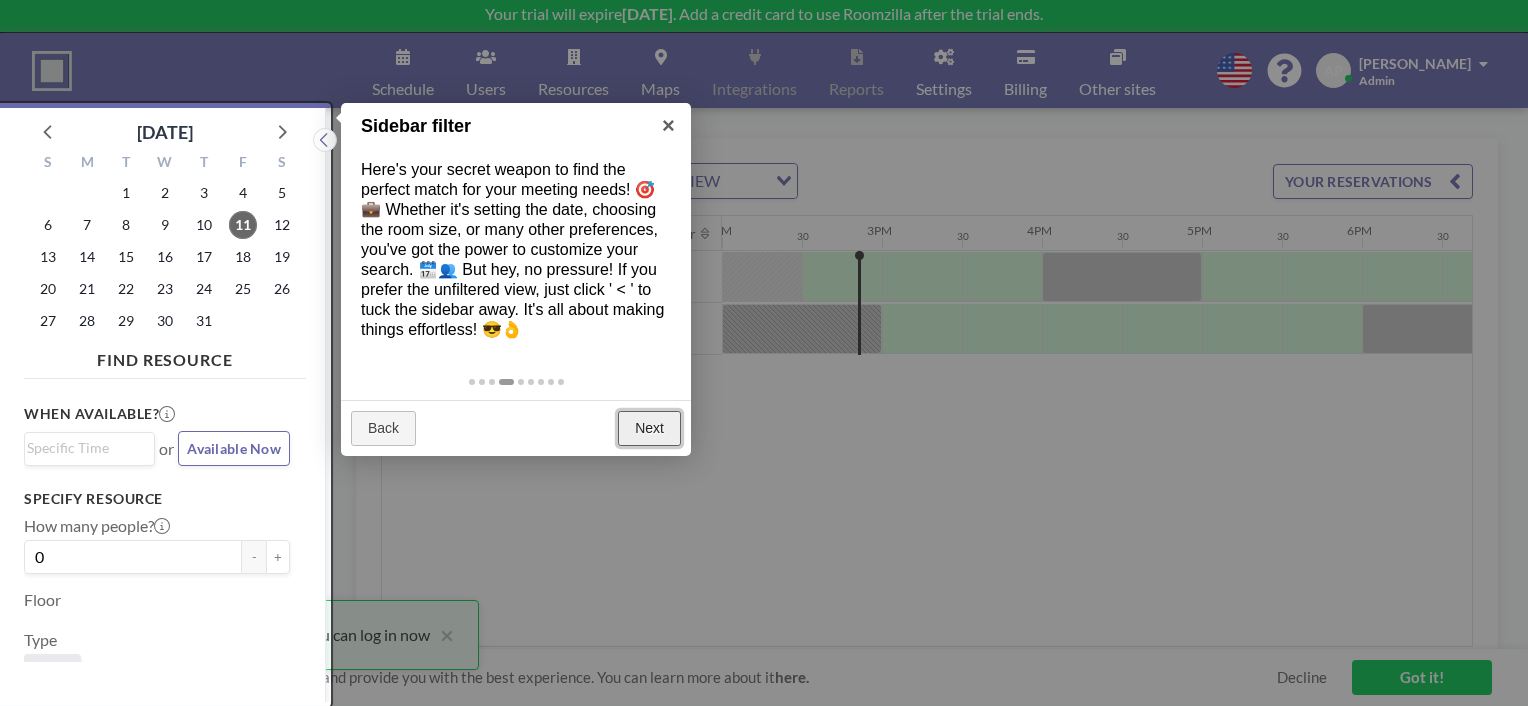 click on "Next" at bounding box center (649, 429) 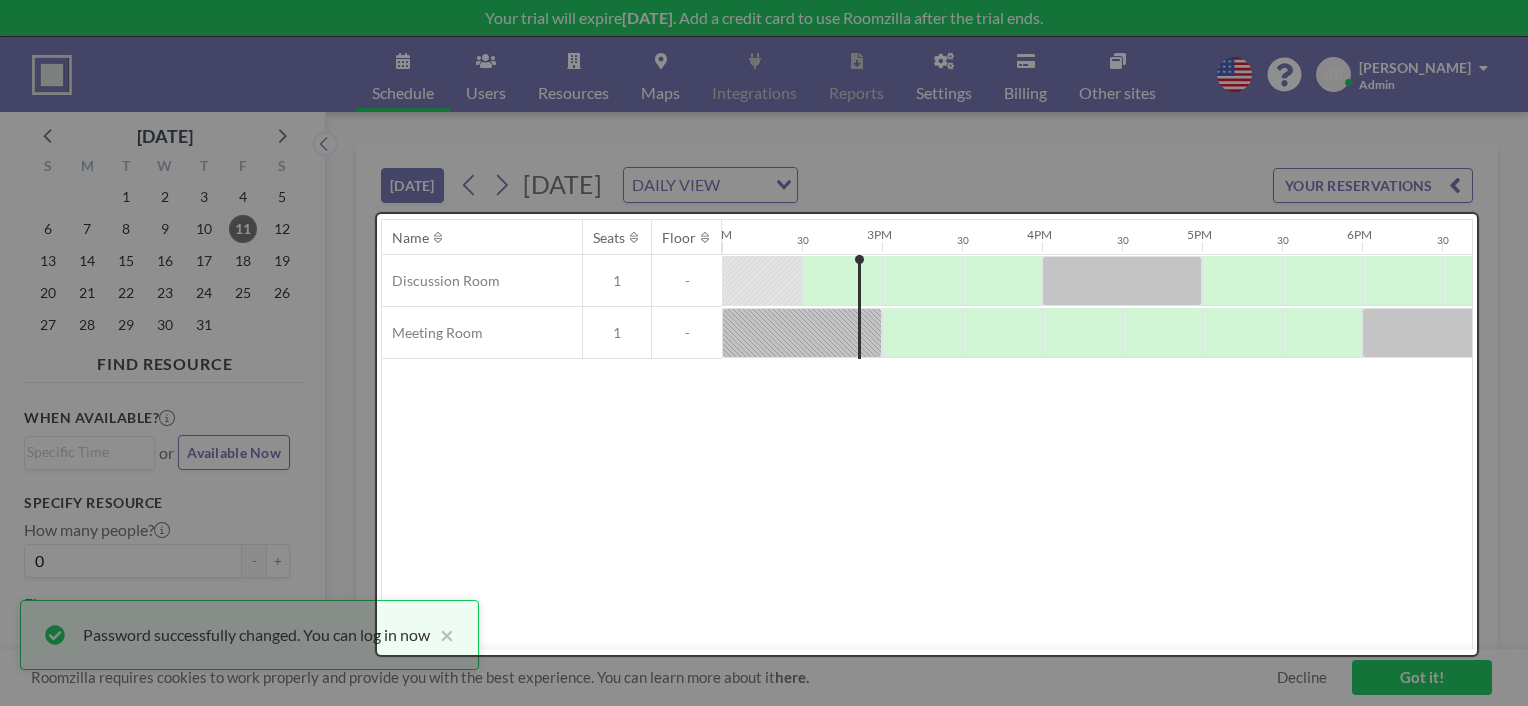 scroll, scrollTop: 0, scrollLeft: 0, axis: both 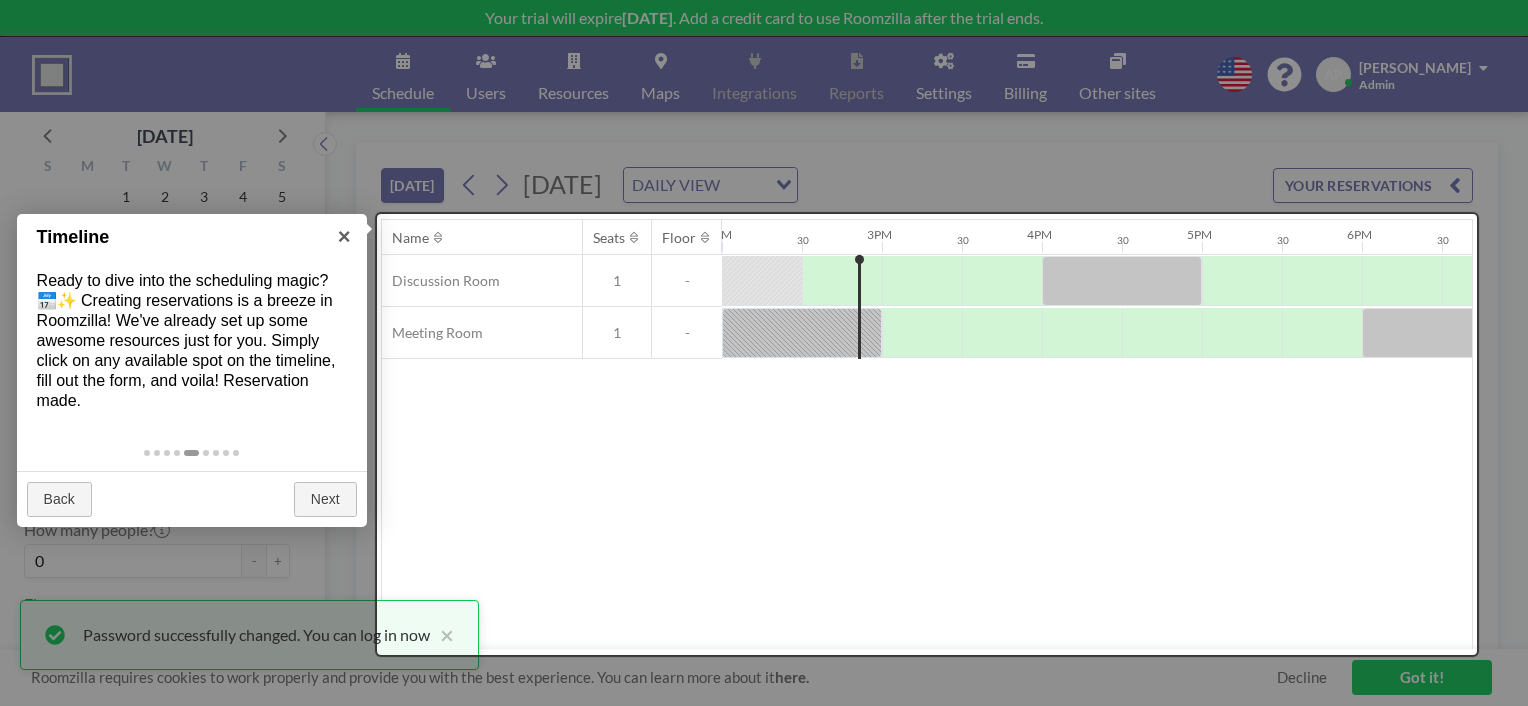 click on "Back Next" at bounding box center (192, 499) 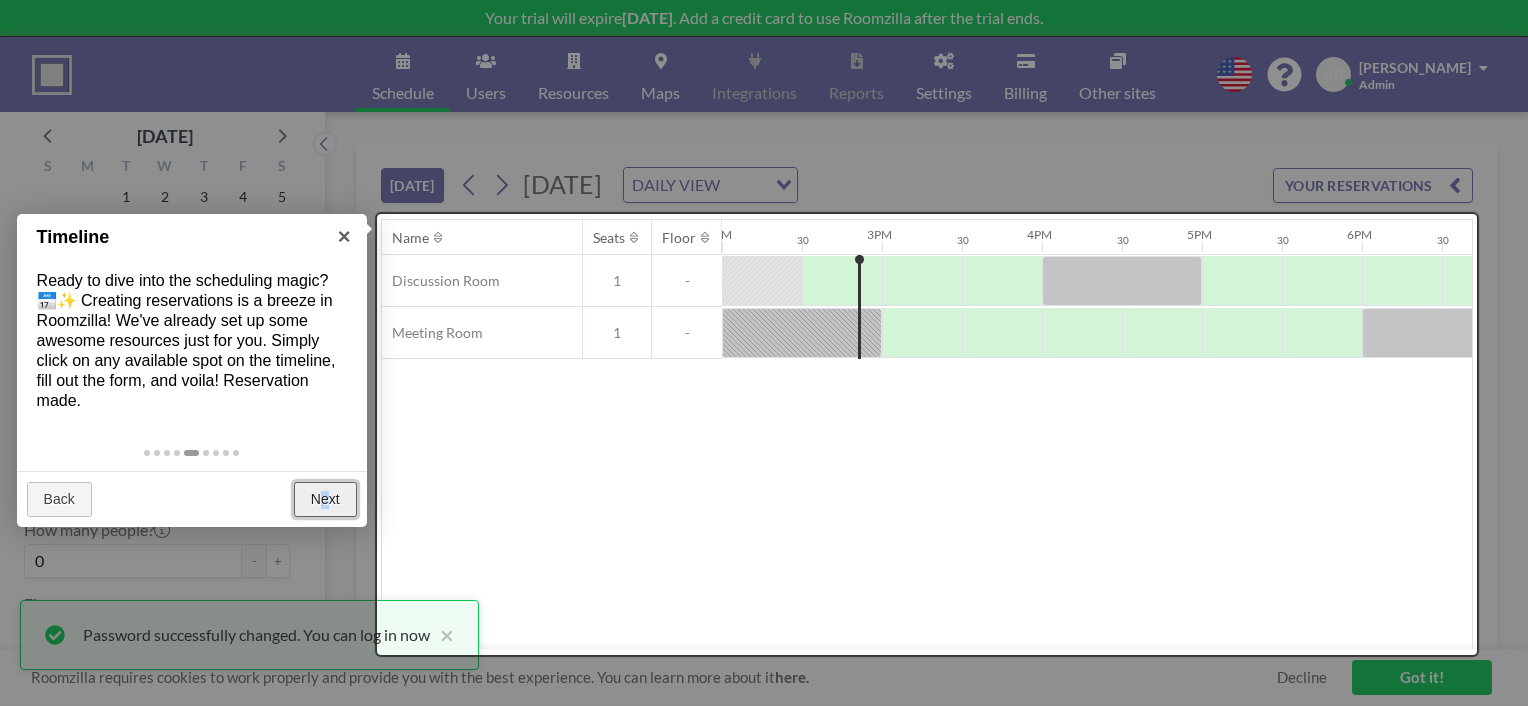 click on "Next" at bounding box center (325, 500) 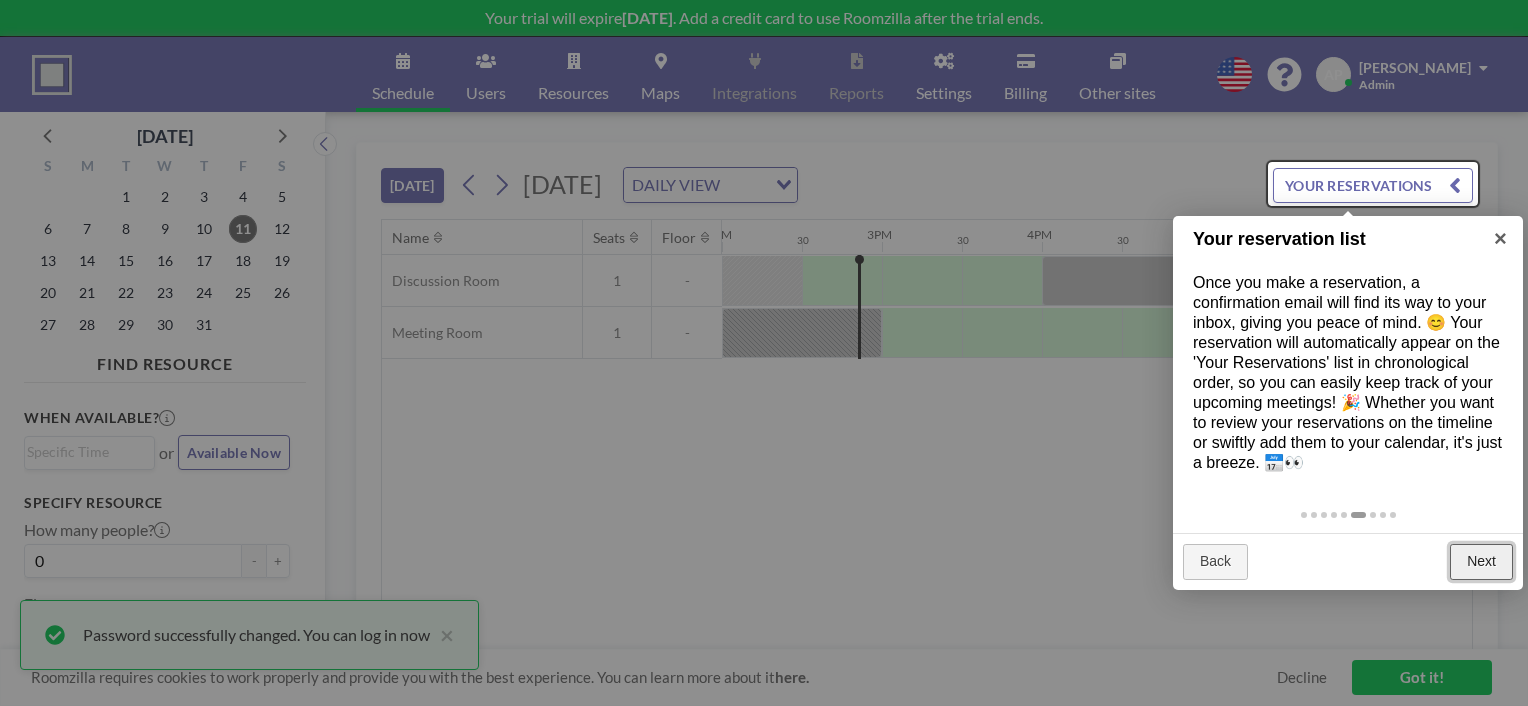 click on "Next" at bounding box center (1481, 562) 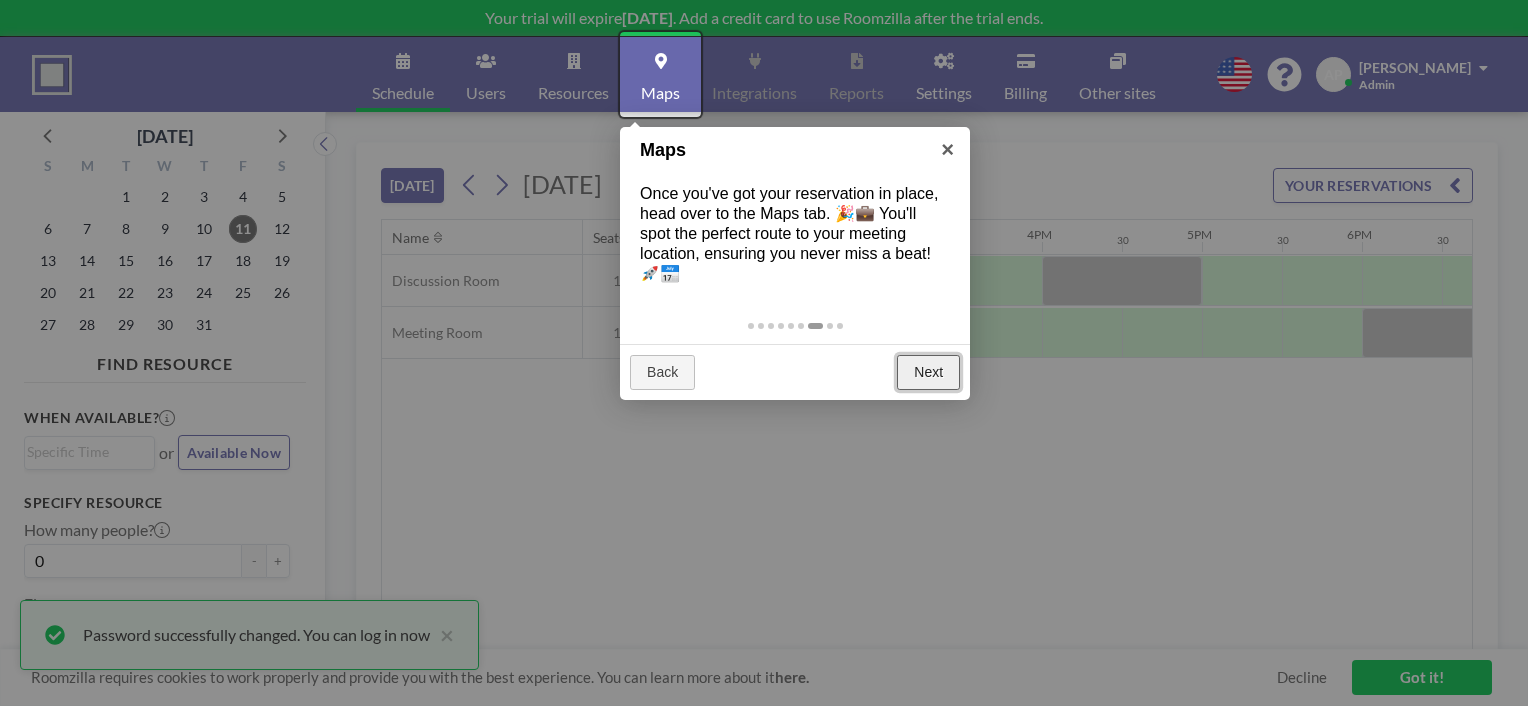 click on "Next" at bounding box center [928, 373] 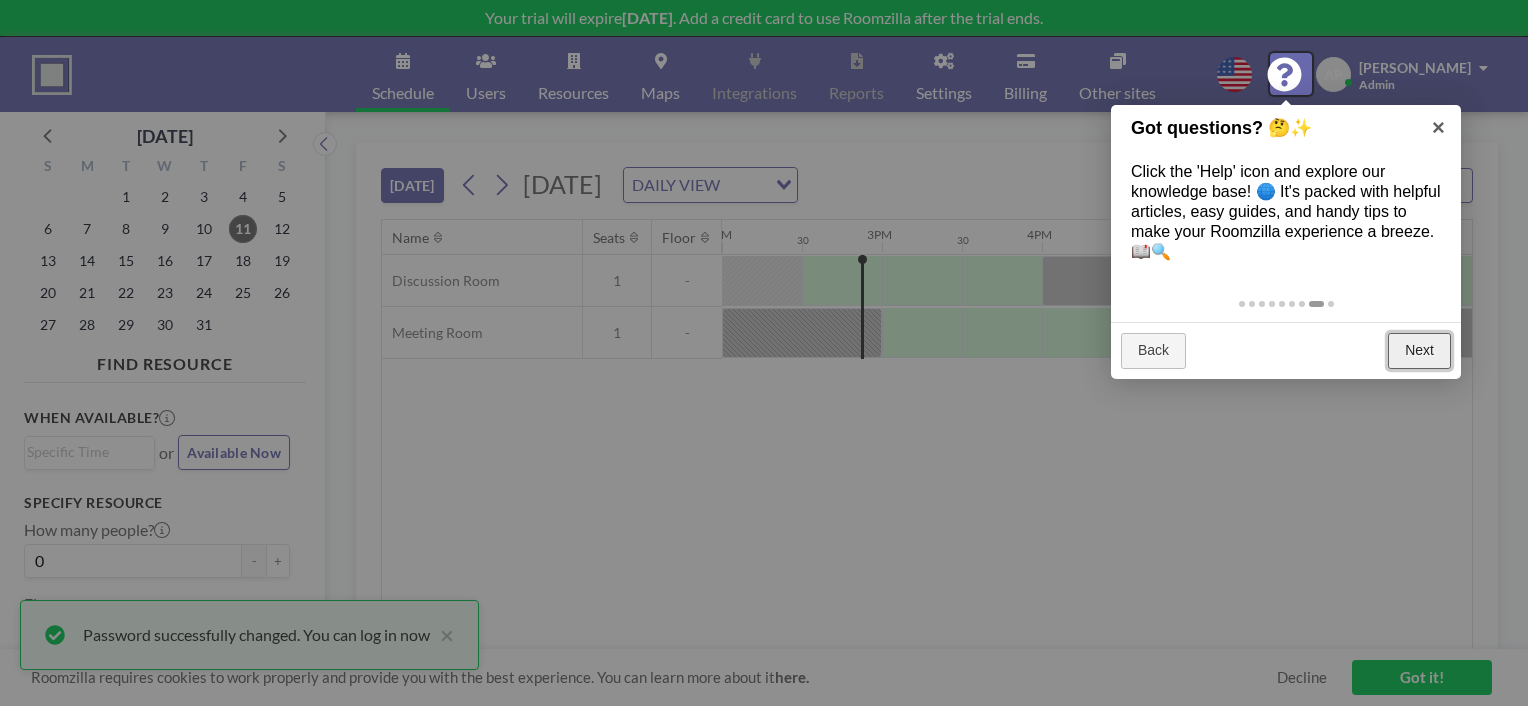 click on "Next" at bounding box center [1419, 351] 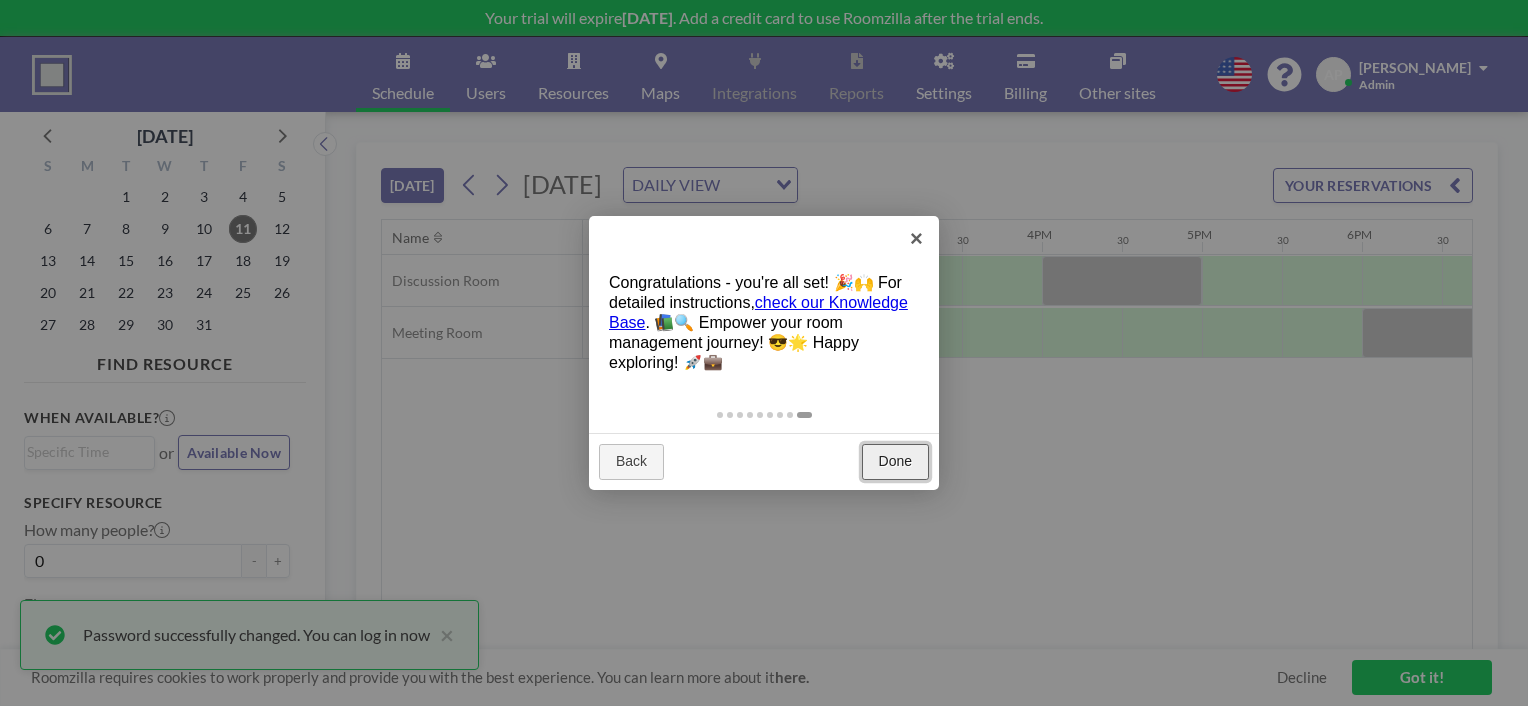 click on "Done" at bounding box center (895, 462) 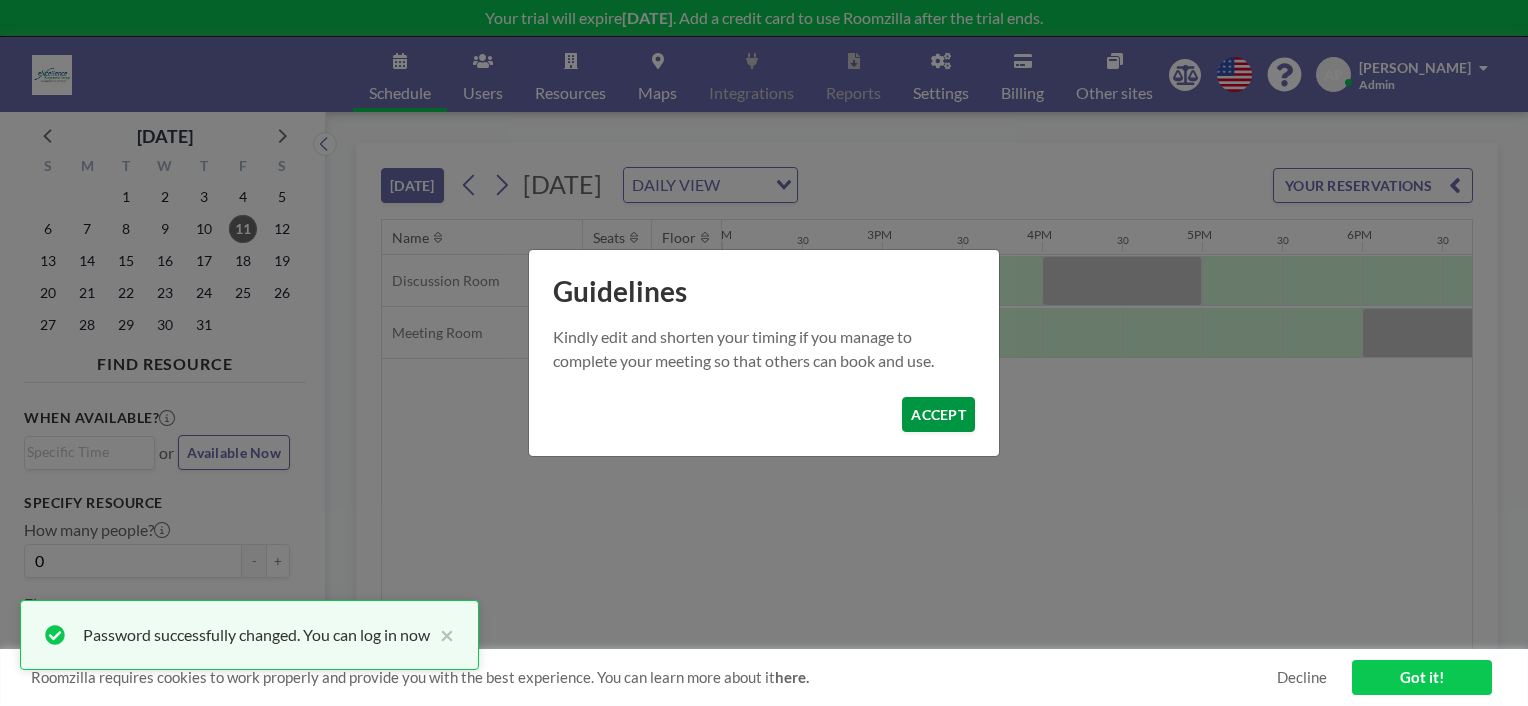 click on "ACCEPT" at bounding box center [938, 414] 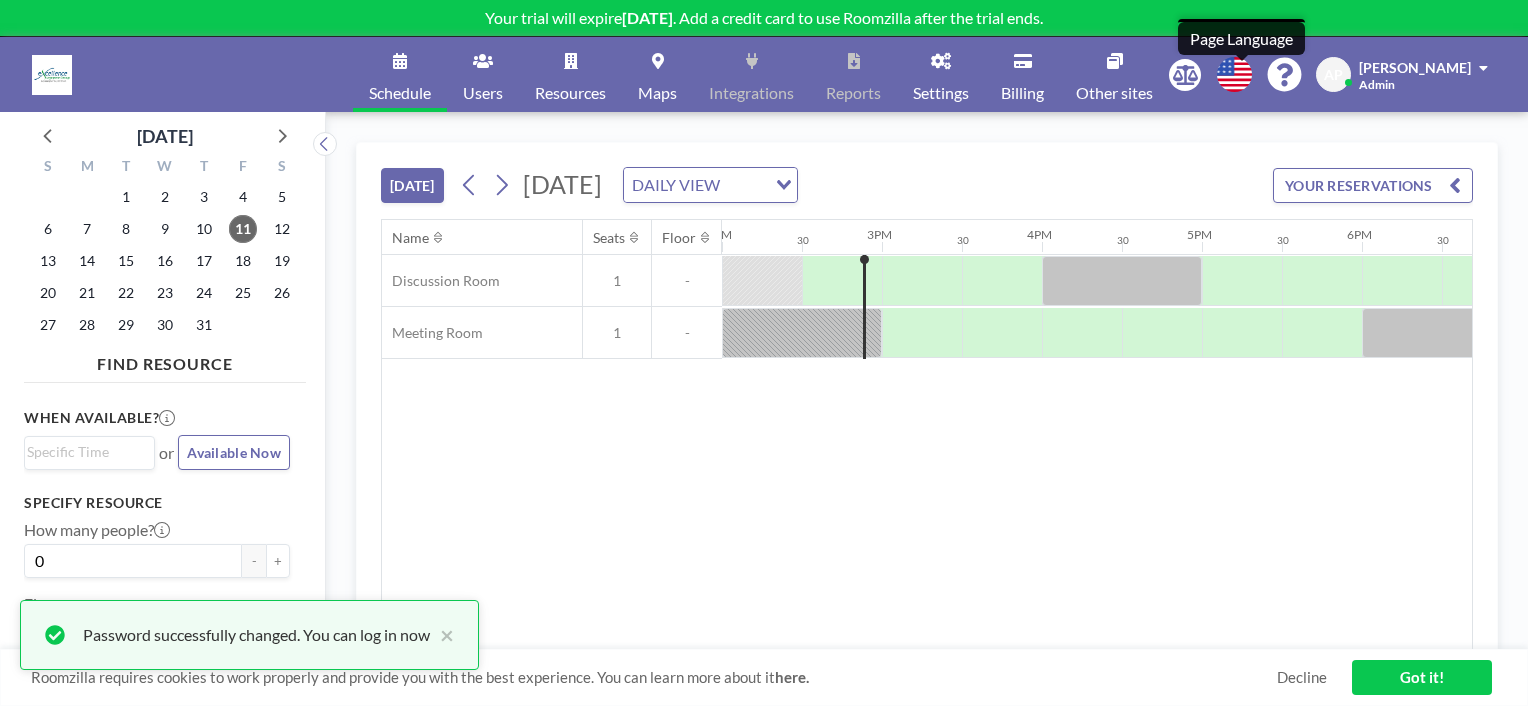 click at bounding box center [1234, 74] 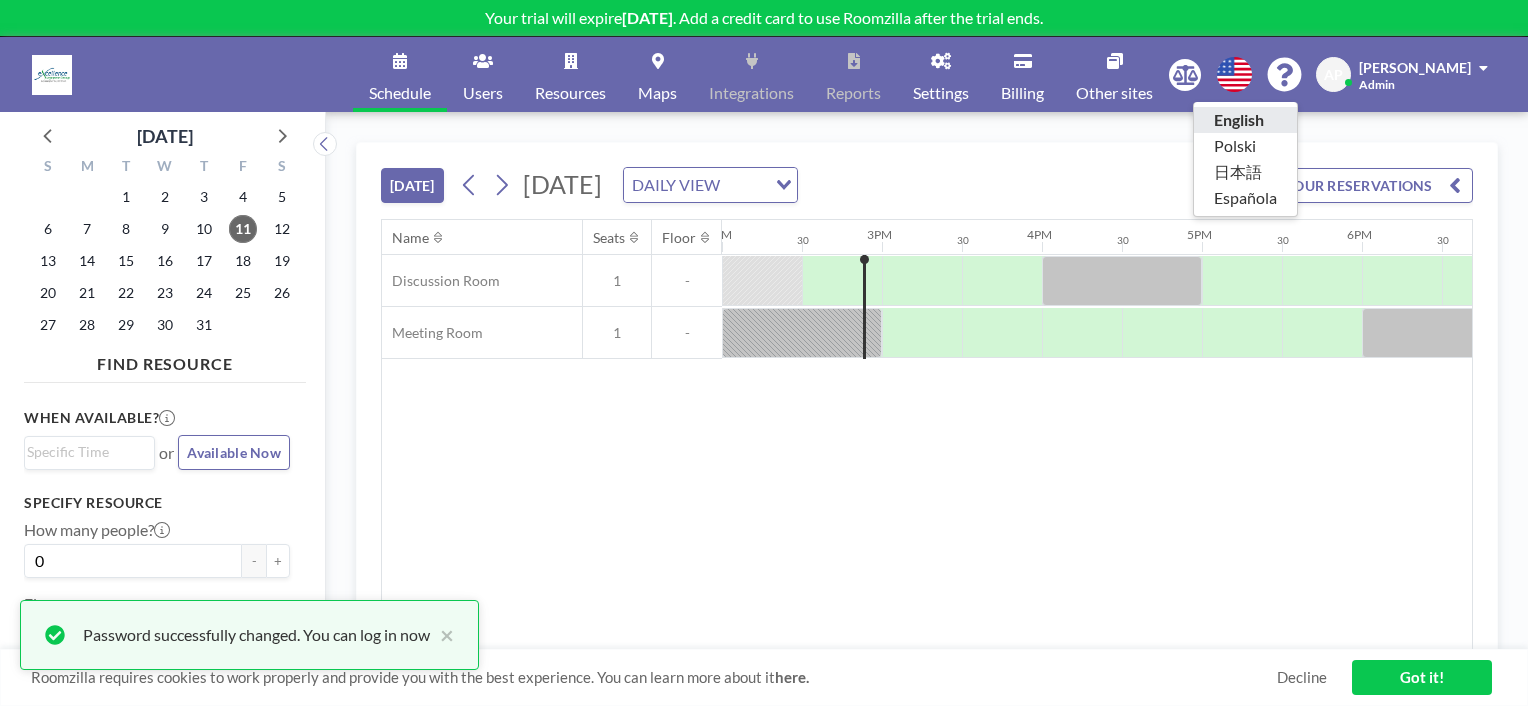 click on "English" at bounding box center (1245, 120) 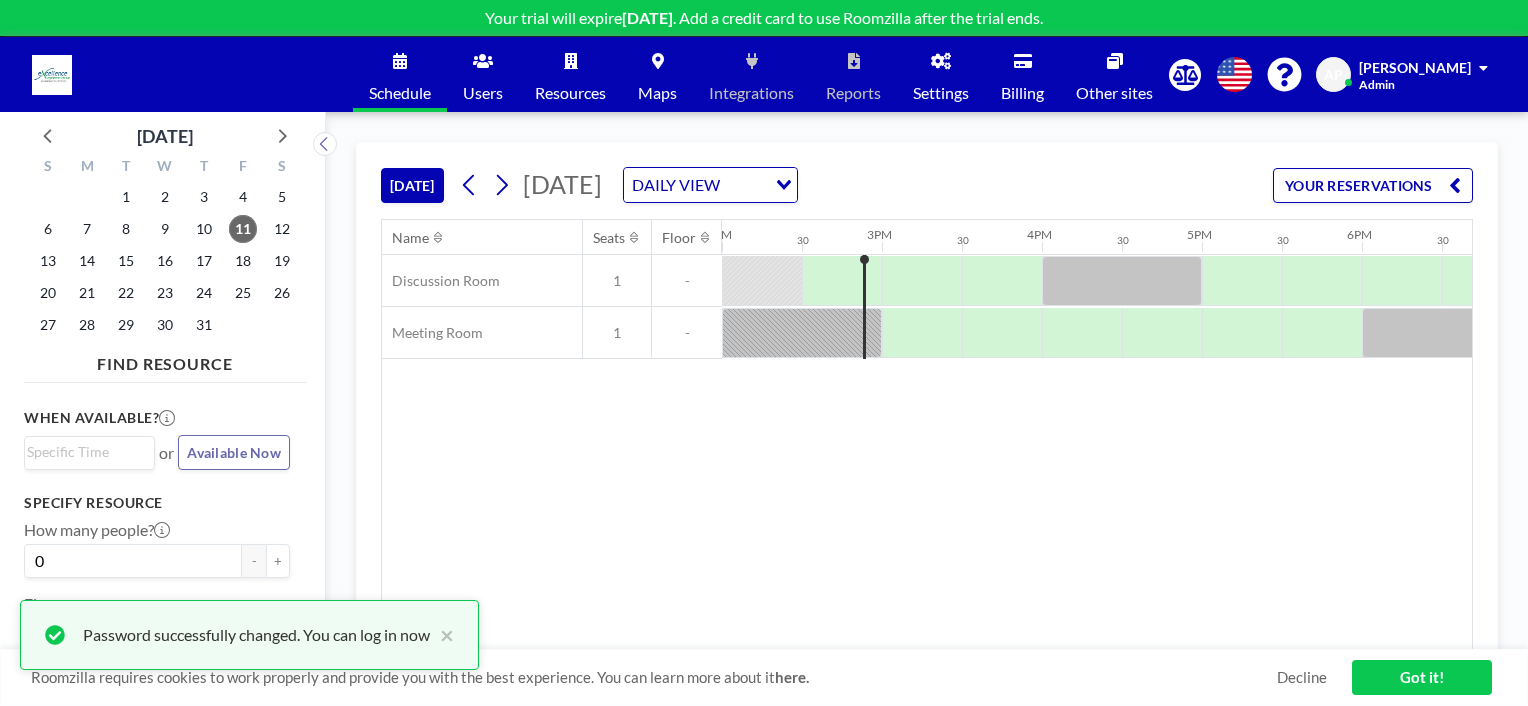 click at bounding box center [1455, 185] 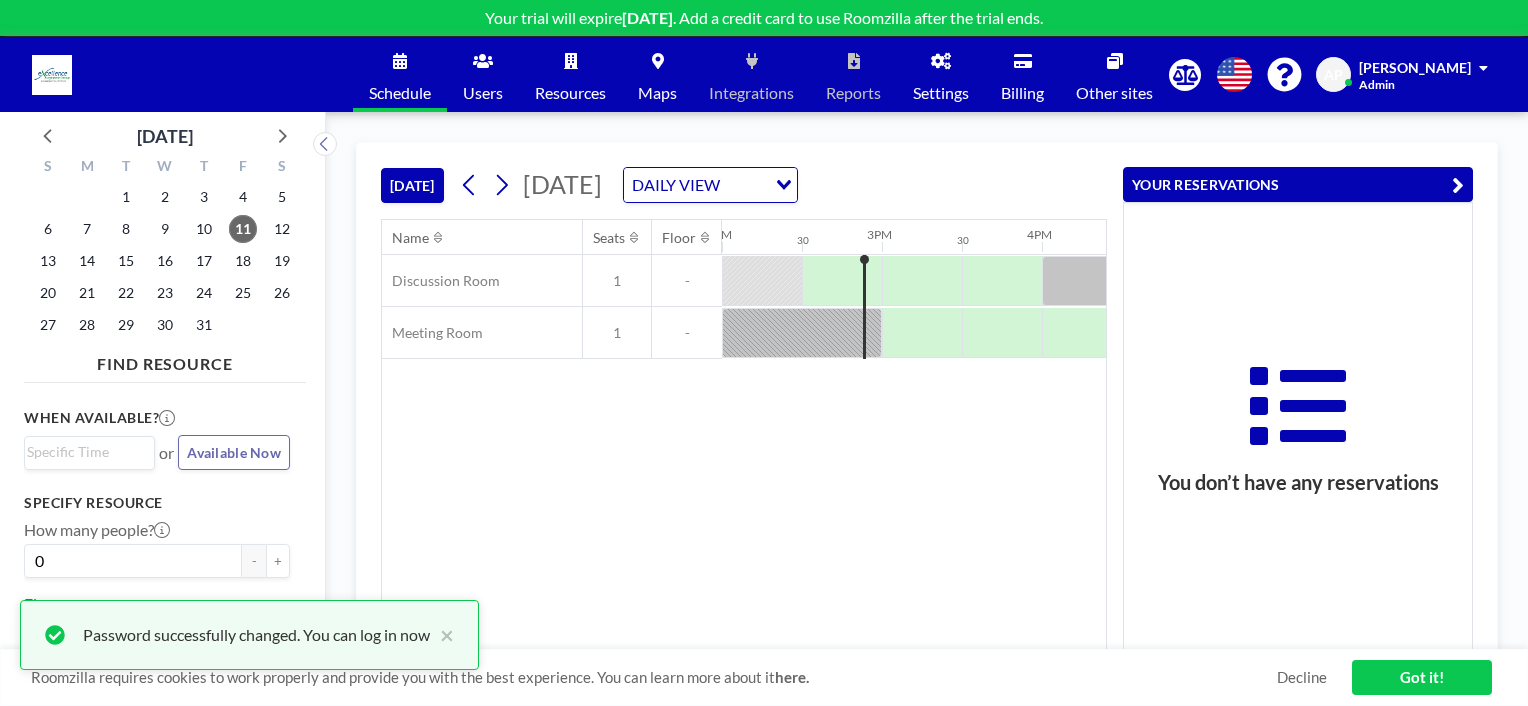 click at bounding box center [1458, 185] 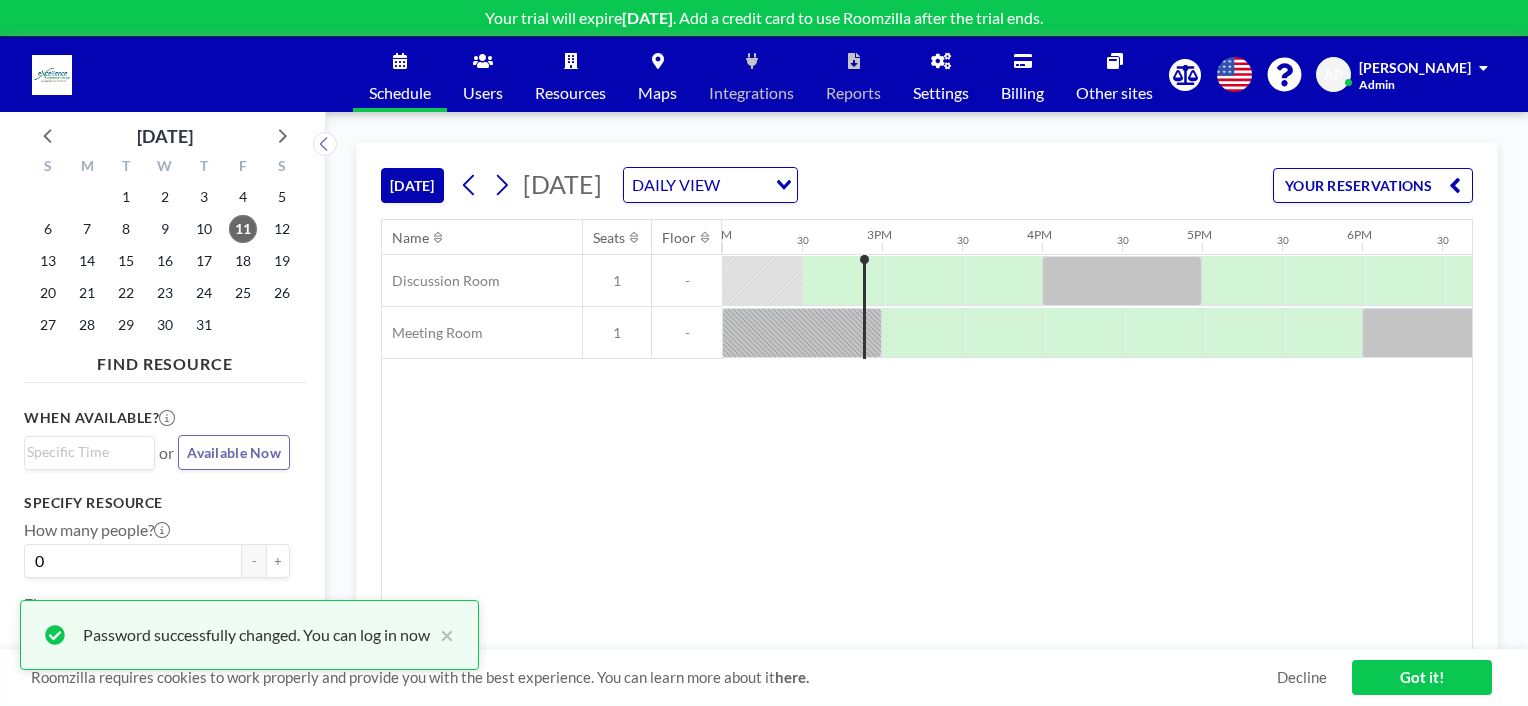 click on "Users" at bounding box center [483, 93] 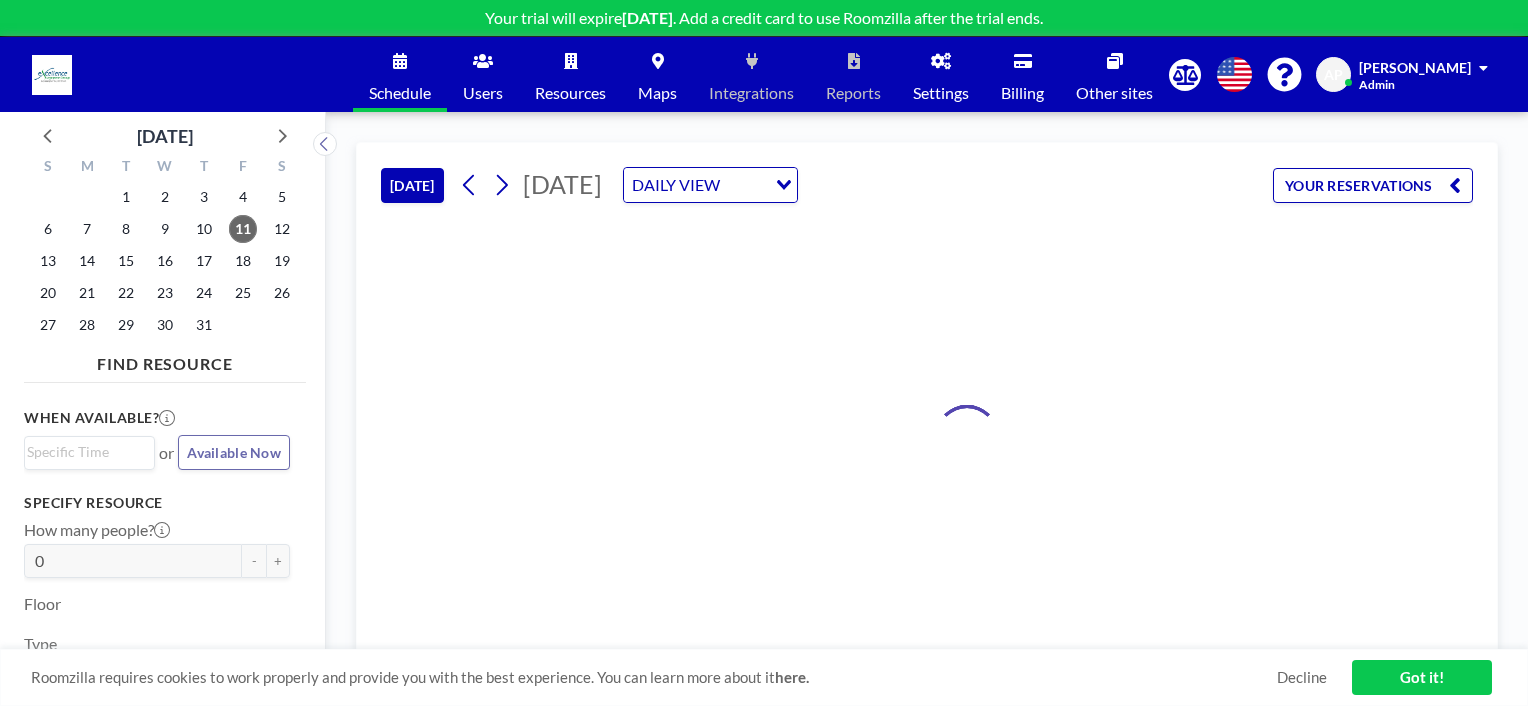 scroll, scrollTop: 0, scrollLeft: 0, axis: both 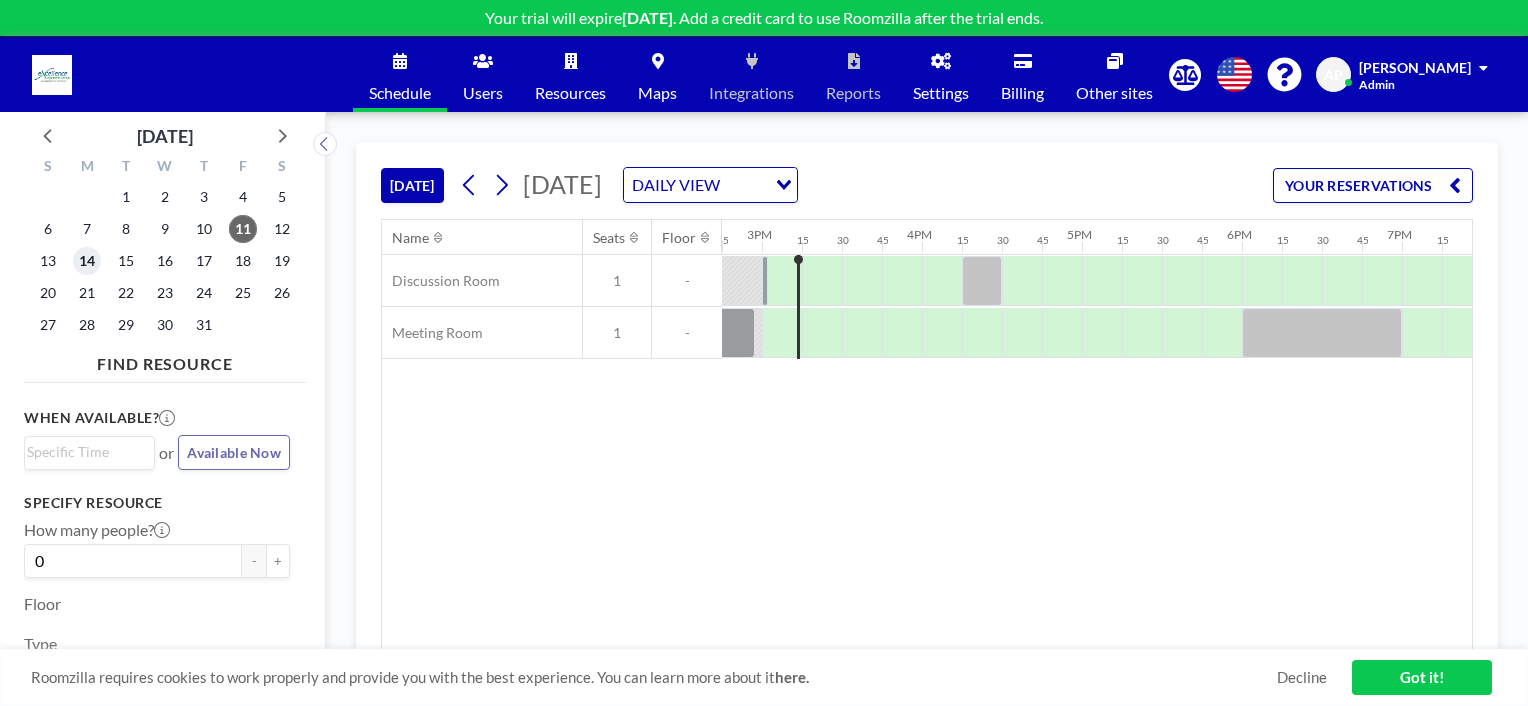 click on "14" at bounding box center (87, 261) 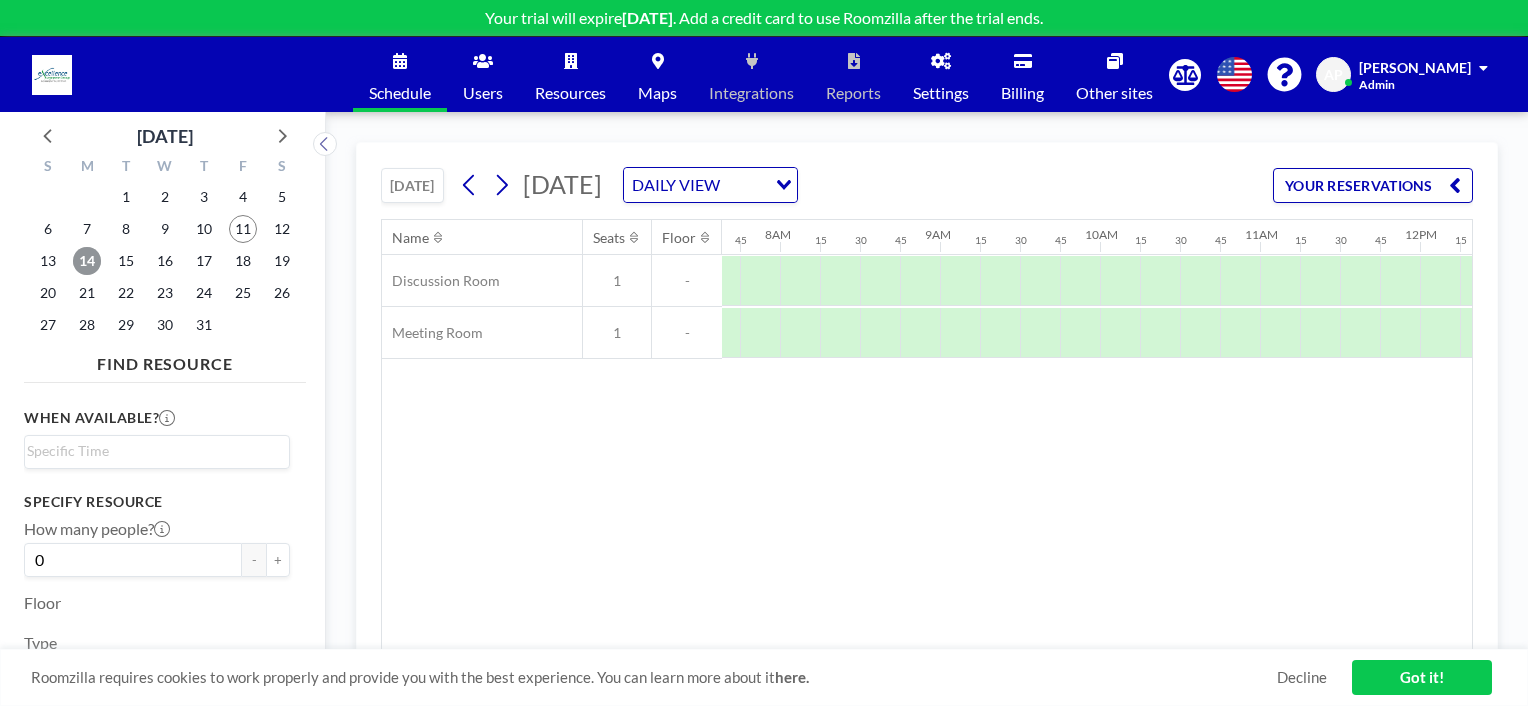 scroll, scrollTop: 0, scrollLeft: 1240, axis: horizontal 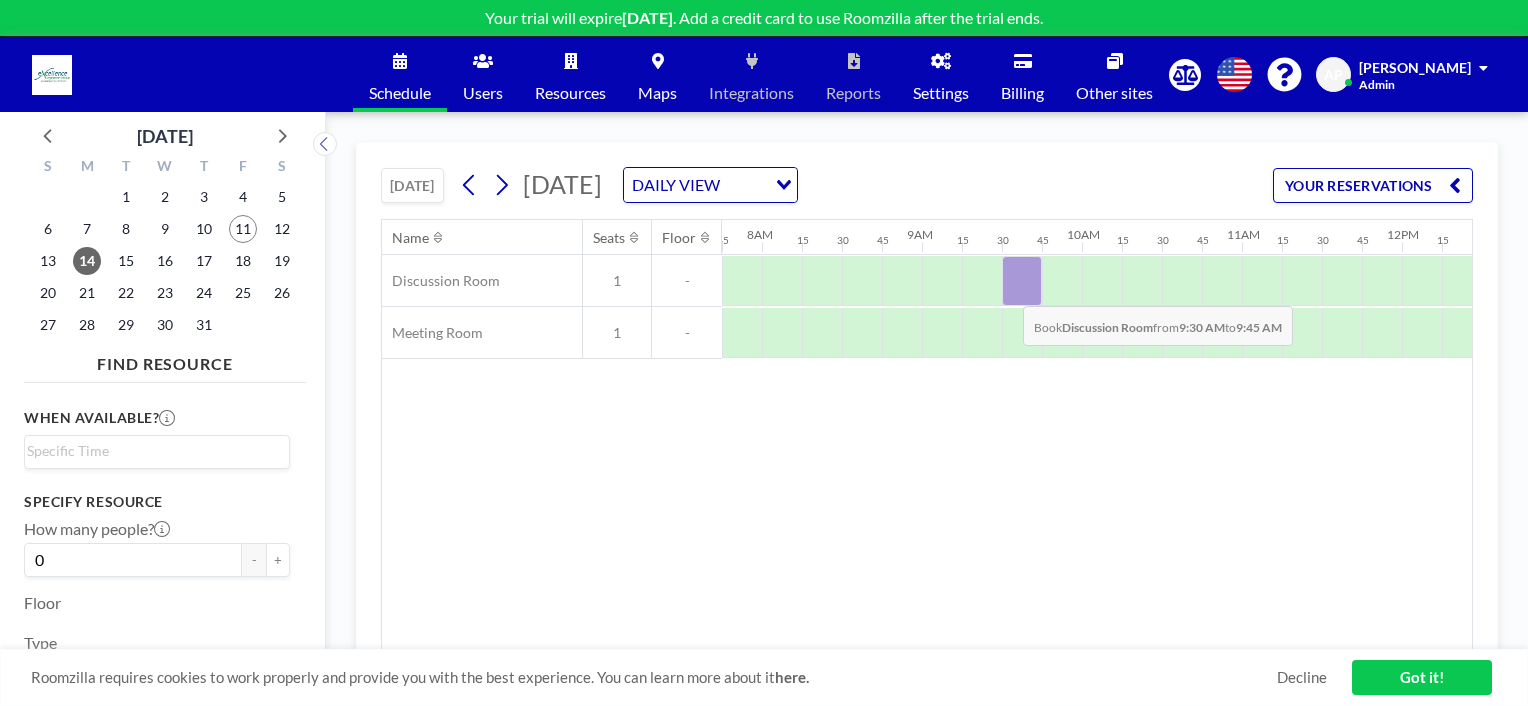 click at bounding box center (1022, 281) 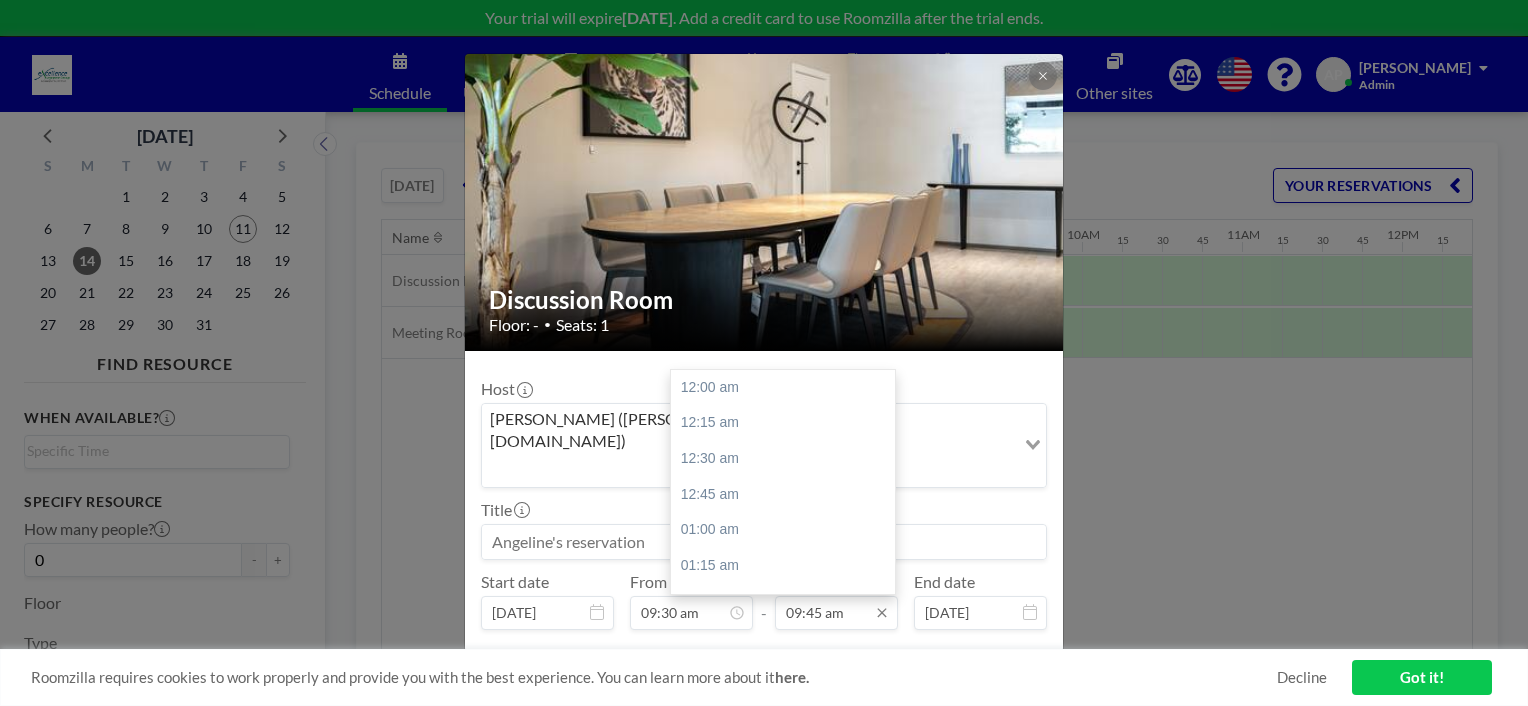 scroll, scrollTop: 1388, scrollLeft: 0, axis: vertical 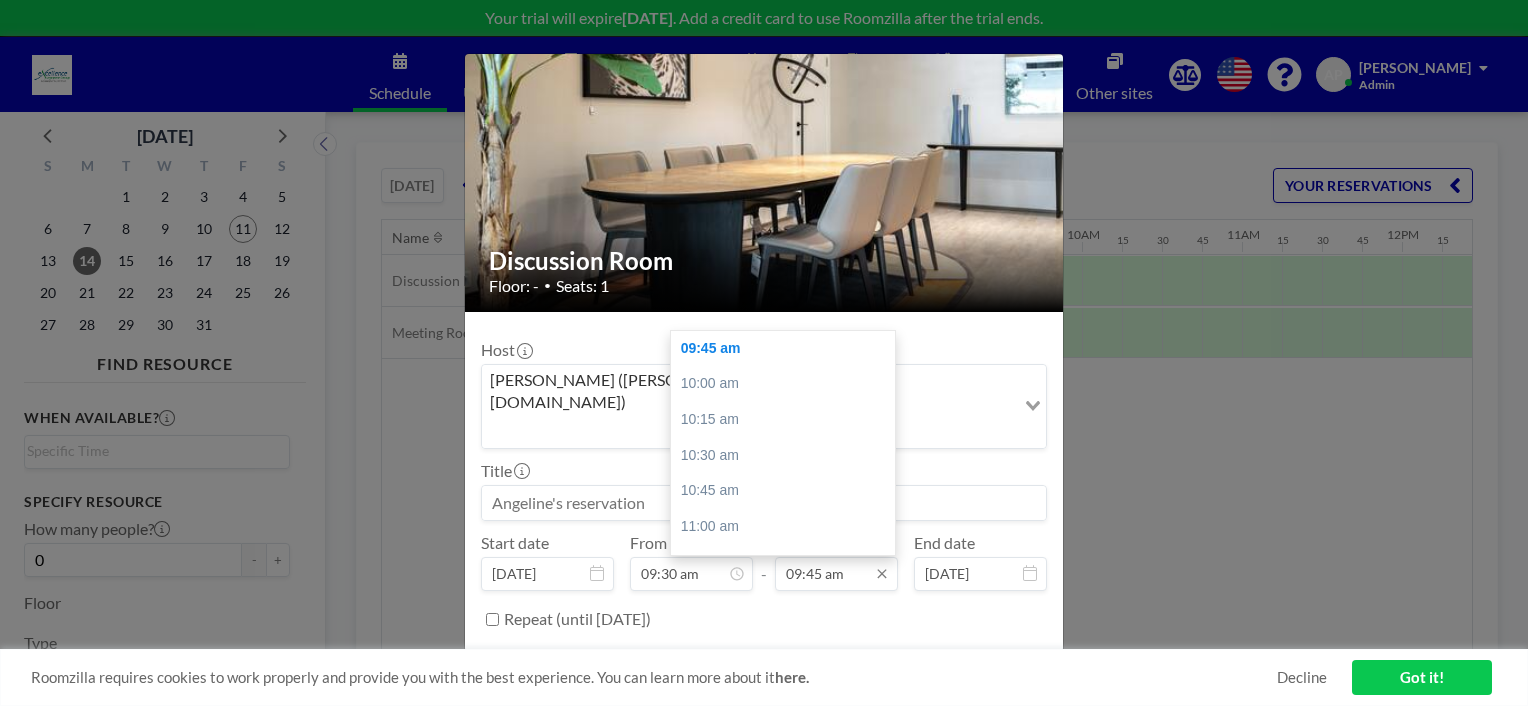 click on "09:45 am" at bounding box center (836, 574) 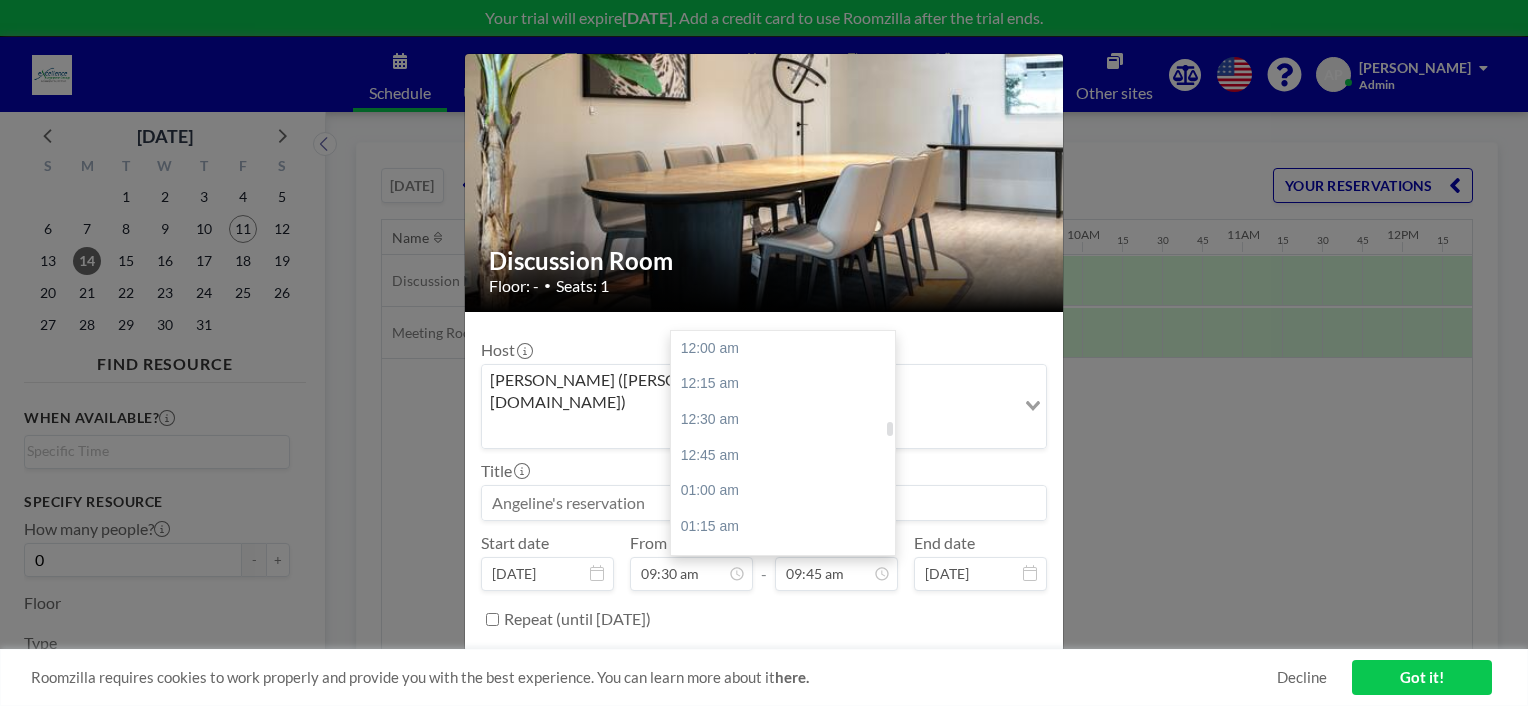 scroll, scrollTop: 1388, scrollLeft: 0, axis: vertical 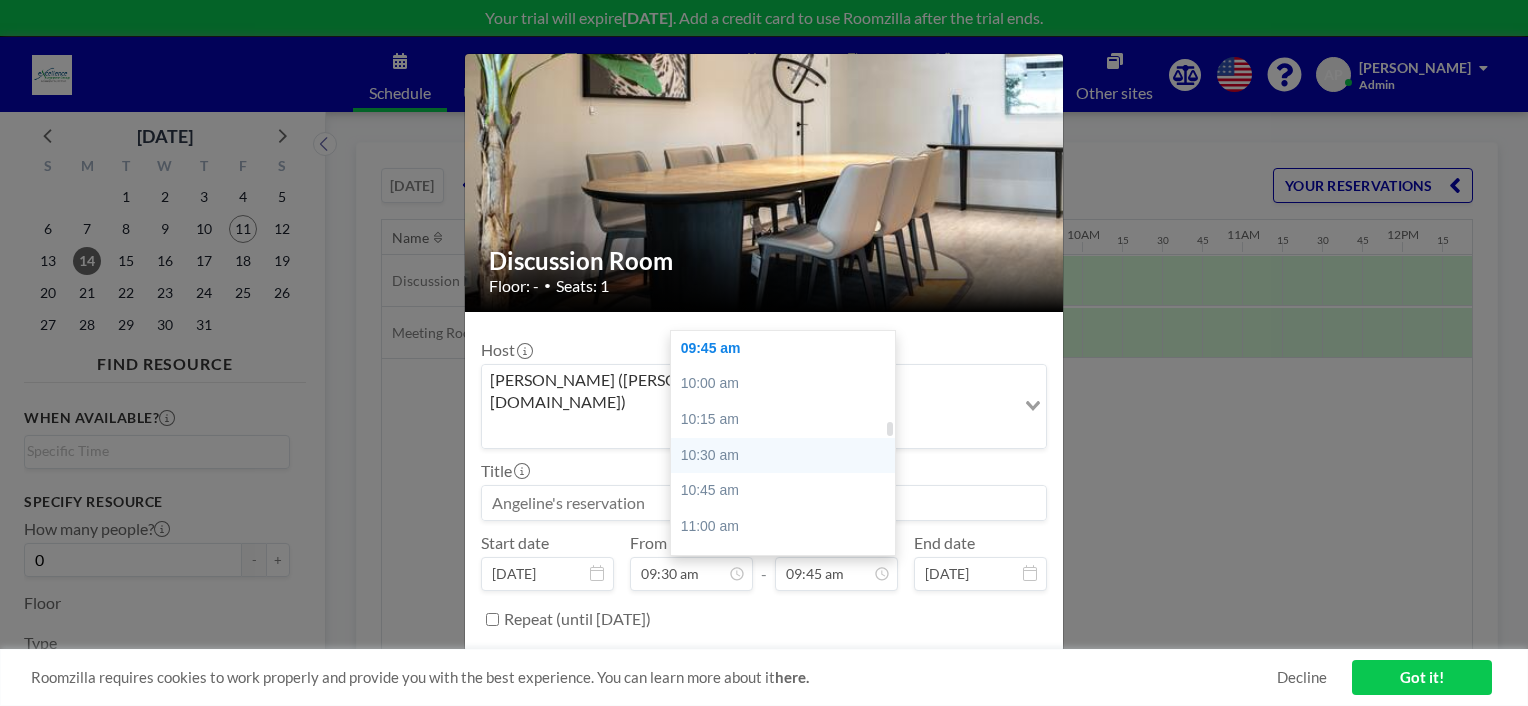 click on "10:30 am" at bounding box center (788, 456) 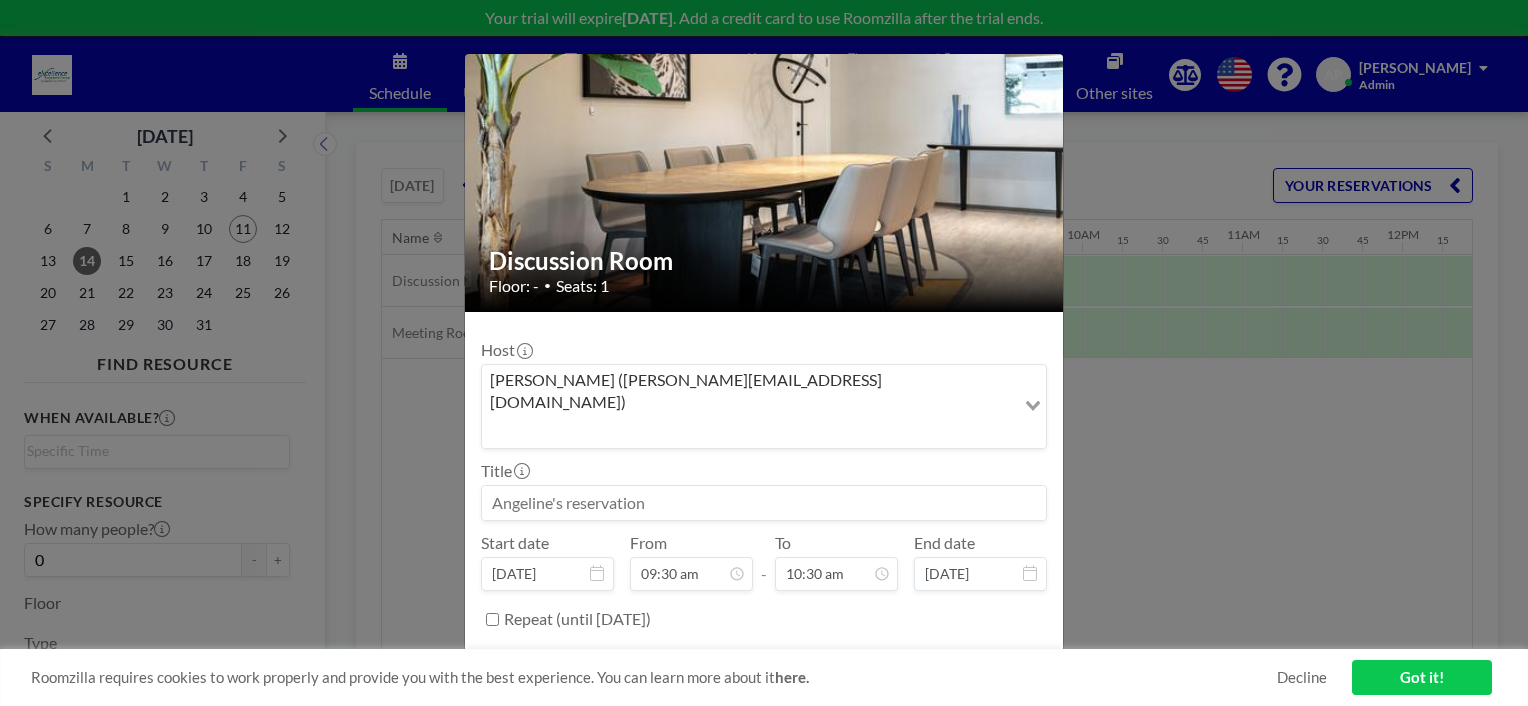 scroll, scrollTop: 1495, scrollLeft: 0, axis: vertical 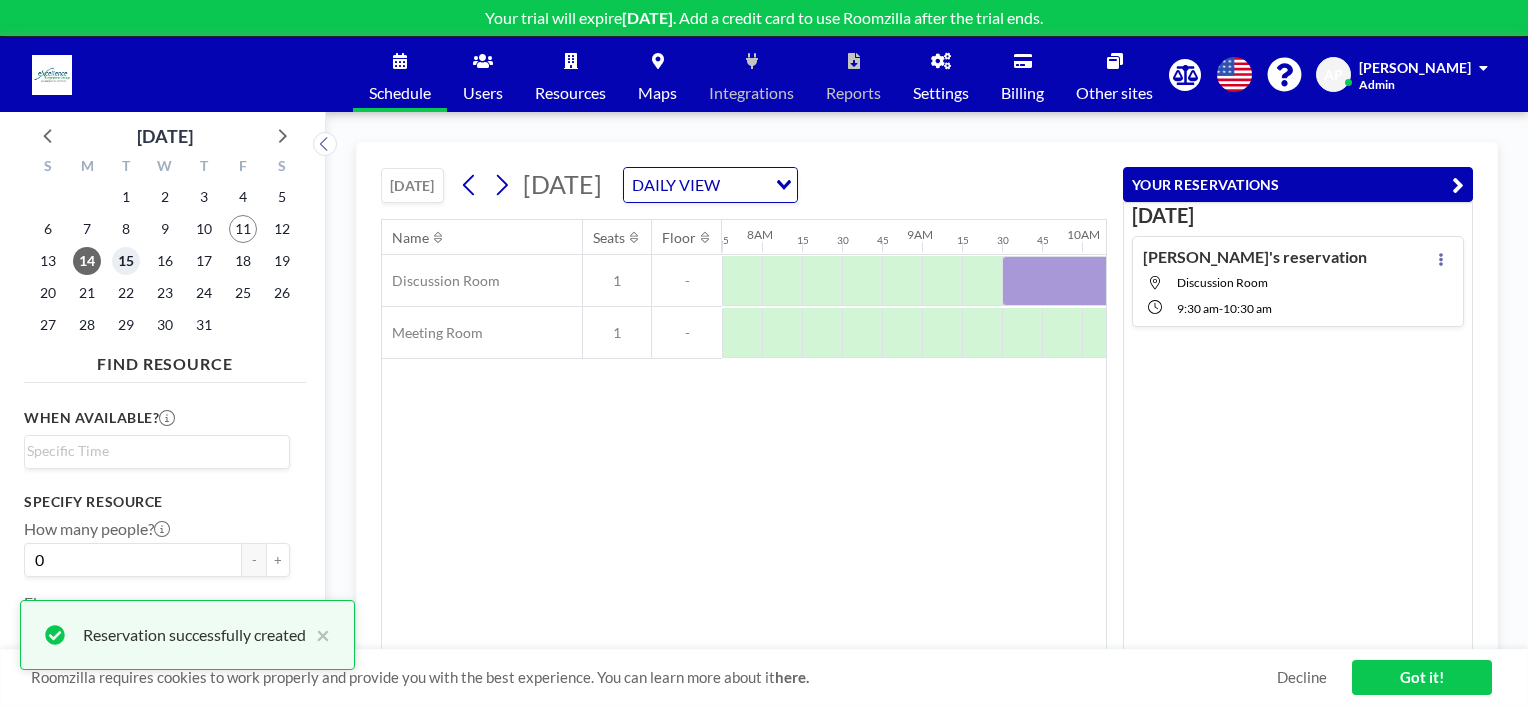 click on "15" at bounding box center (126, 261) 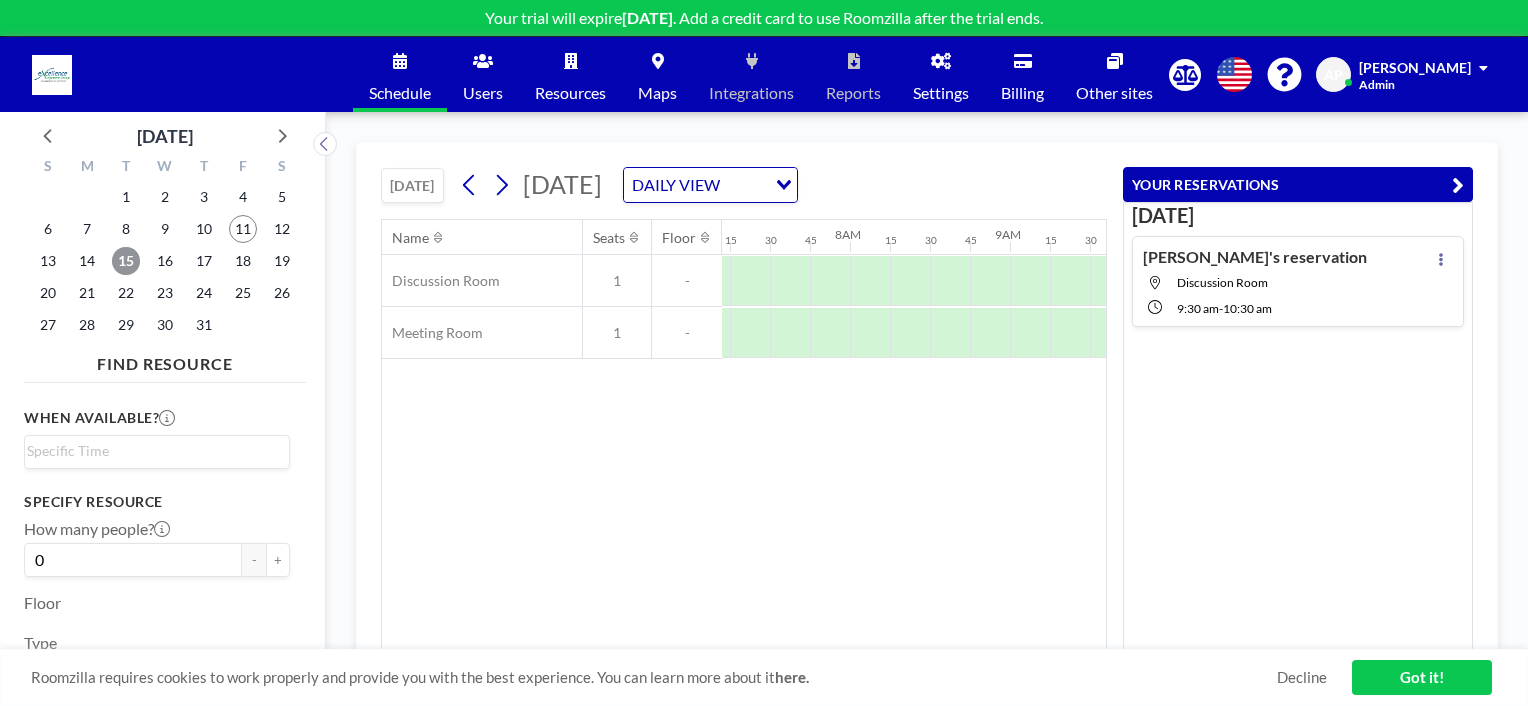 scroll, scrollTop: 0, scrollLeft: 1240, axis: horizontal 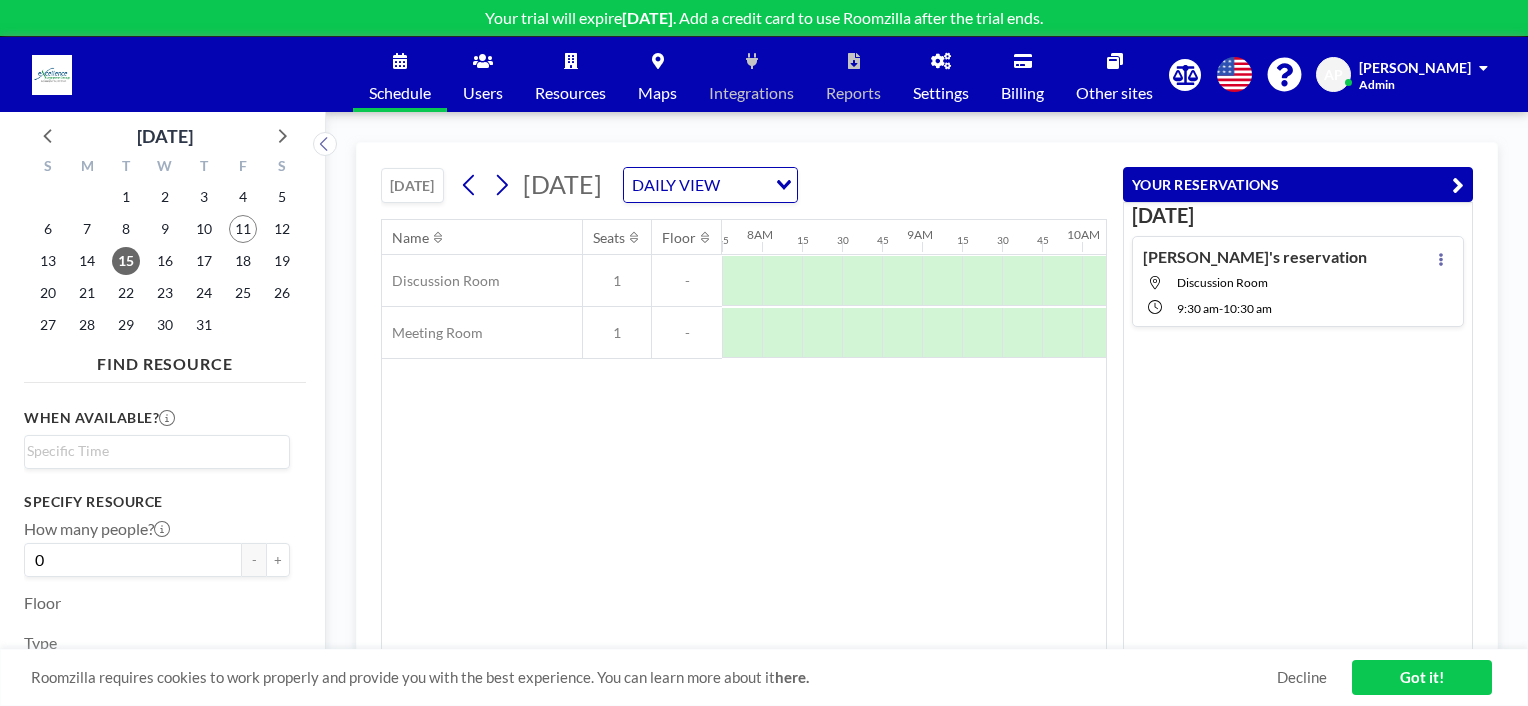 click on "Name Seats Floor  12AM   15   30   45   1AM   15   30   45   2AM   15   30   45   3AM   15   30   45   4AM   15   30   45   5AM   15   30   45   6AM   15   30   45   7AM   15   30   45   8AM   15   30   45   9AM   15   30   45   10AM   15   30   45   11AM   15   30   45   12PM   15   30   45   1PM   15   30   45   2PM   15   30   45   3PM   15   30   45   4PM   15   30   45   5PM   15   30   45   6PM   15   30   45   7PM   15   30   45   8PM   15   30   45   9PM   15   30   45   10PM   15   30   45   11PM   15   30   45  Discussion Room  1   -  Meeting Room  1   -" at bounding box center (744, 435) 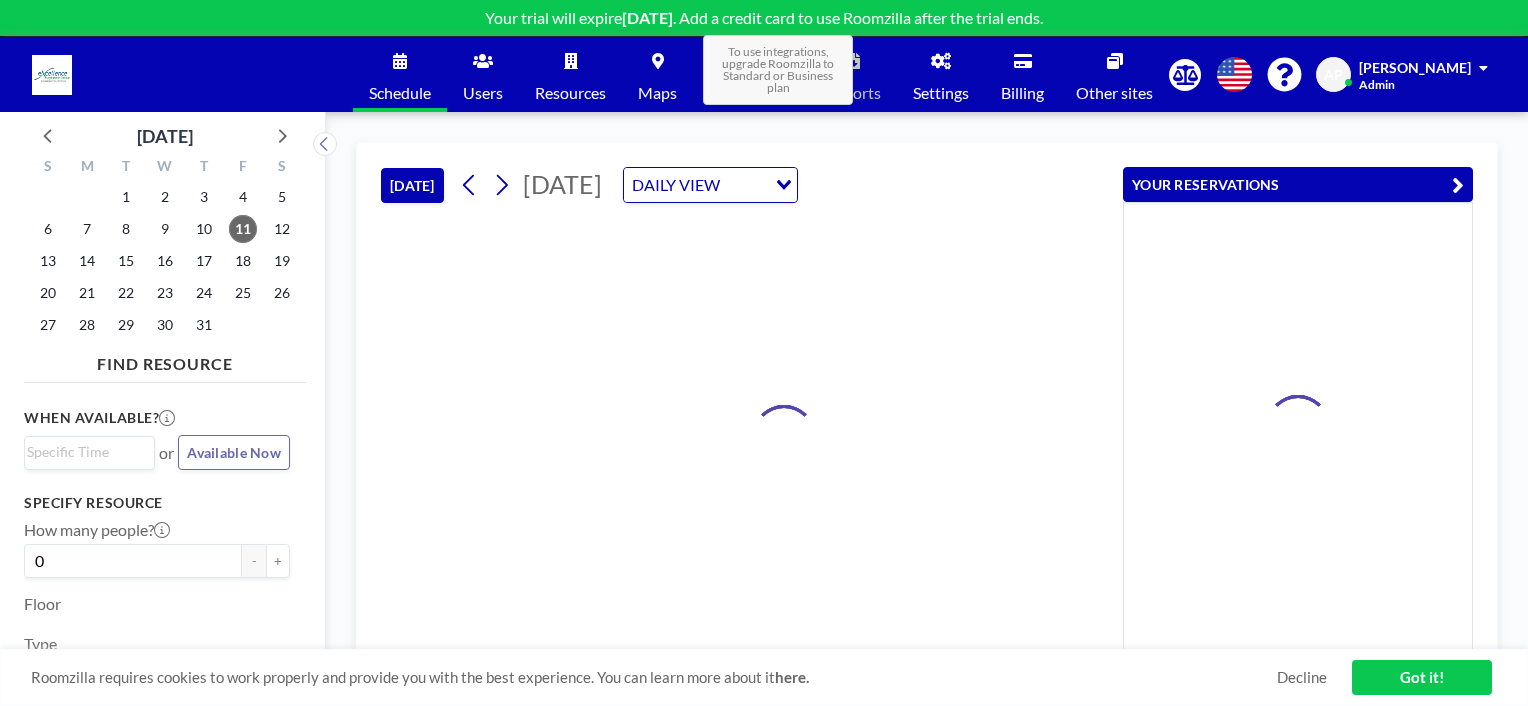 scroll, scrollTop: 0, scrollLeft: 0, axis: both 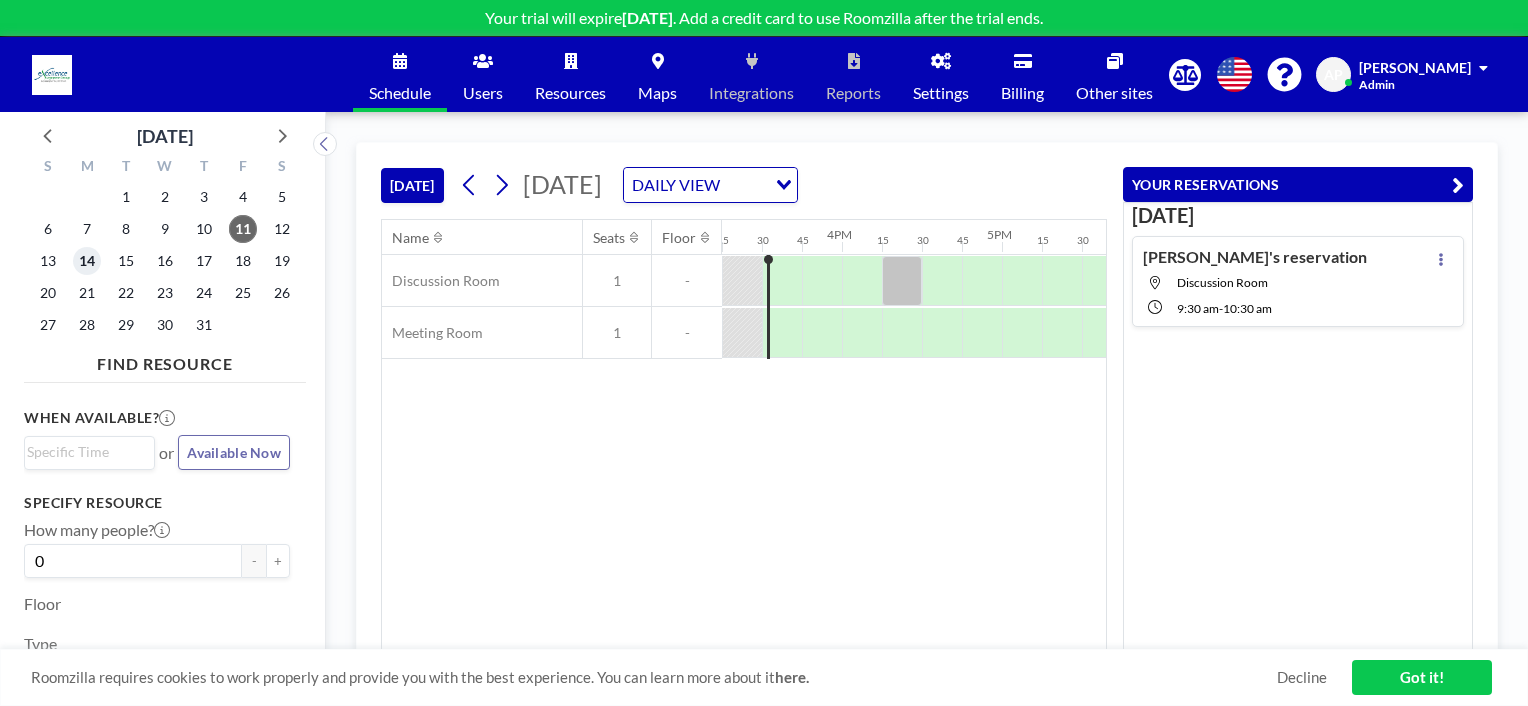 click on "14" at bounding box center (87, 261) 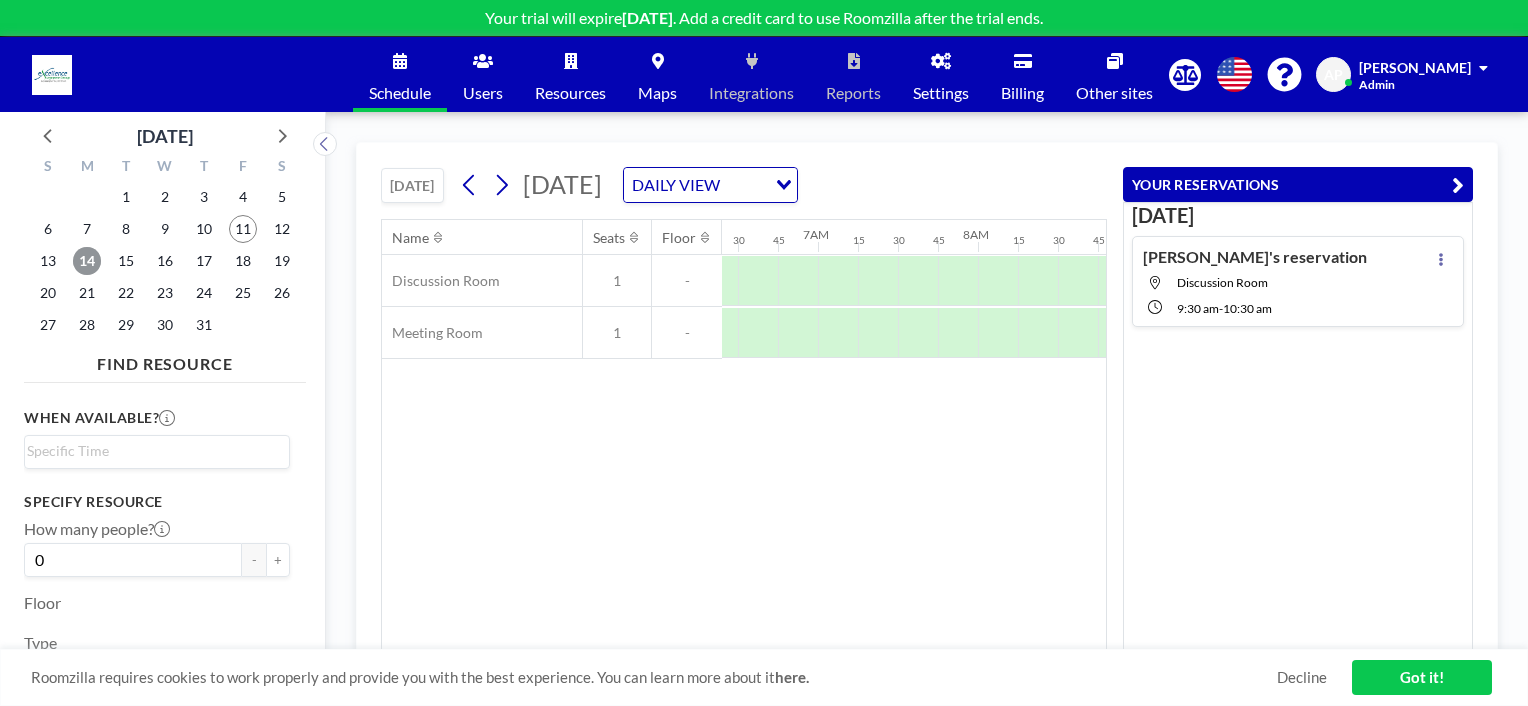 scroll, scrollTop: 0, scrollLeft: 1240, axis: horizontal 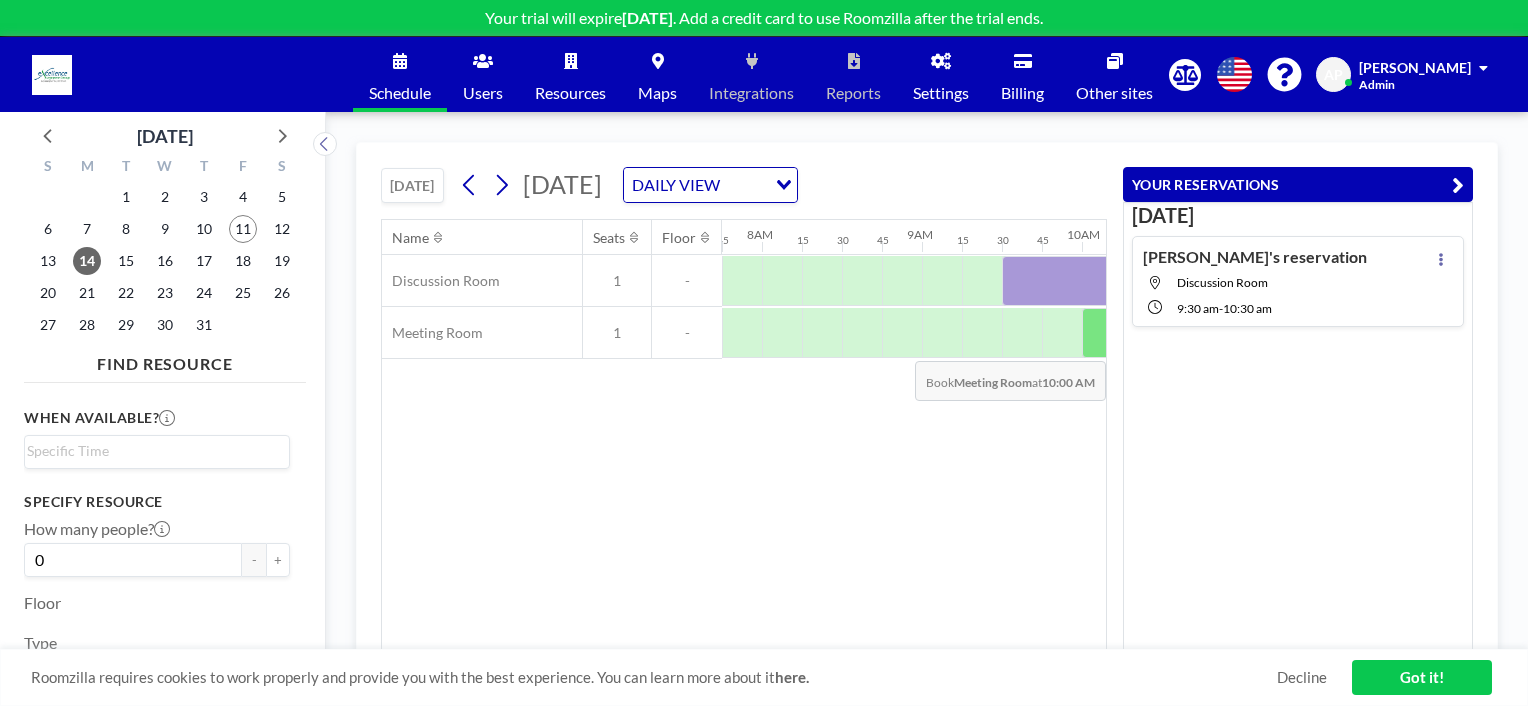 click at bounding box center (1102, 333) 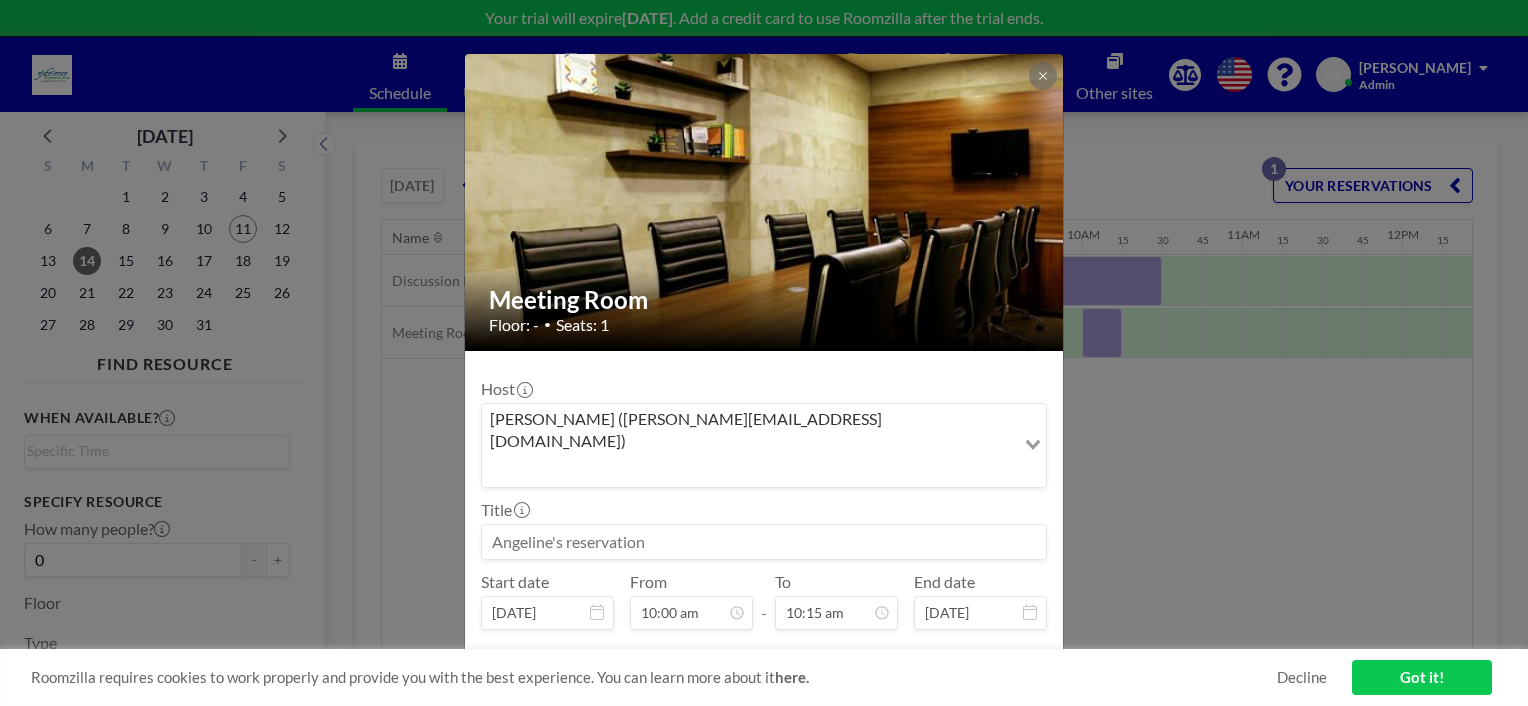 scroll, scrollTop: 39, scrollLeft: 0, axis: vertical 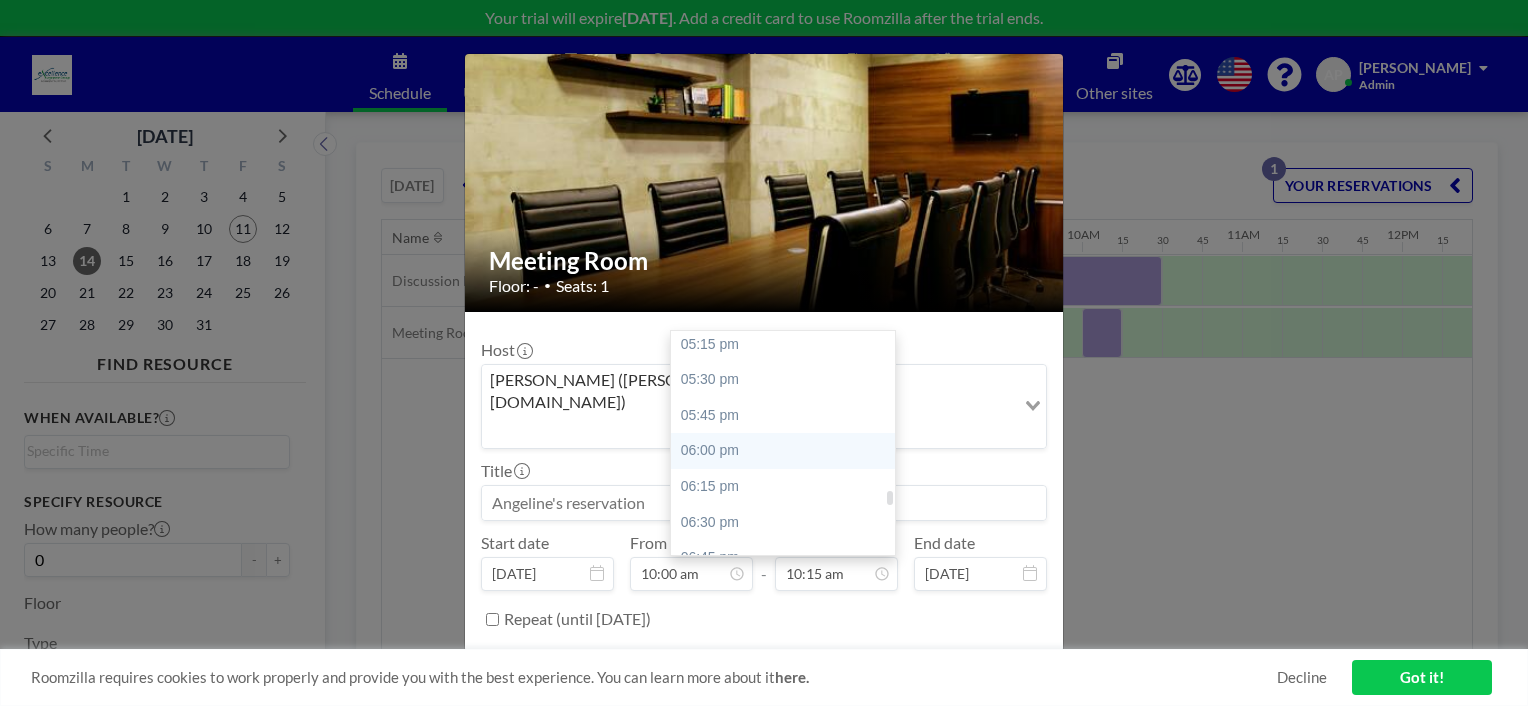 click on "06:00 pm" at bounding box center [788, 451] 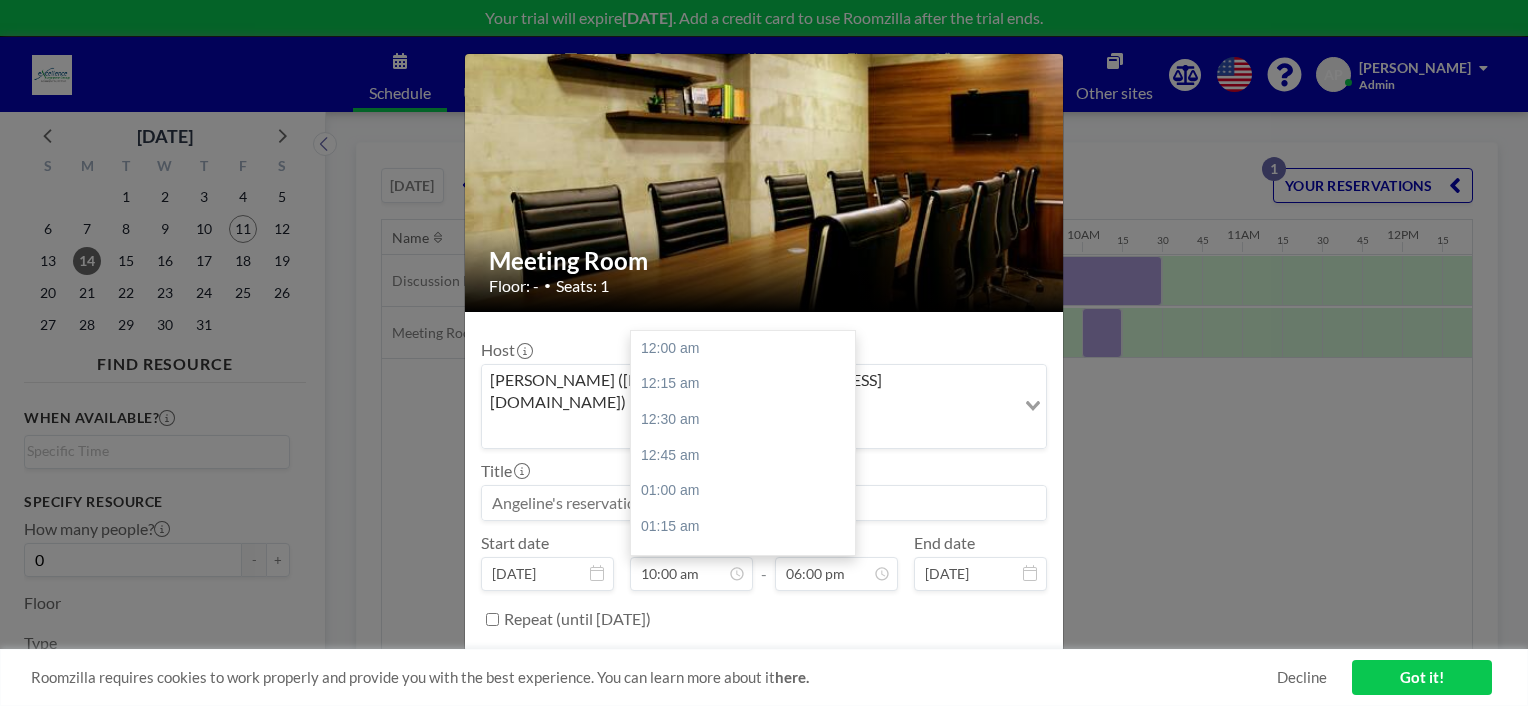 scroll, scrollTop: 0, scrollLeft: 0, axis: both 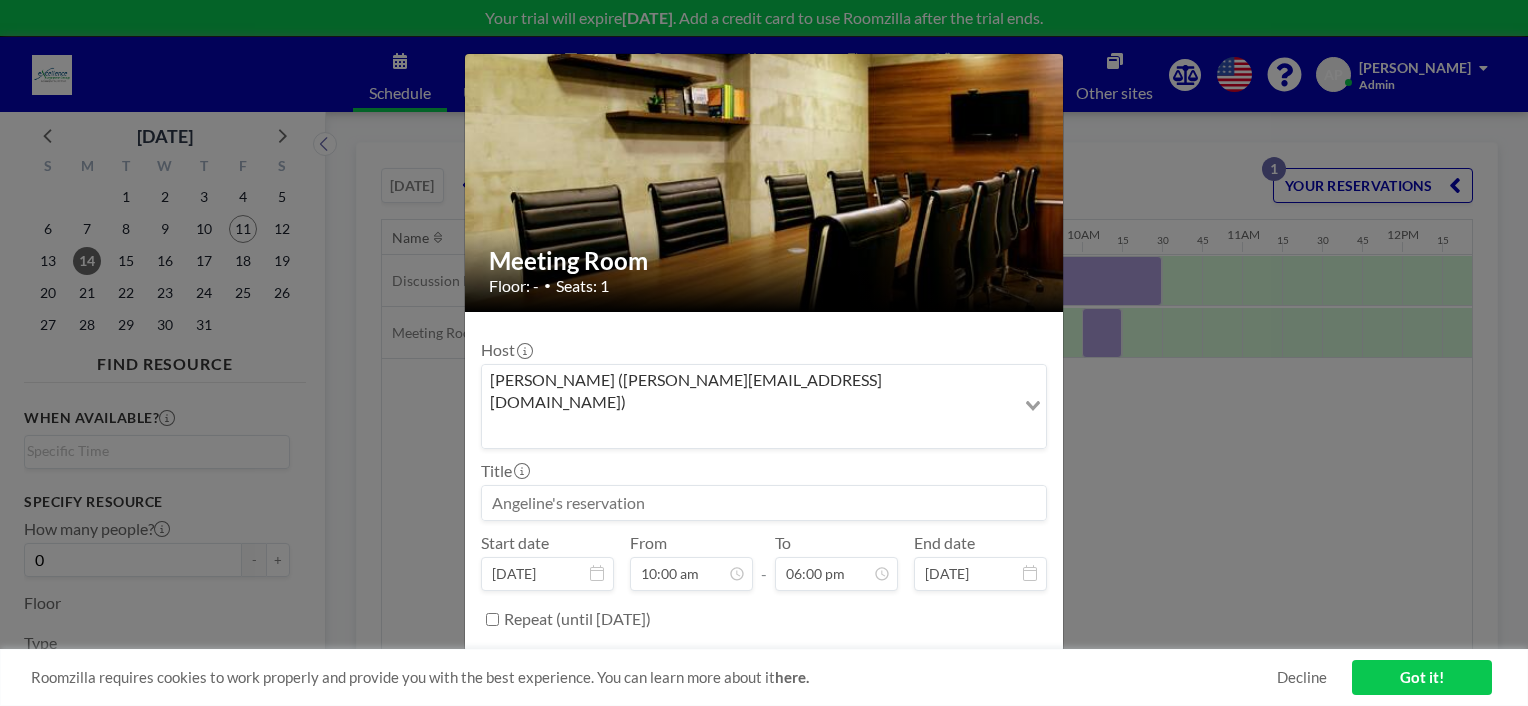 click at bounding box center (764, 503) 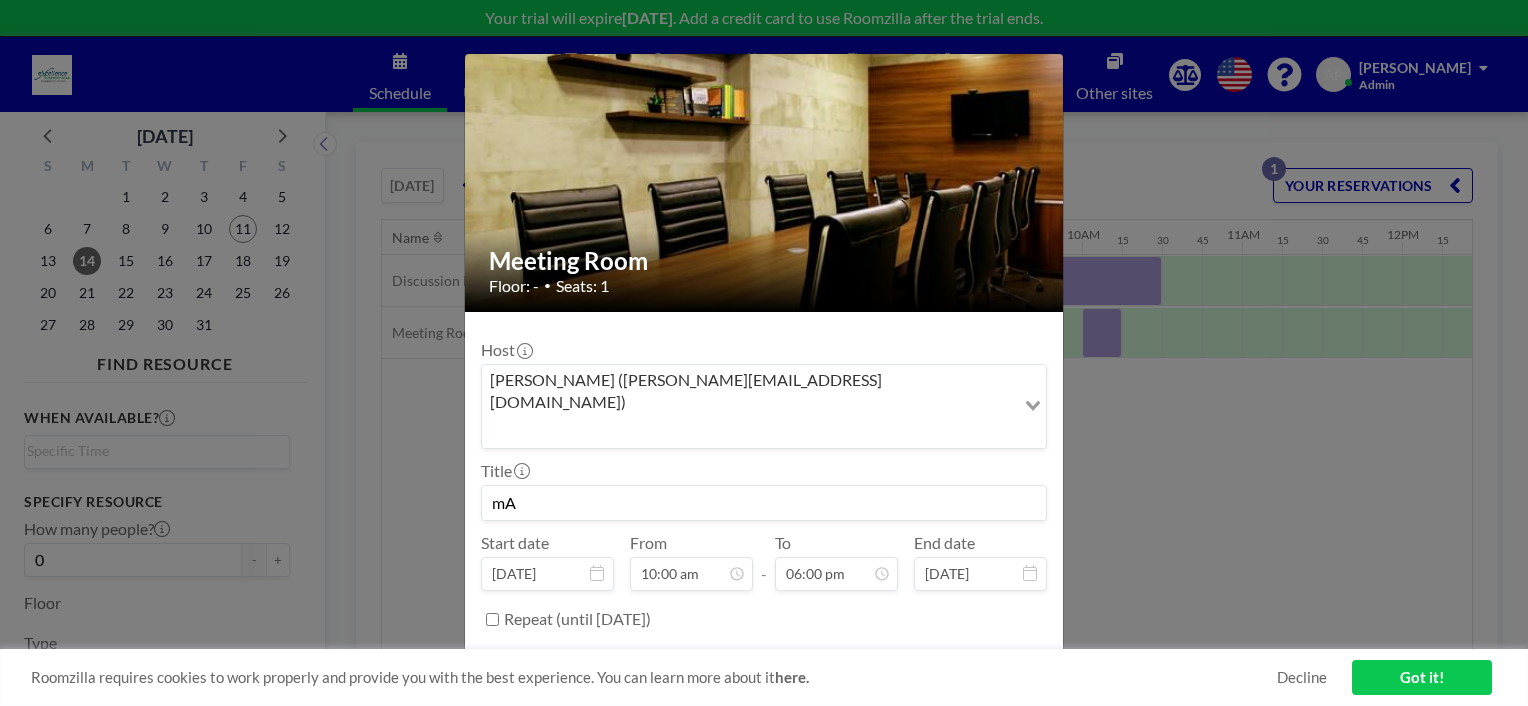 type on "m" 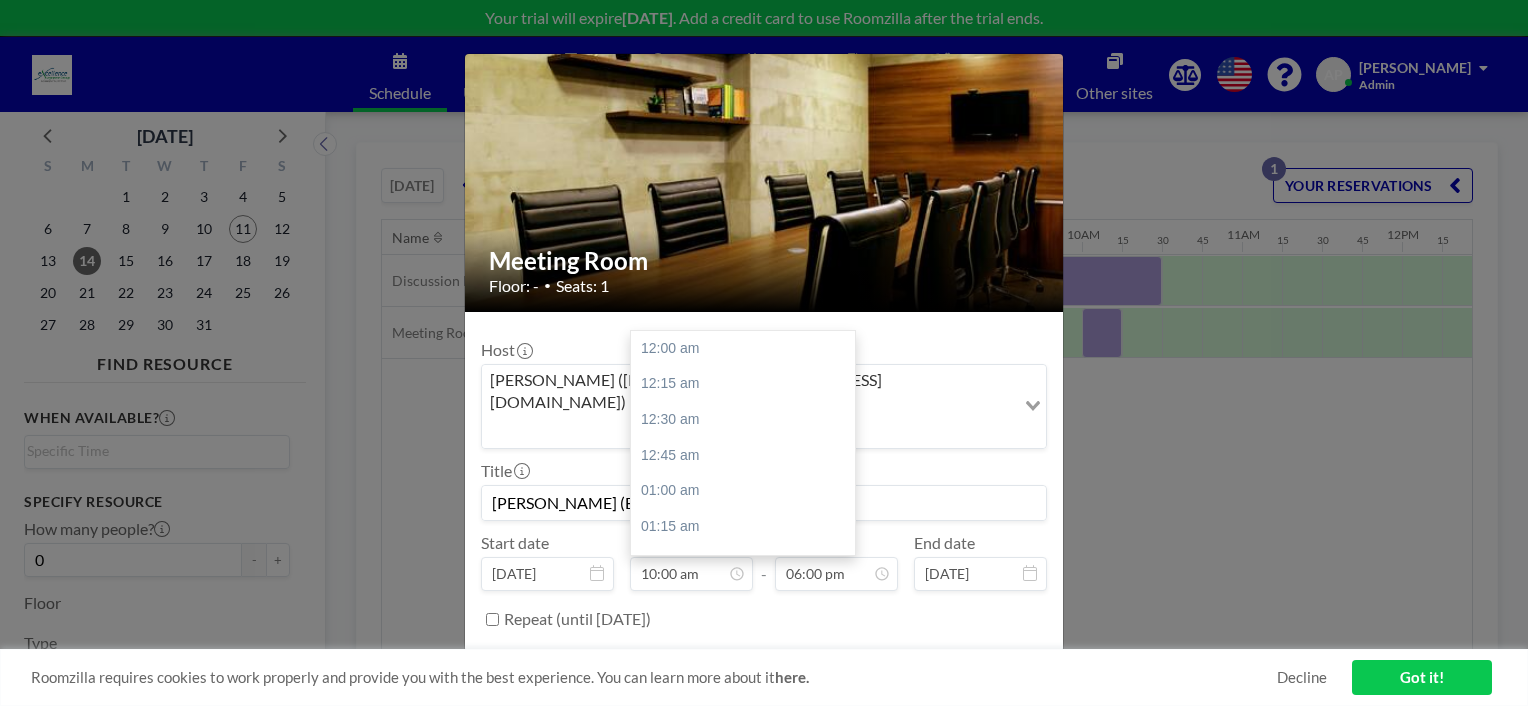 scroll, scrollTop: 1424, scrollLeft: 0, axis: vertical 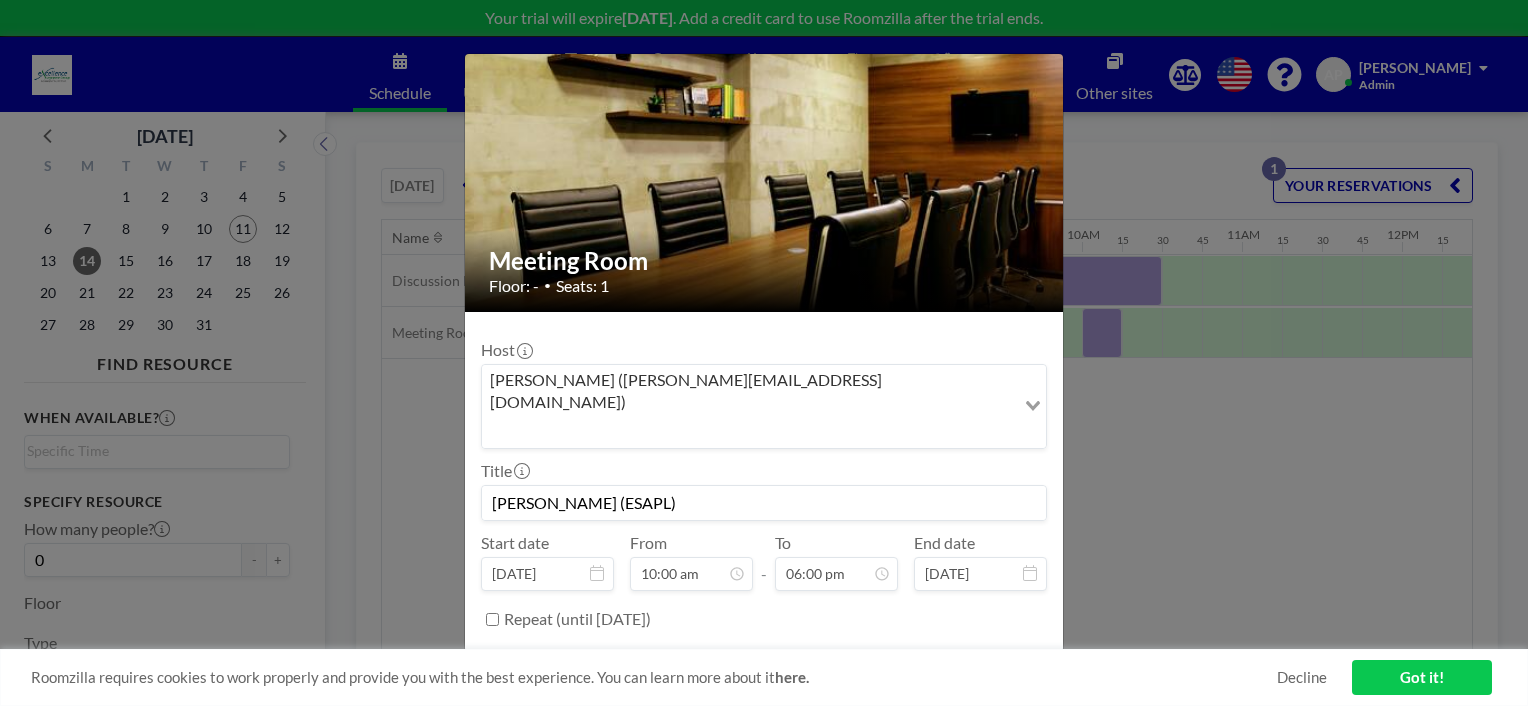 click on "Ma Kar Khee (ESAPL)" at bounding box center (764, 503) 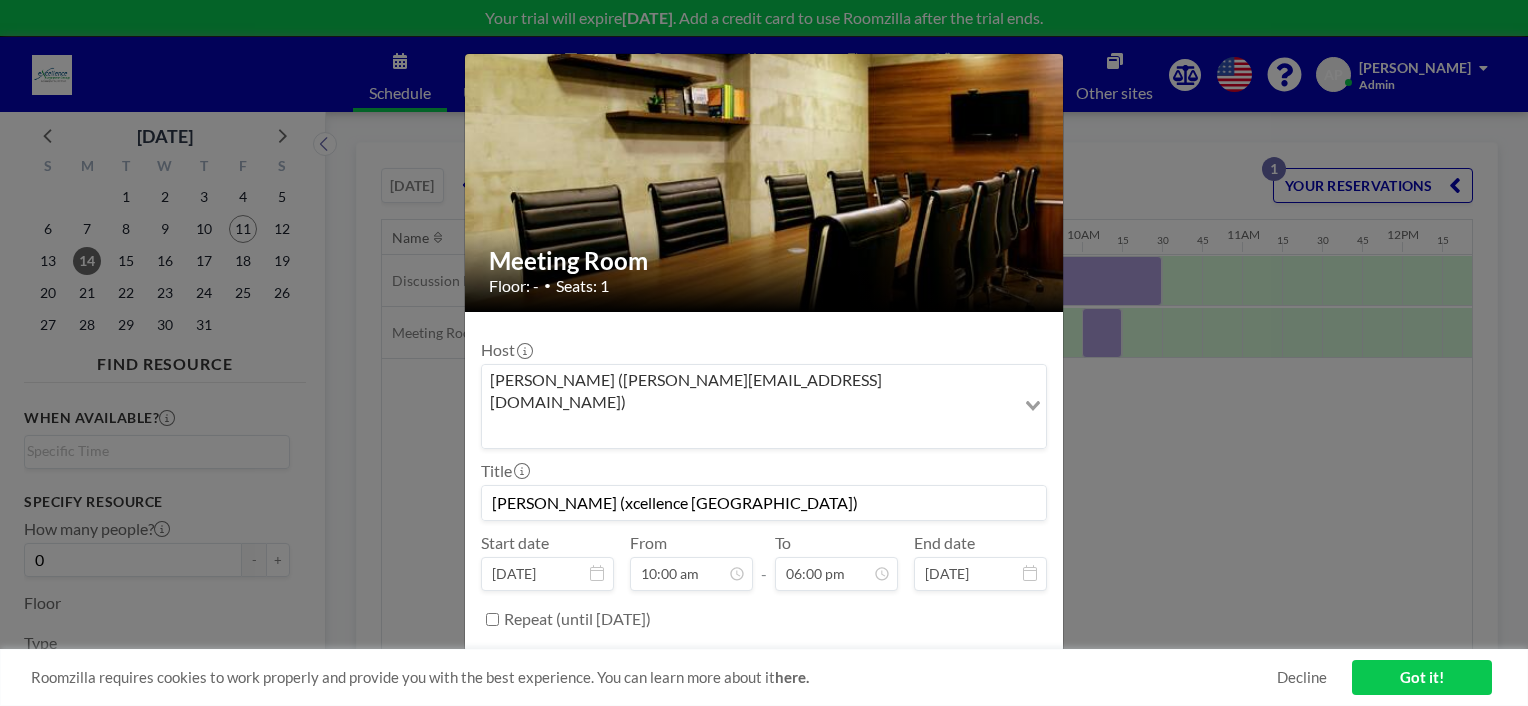 click on "Ma Kar Khee (xcellence Singapore)" at bounding box center (764, 503) 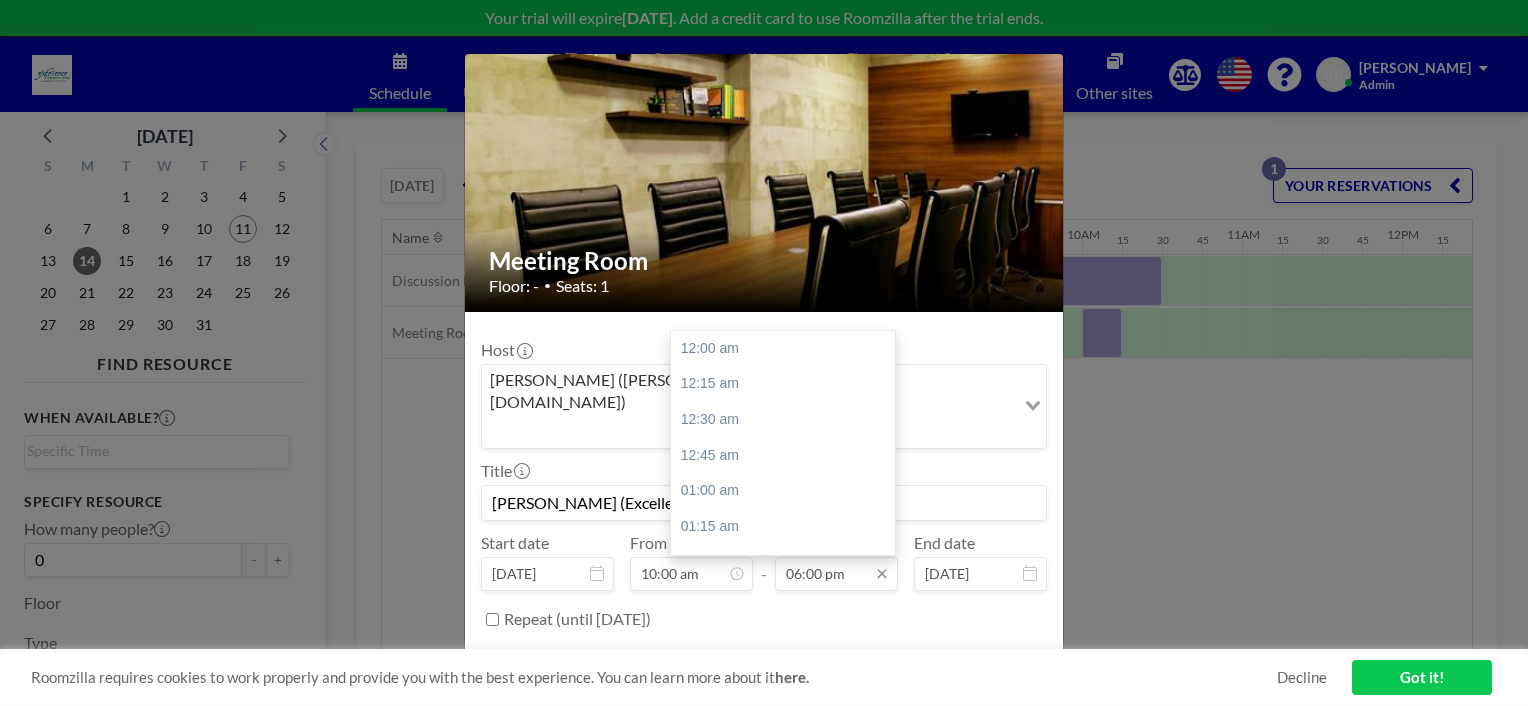 scroll, scrollTop: 2563, scrollLeft: 0, axis: vertical 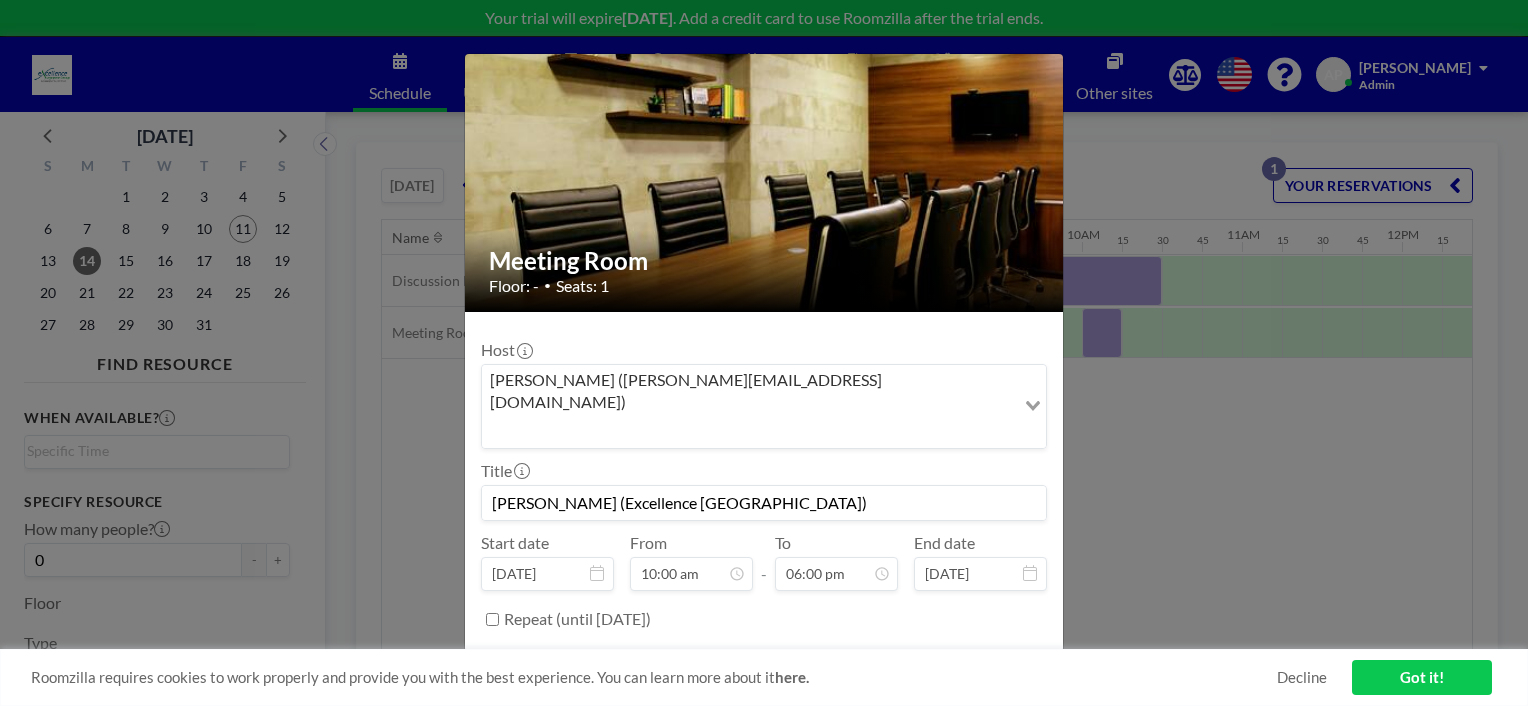 type on "[PERSON_NAME] (Excellence [GEOGRAPHIC_DATA])" 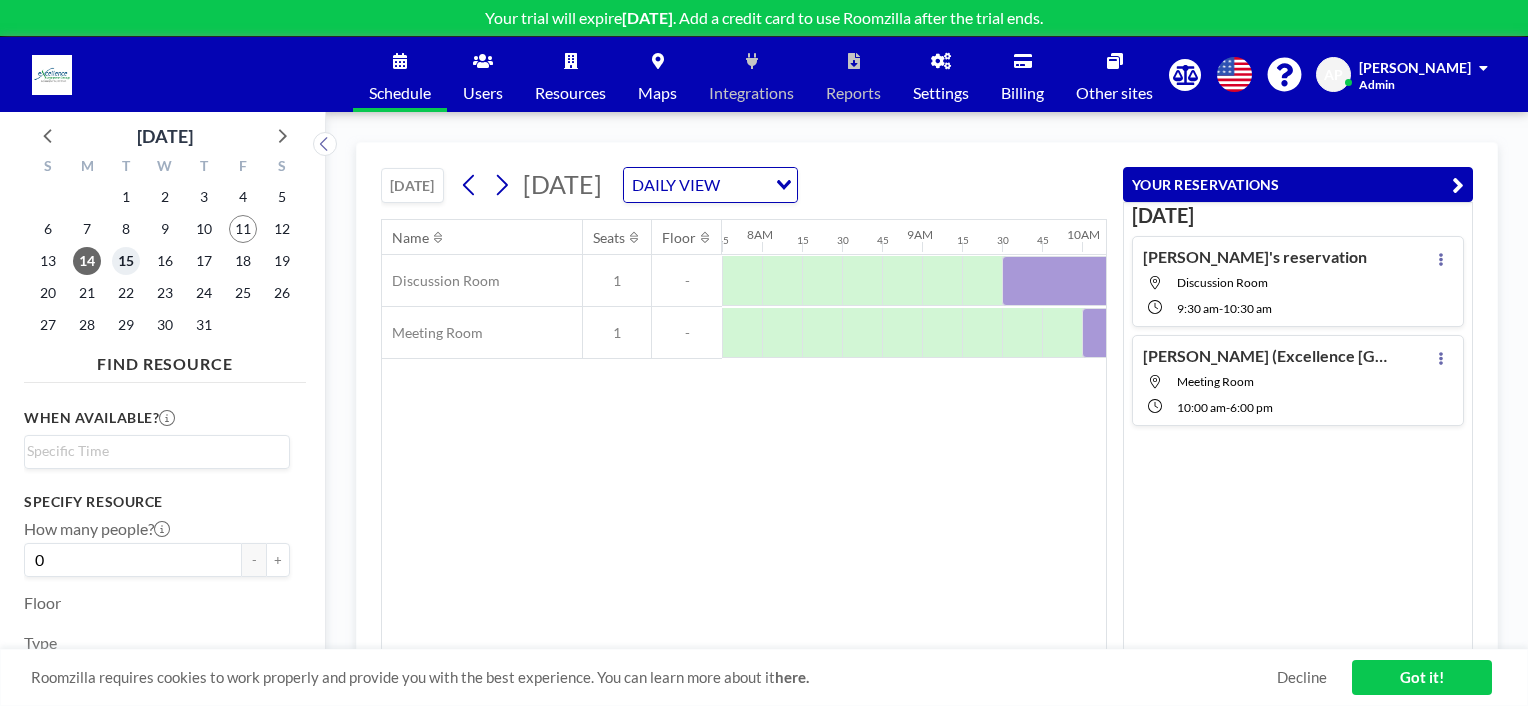 click on "15" at bounding box center [126, 261] 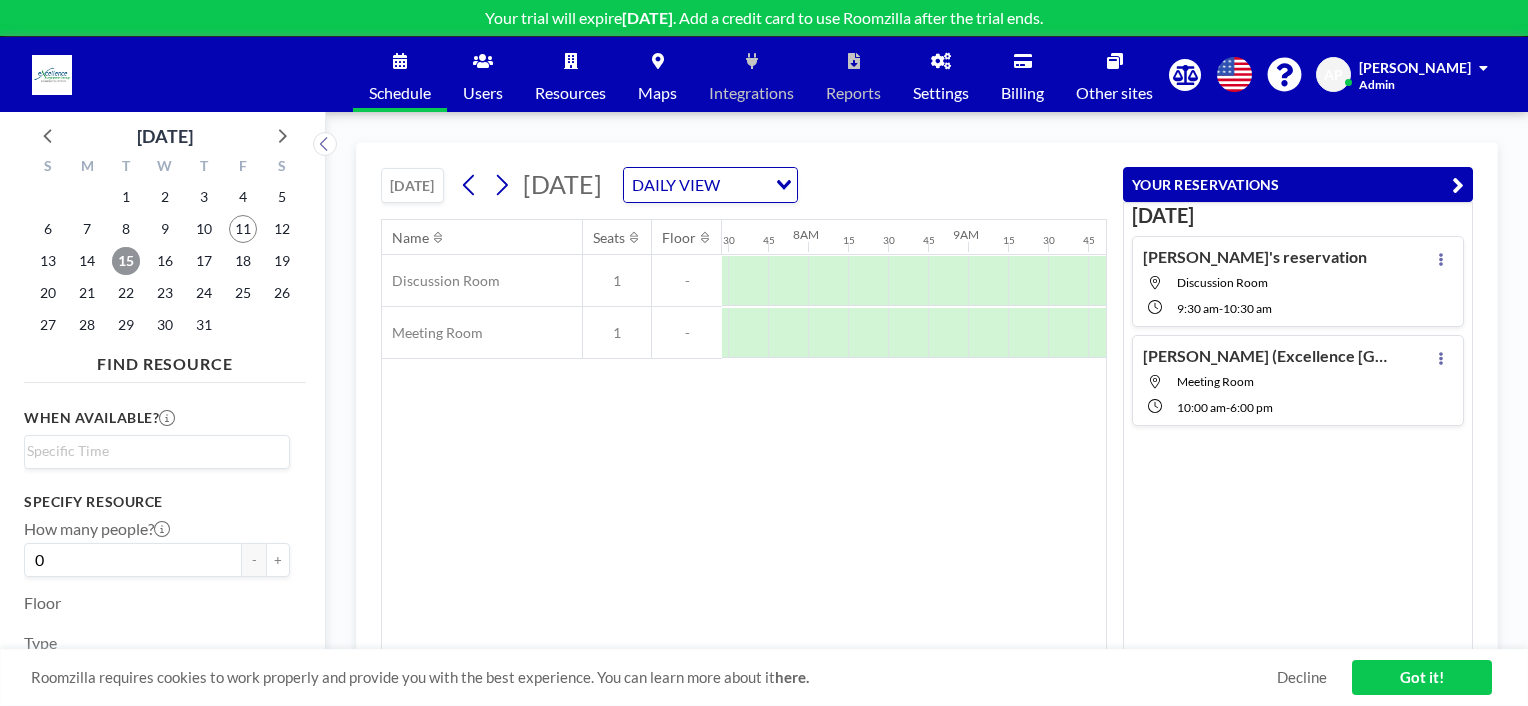 scroll, scrollTop: 0, scrollLeft: 1240, axis: horizontal 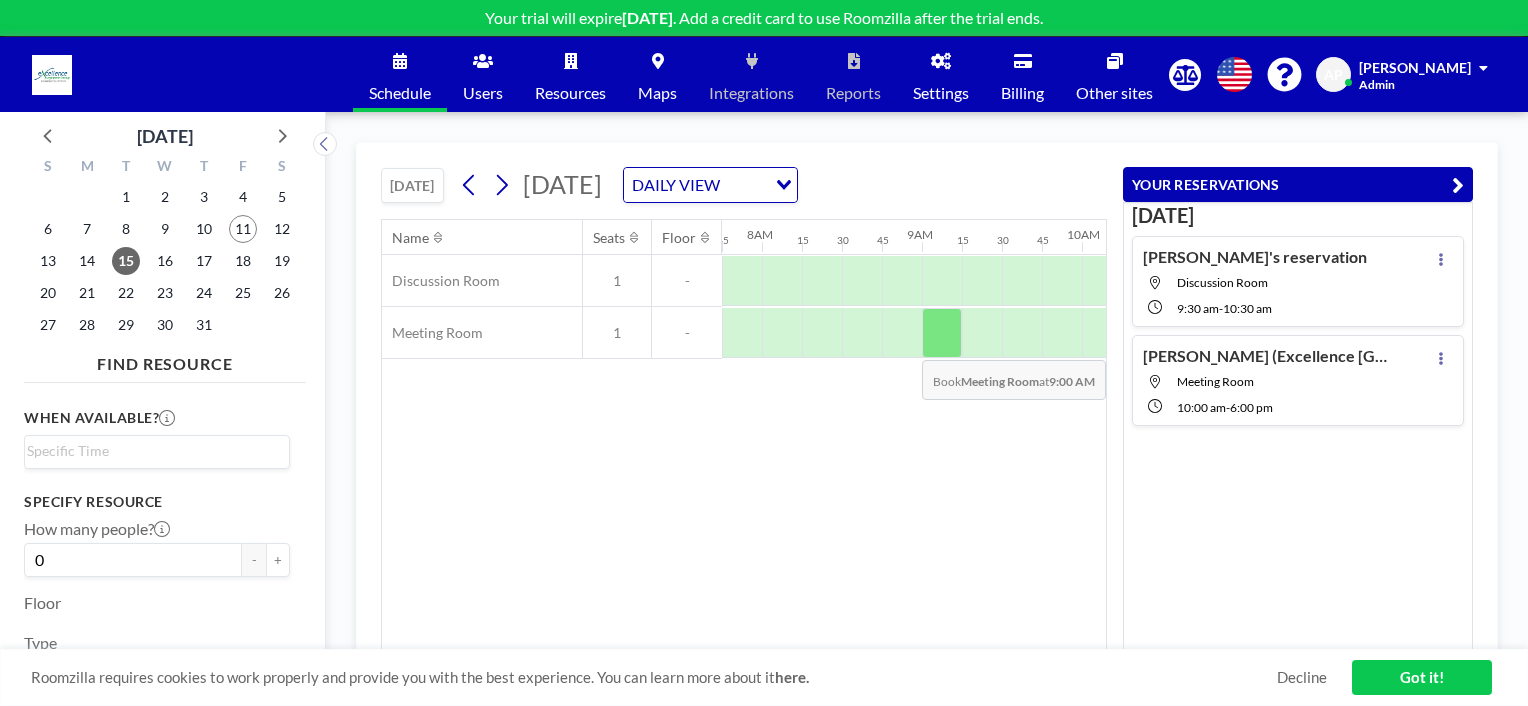 click at bounding box center (942, 333) 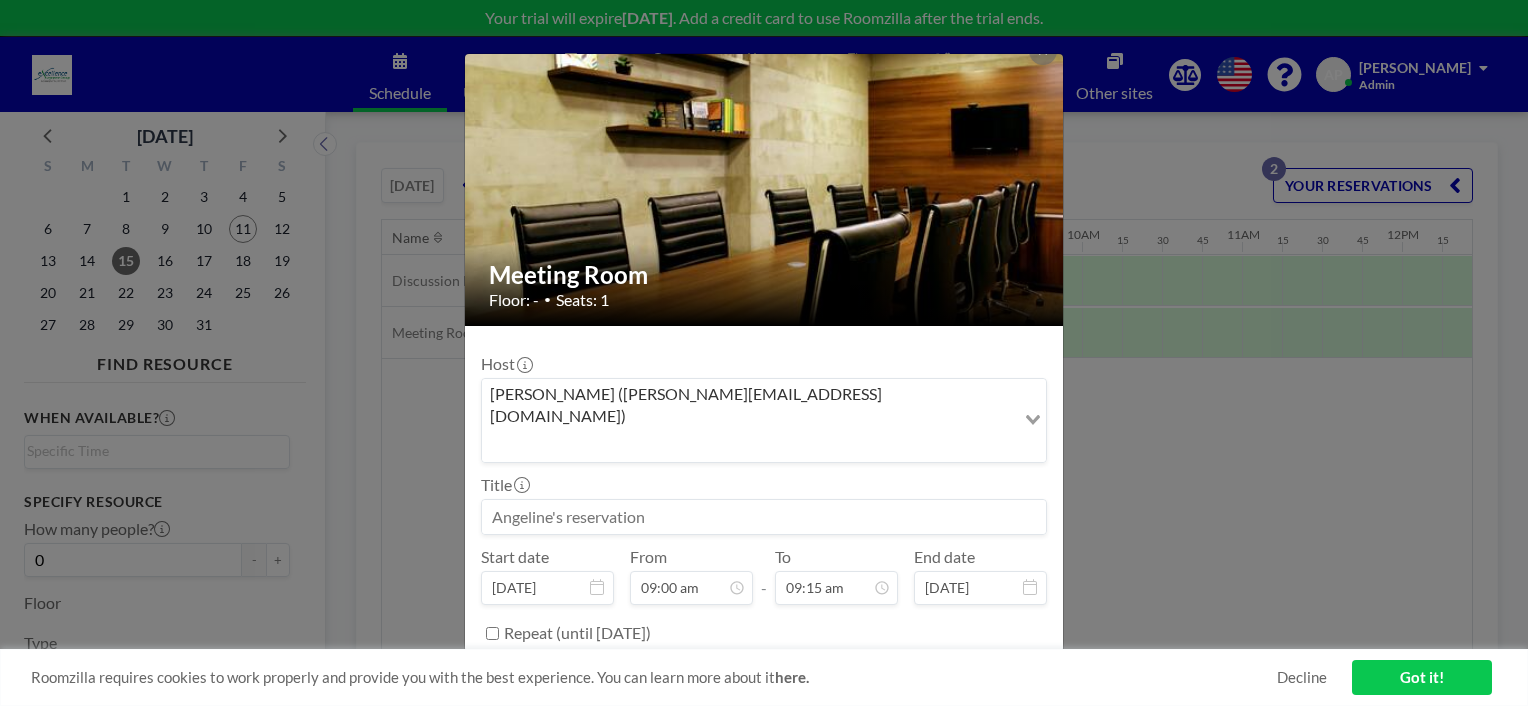 scroll, scrollTop: 39, scrollLeft: 0, axis: vertical 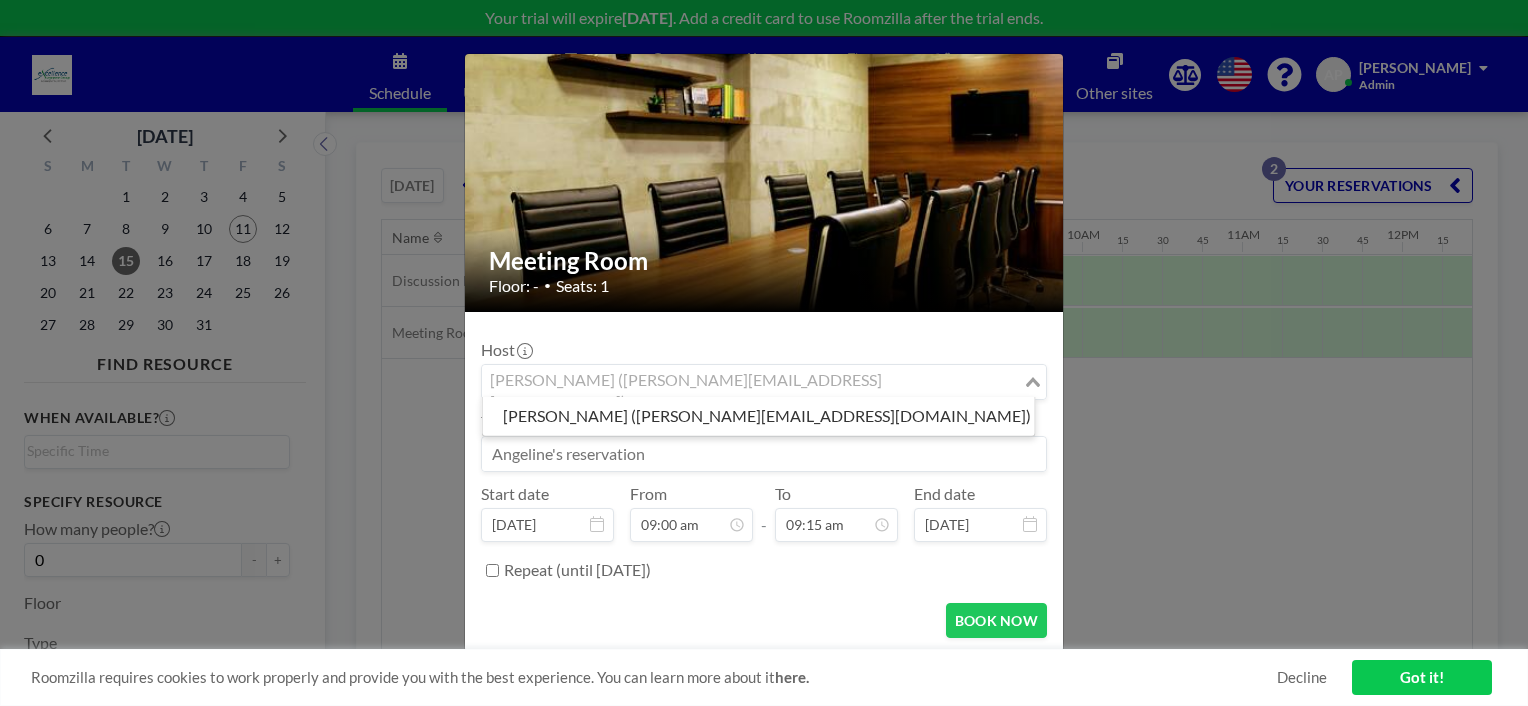 click on "Angeline Paulite (angeline.paulite@excellencesg.com)
Loading..." at bounding box center (764, 382) 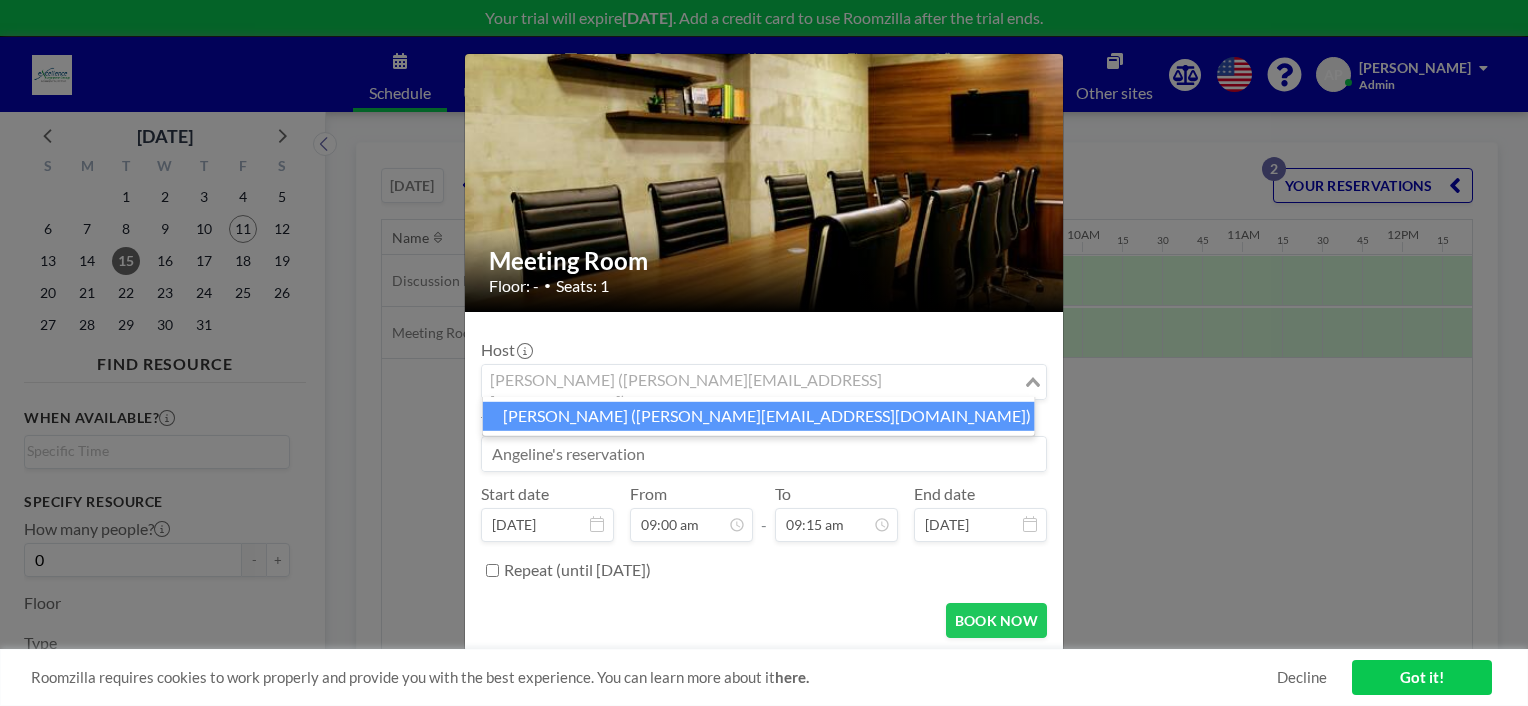 click on "Host
Angeline Paulite (angeline.paulite@excellencesg.com)
Loading...      Title   Start date  Jul 15, 2025  From  09:00 am      -   To  09:15 am      End date  Jul 15, 2025  Repeat (until January 7, 2026)            BOOK NOW" at bounding box center [764, 483] 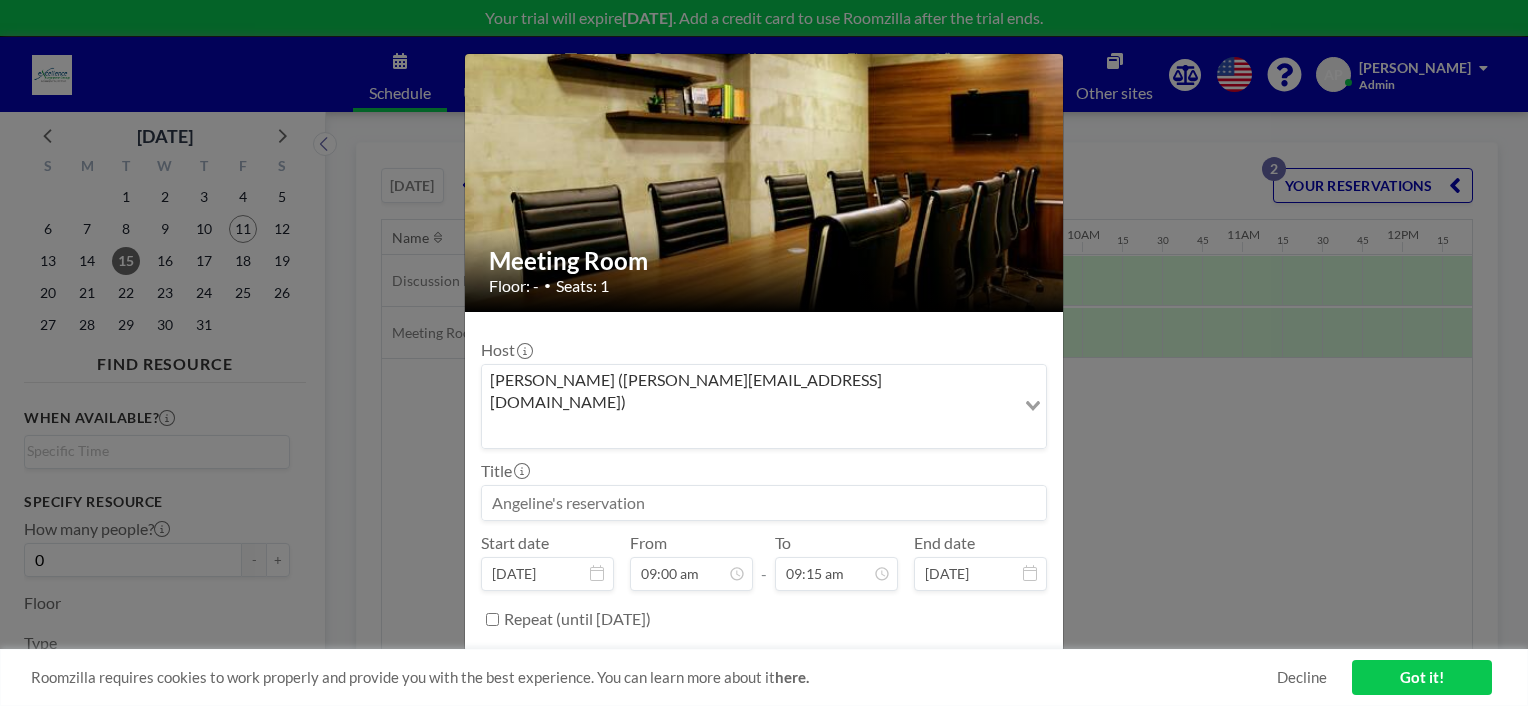 click at bounding box center (764, 503) 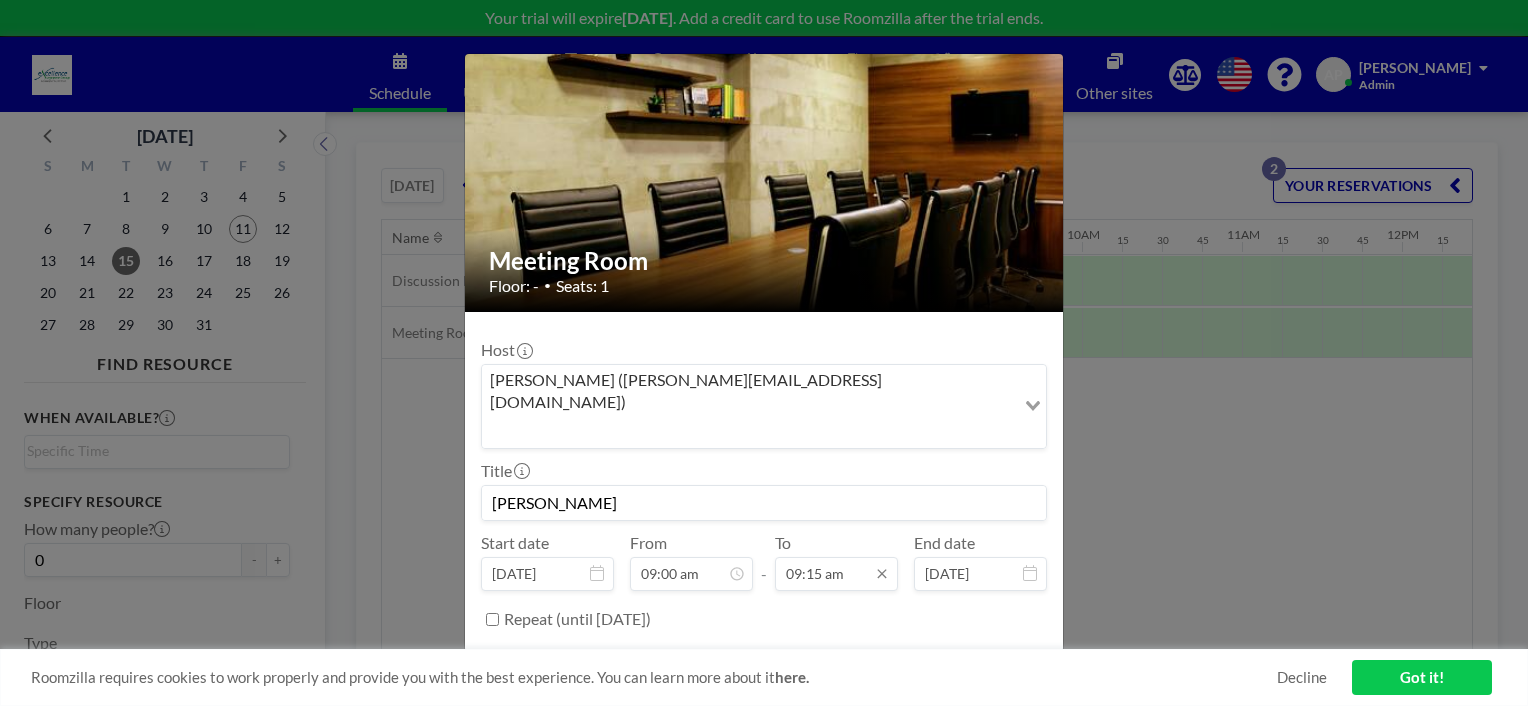 scroll, scrollTop: 1282, scrollLeft: 0, axis: vertical 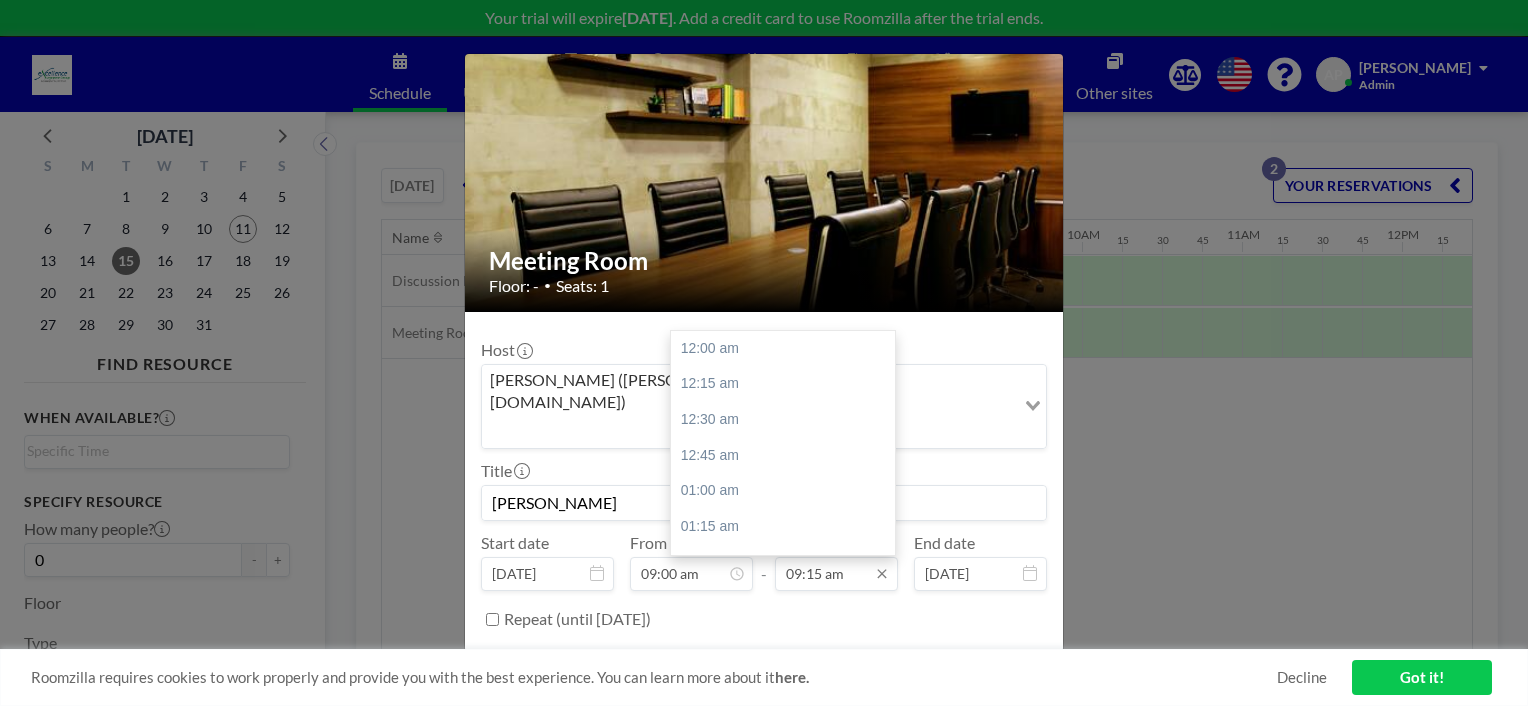 type on "Ma Kar Khee" 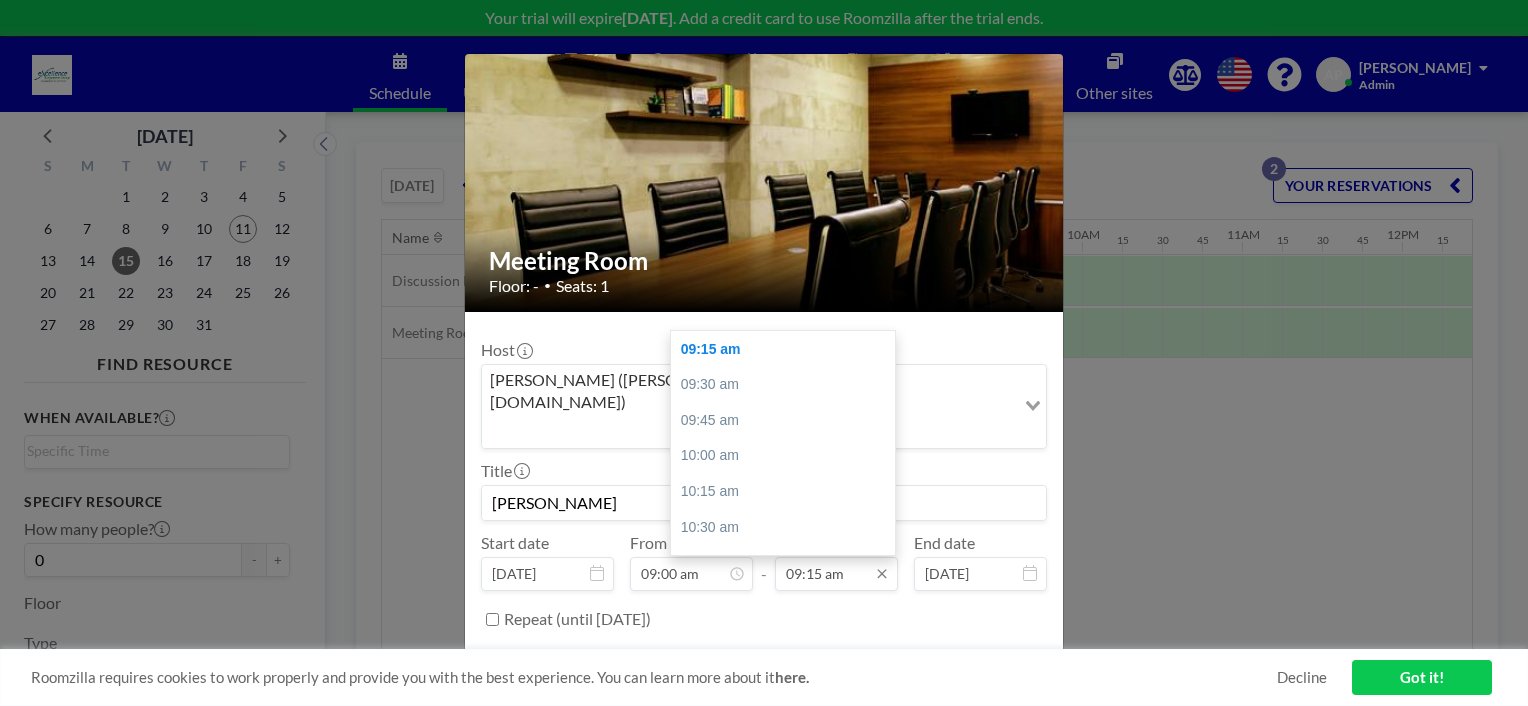click on "09:15 am" at bounding box center (836, 574) 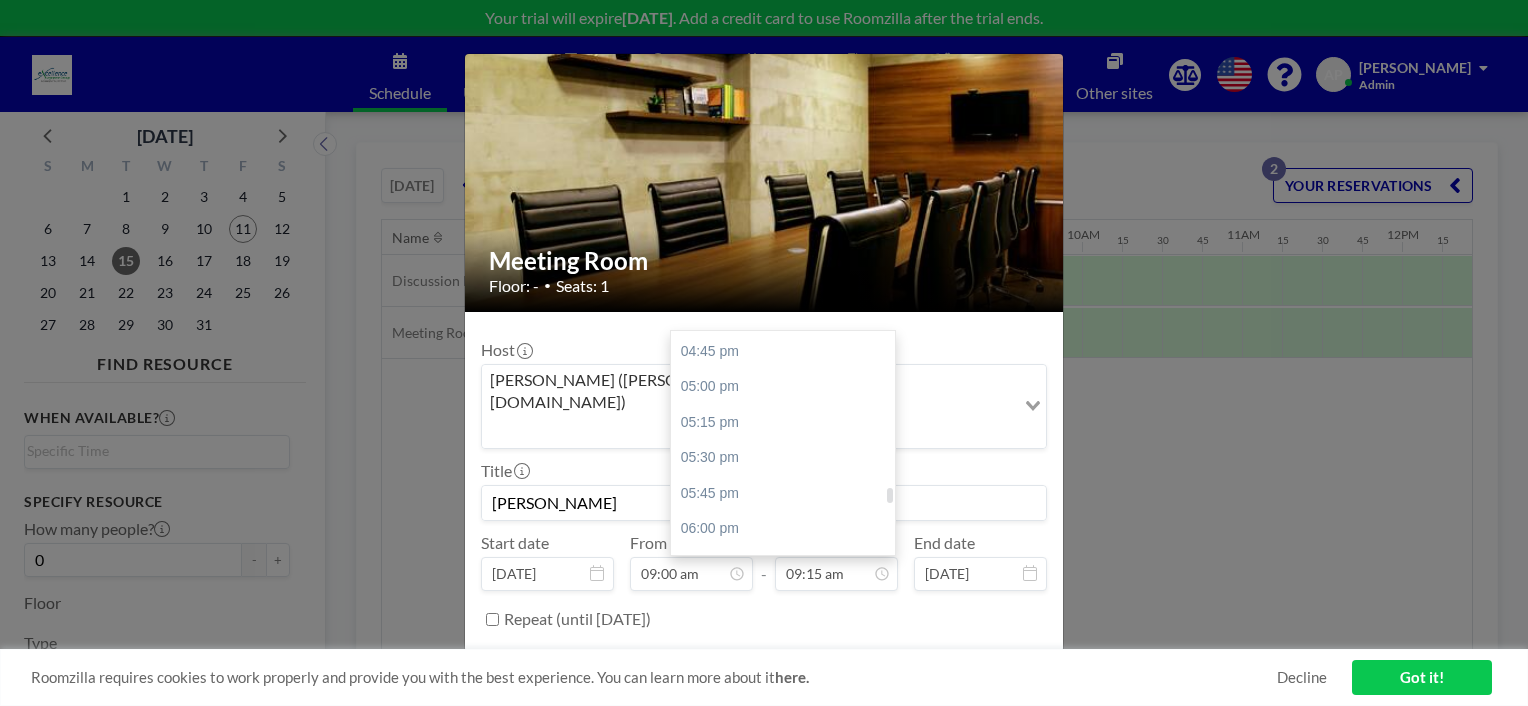scroll, scrollTop: 2416, scrollLeft: 0, axis: vertical 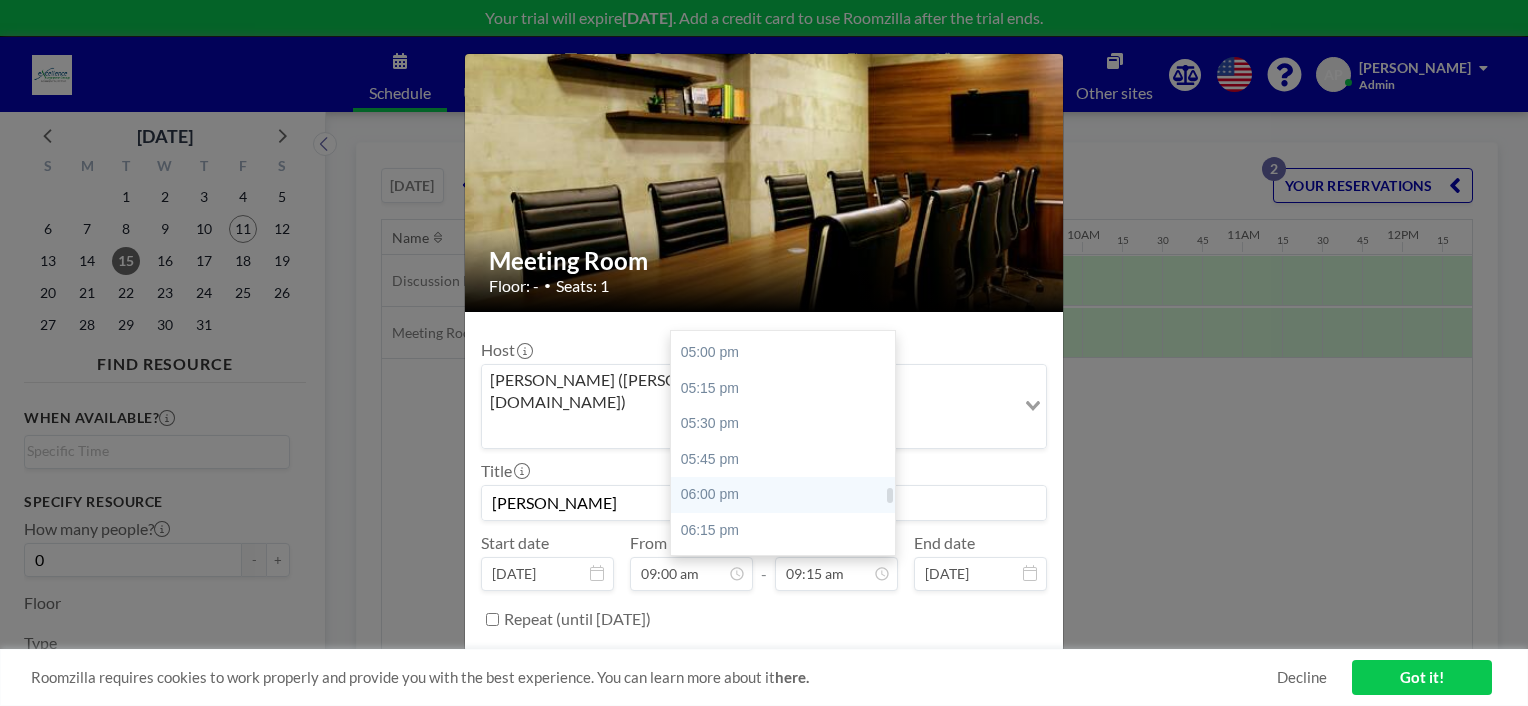 click on "06:00 pm" at bounding box center (788, 495) 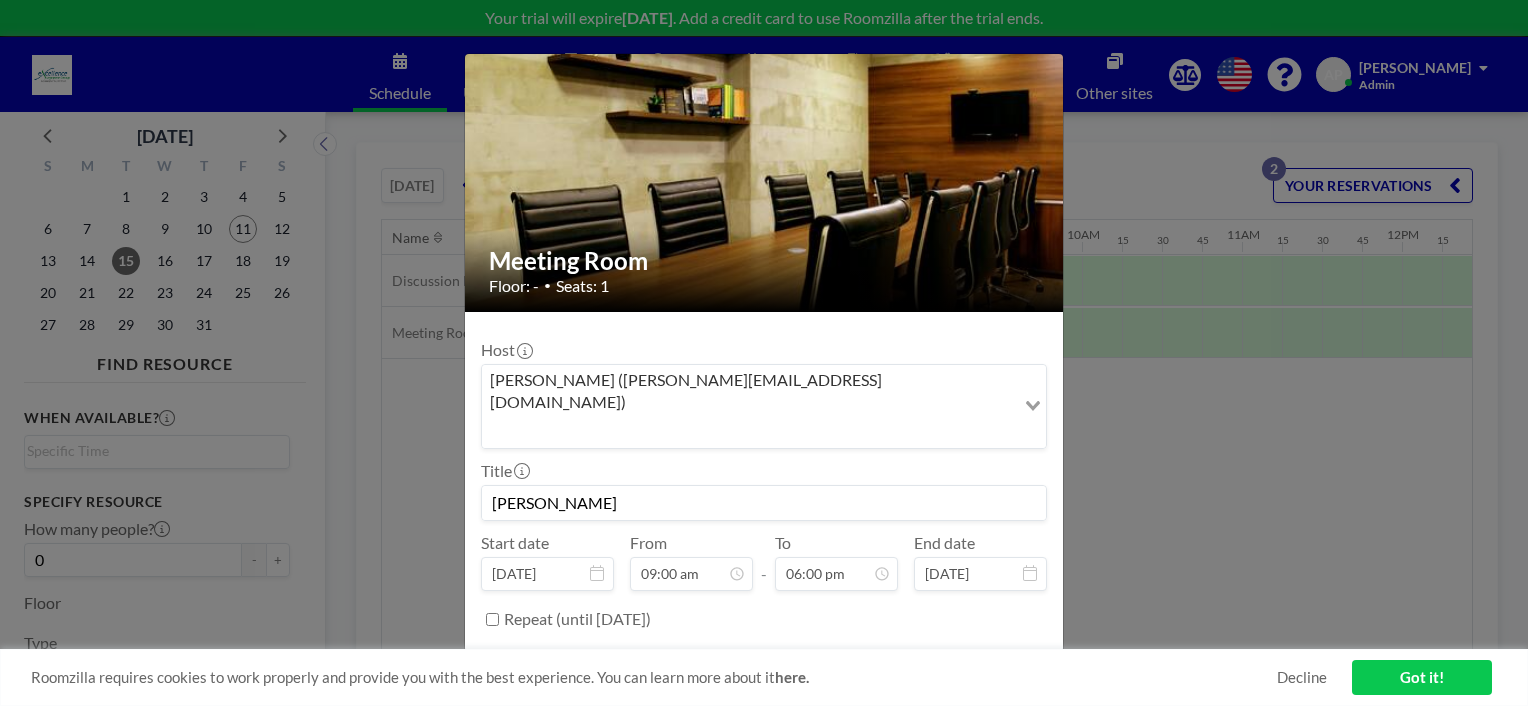 scroll, scrollTop: 2563, scrollLeft: 0, axis: vertical 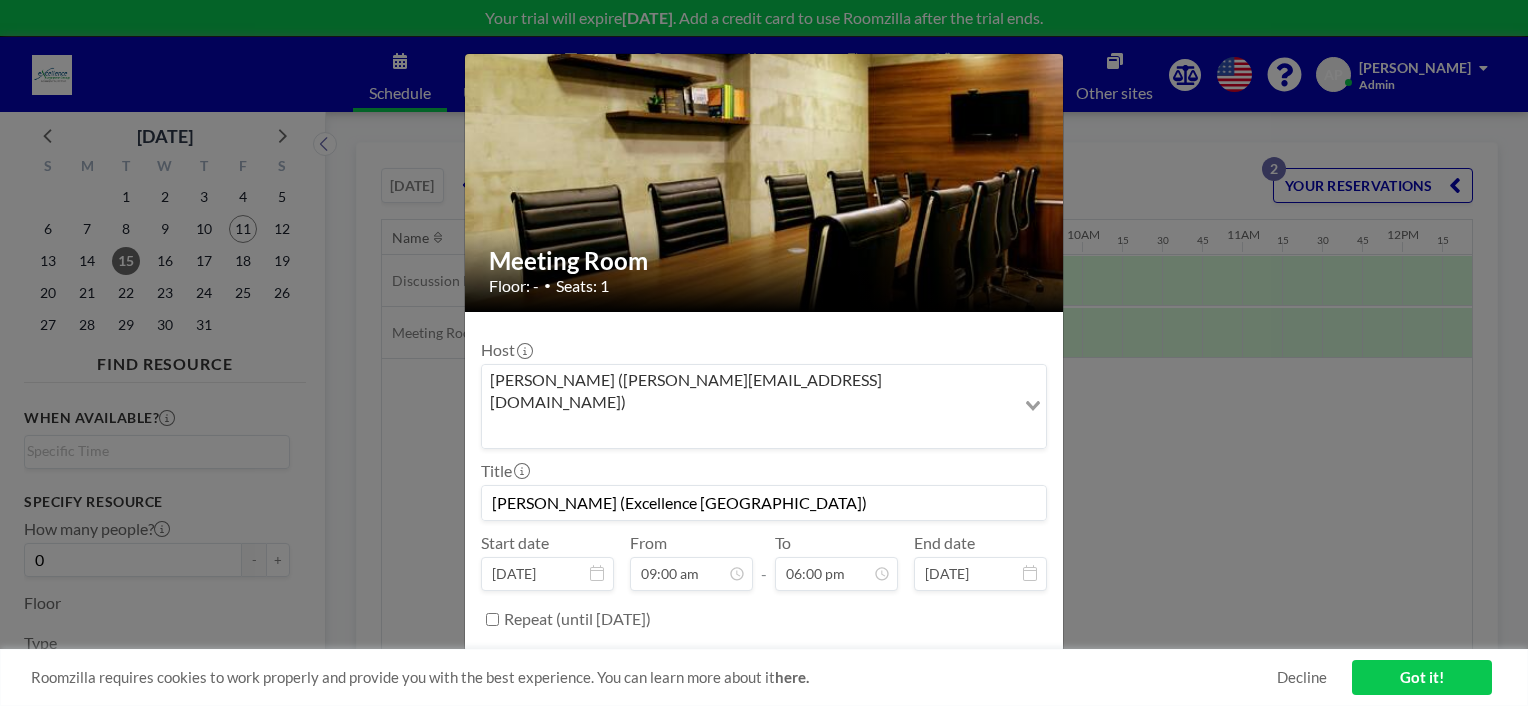 type on "[PERSON_NAME] (Excellence [GEOGRAPHIC_DATA])" 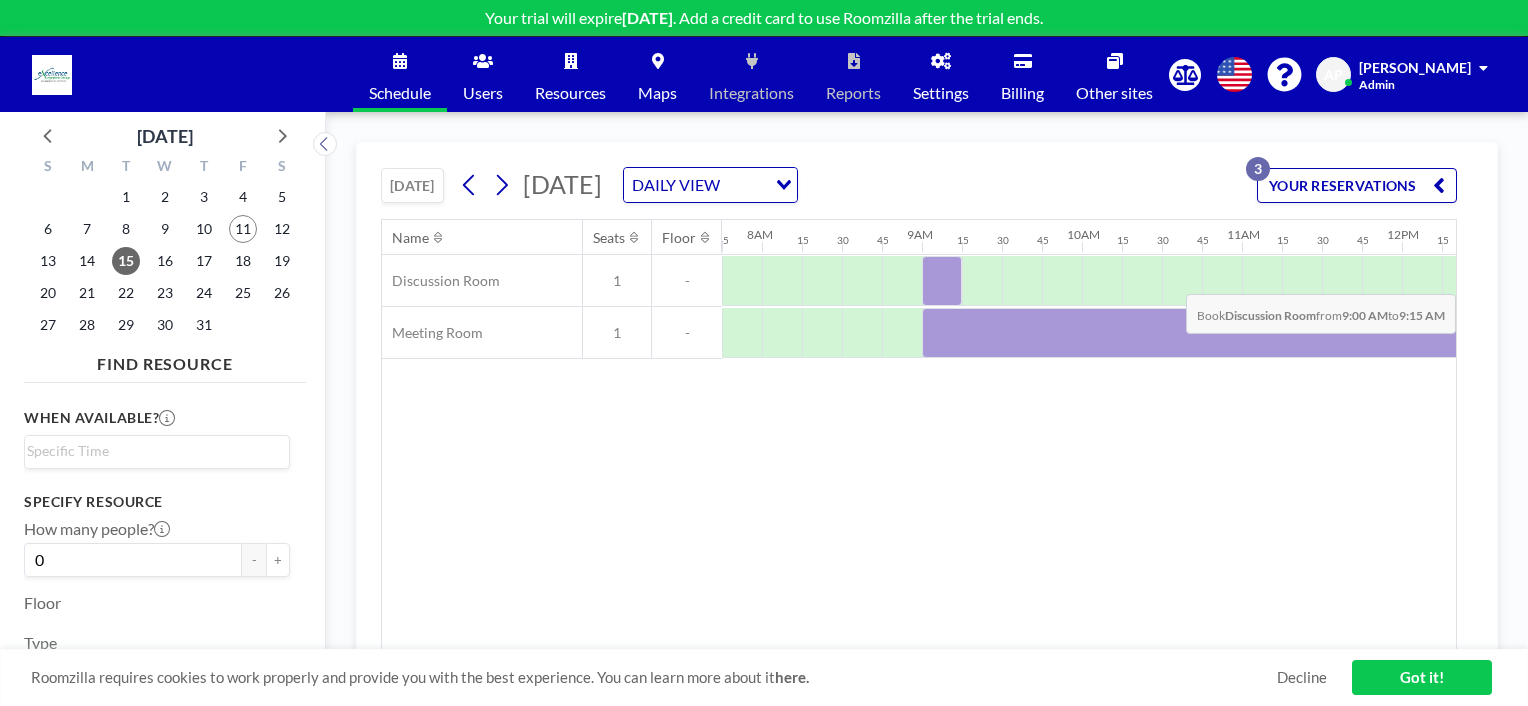 click at bounding box center [942, 281] 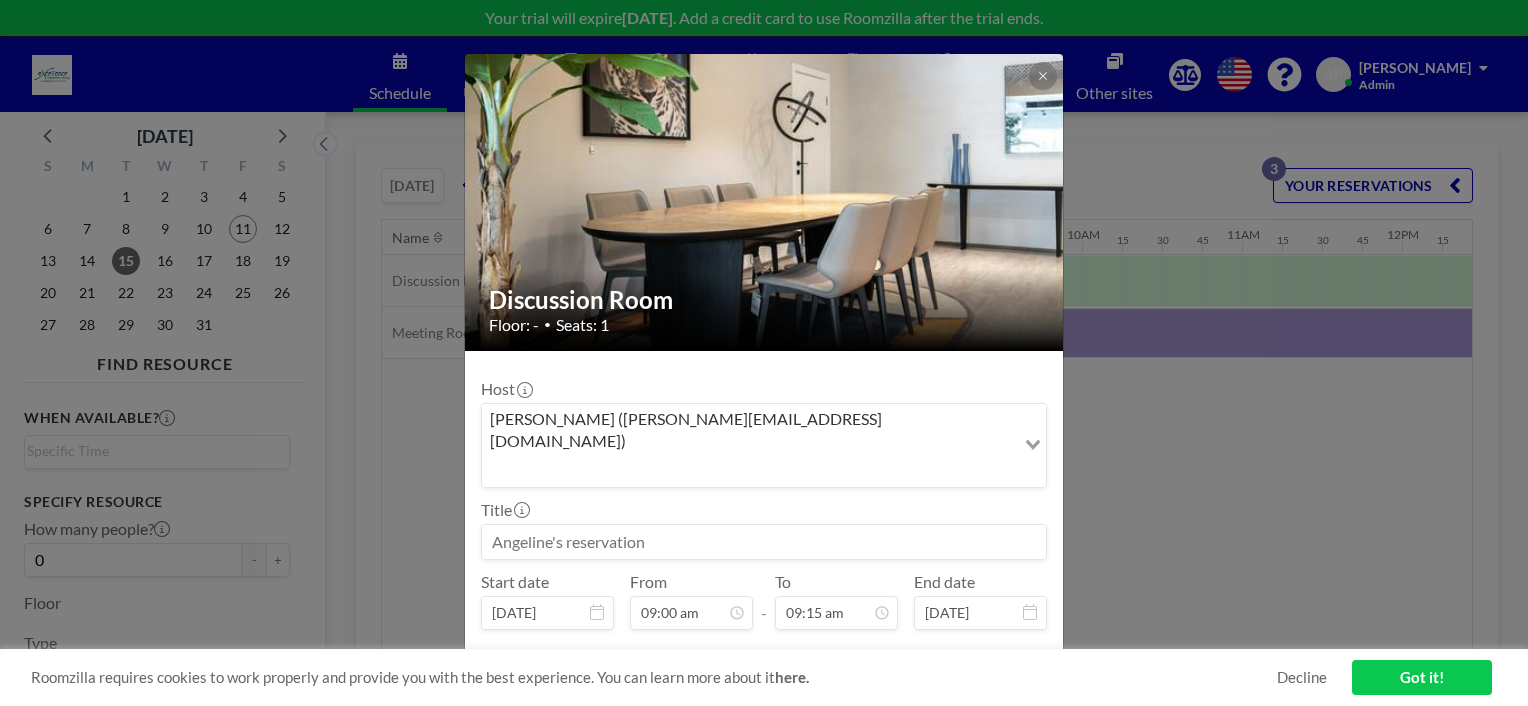 scroll, scrollTop: 39, scrollLeft: 0, axis: vertical 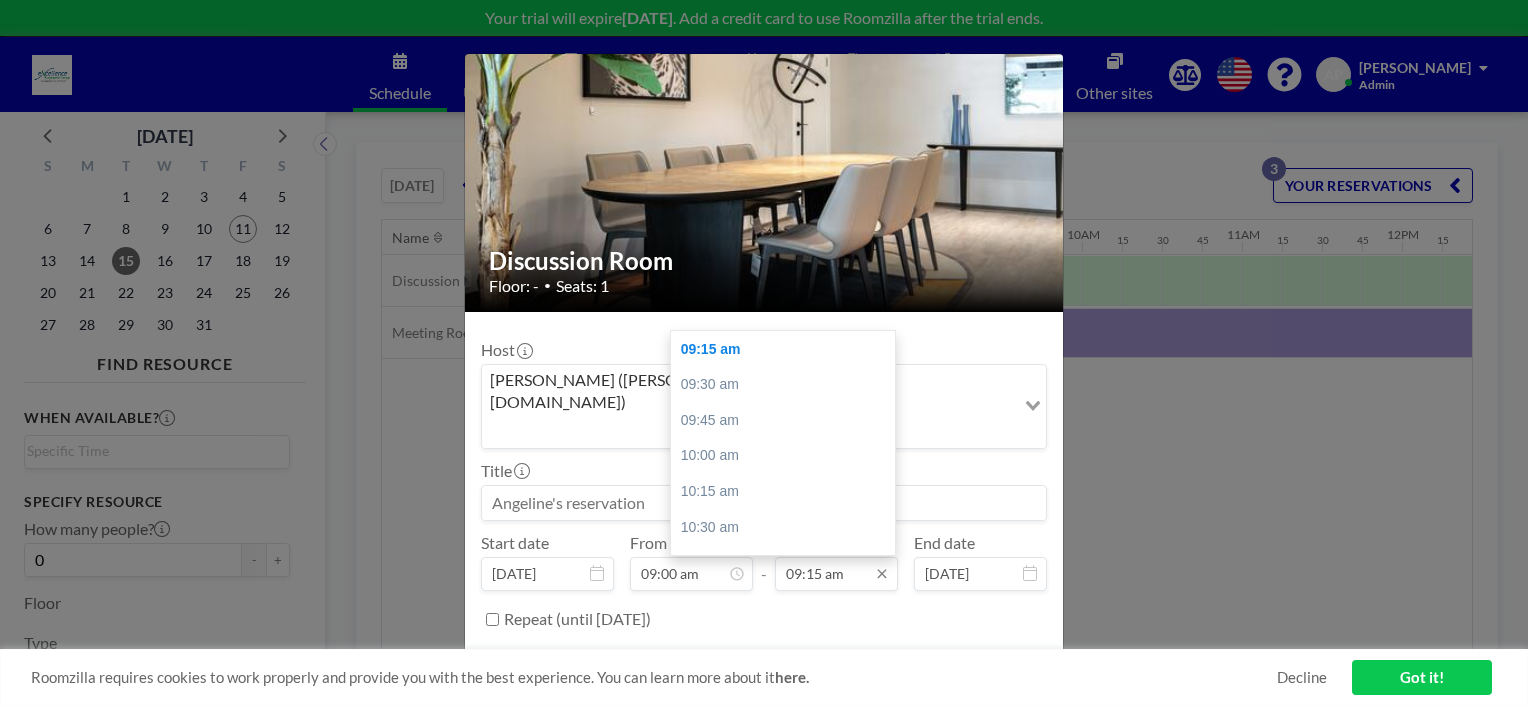 click on "09:15 am" at bounding box center (836, 574) 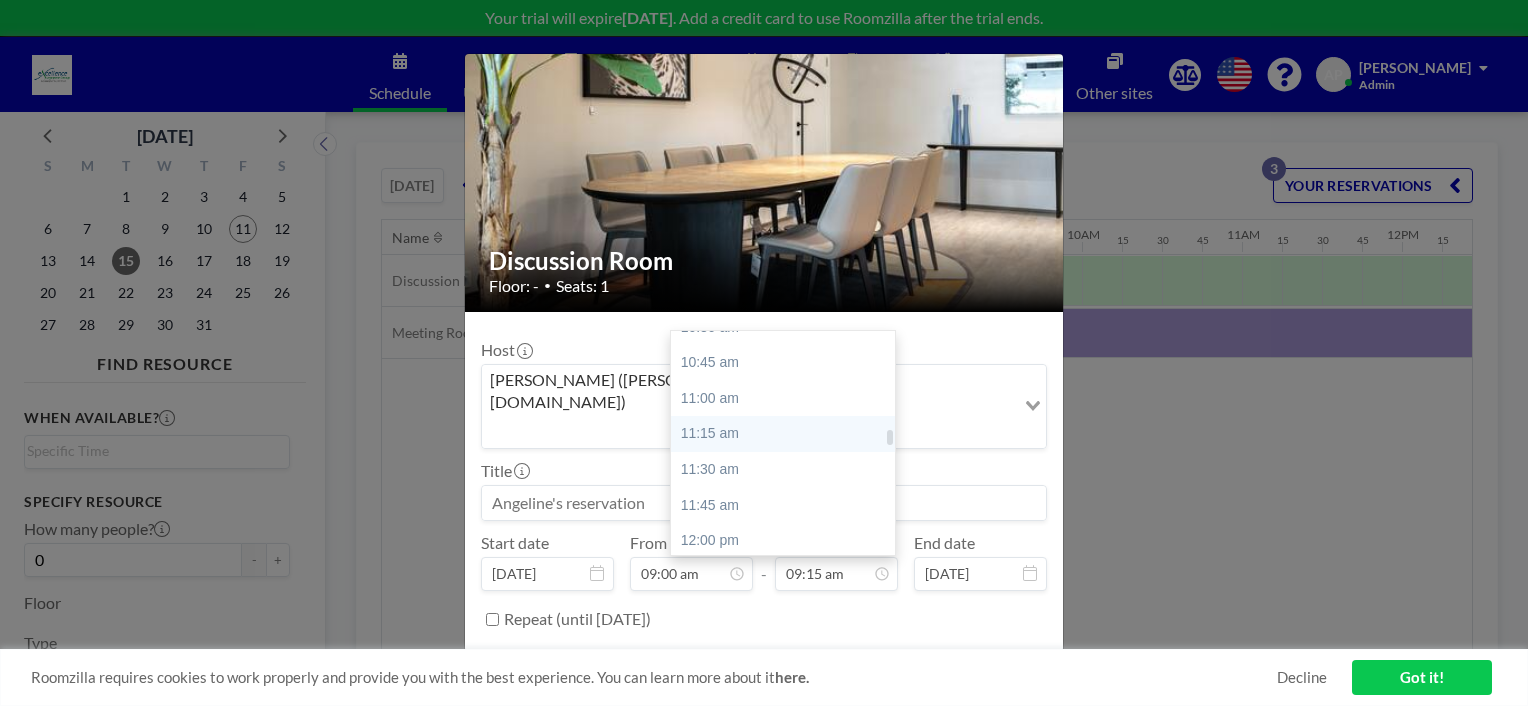 scroll, scrollTop: 1416, scrollLeft: 0, axis: vertical 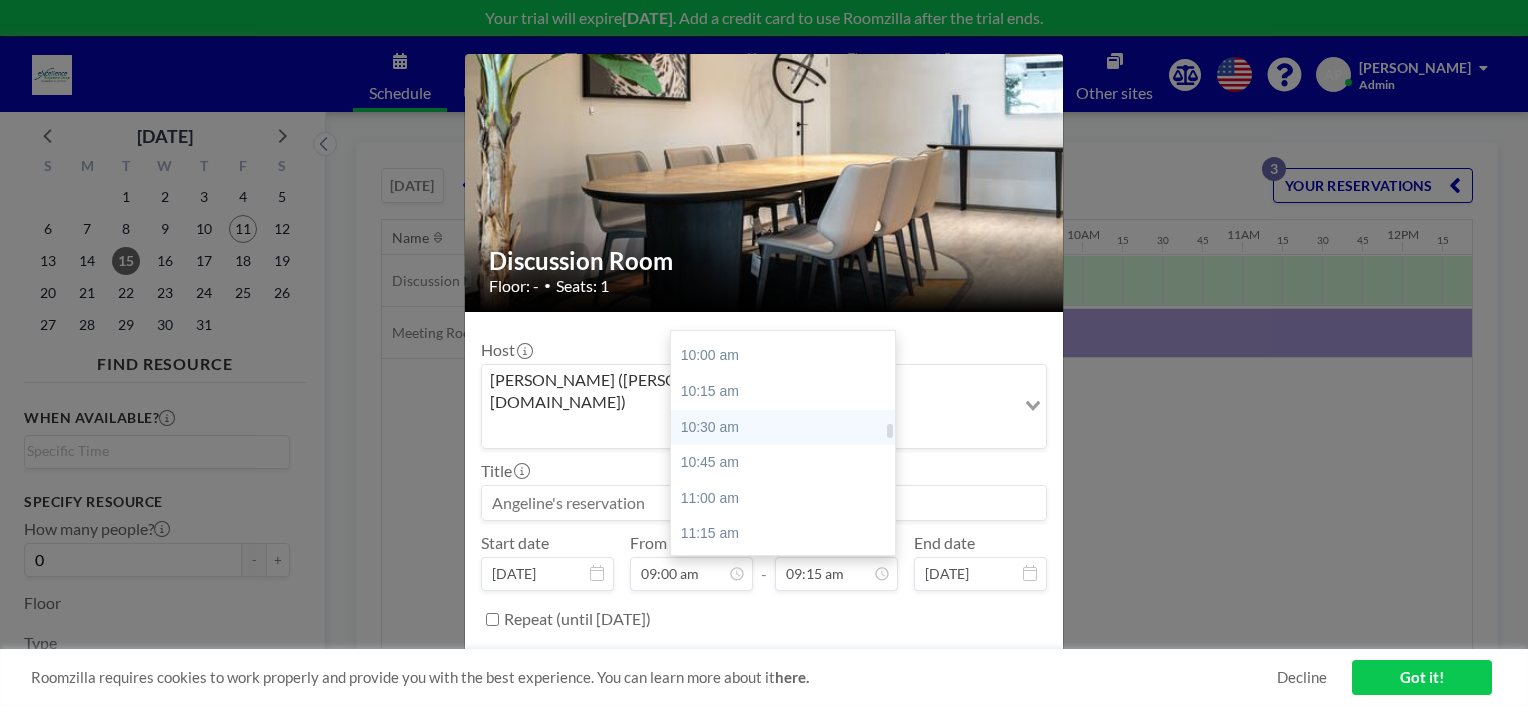 click on "10:30 am" at bounding box center (788, 428) 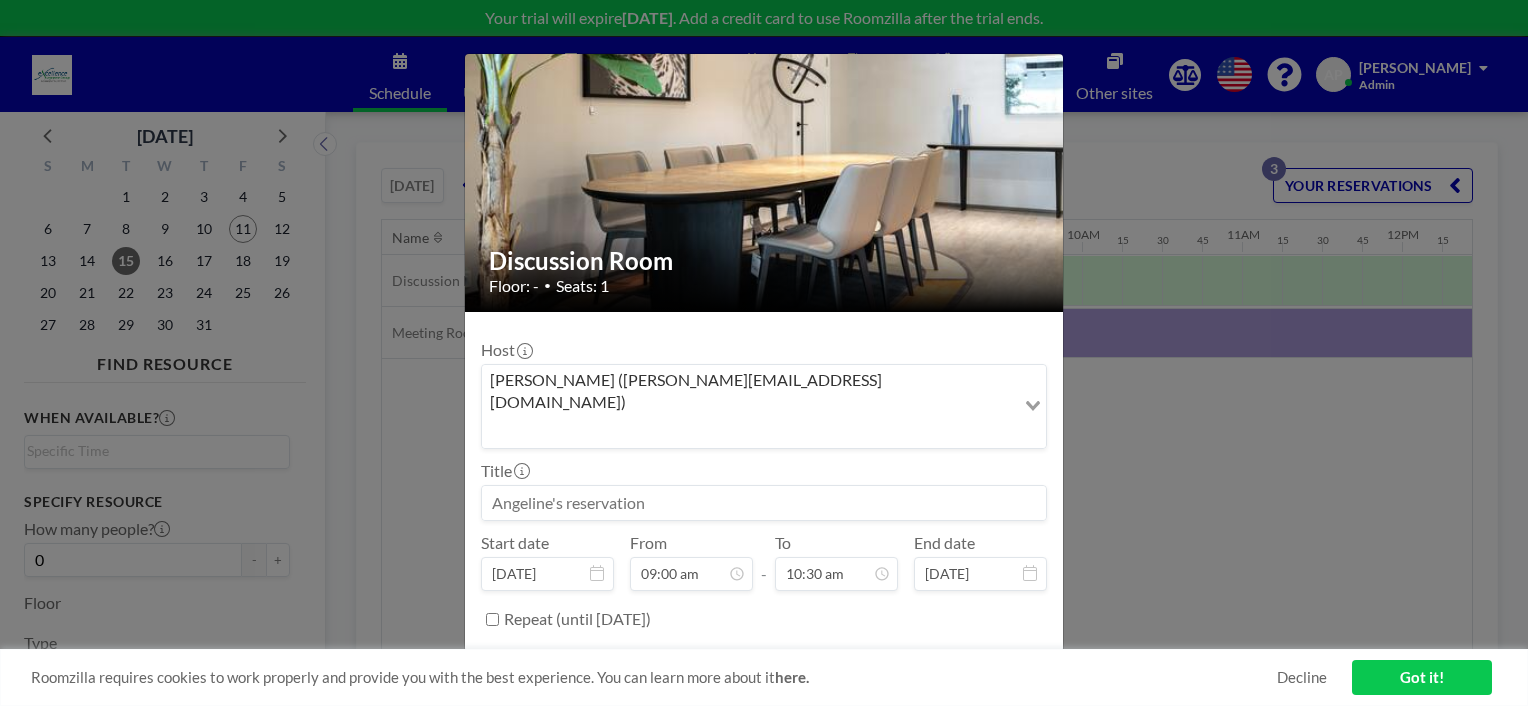 scroll, scrollTop: 1495, scrollLeft: 0, axis: vertical 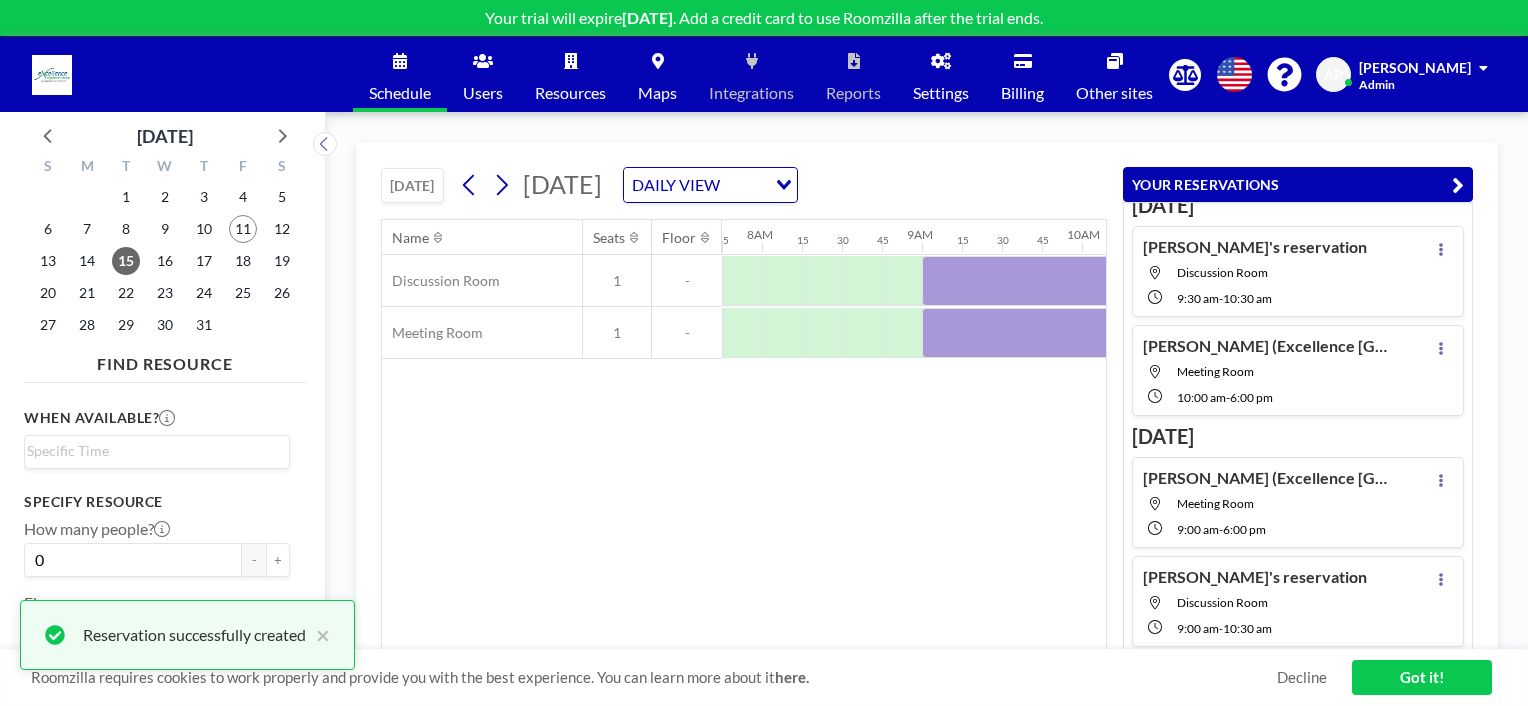 click on "Schedule" at bounding box center (400, 74) 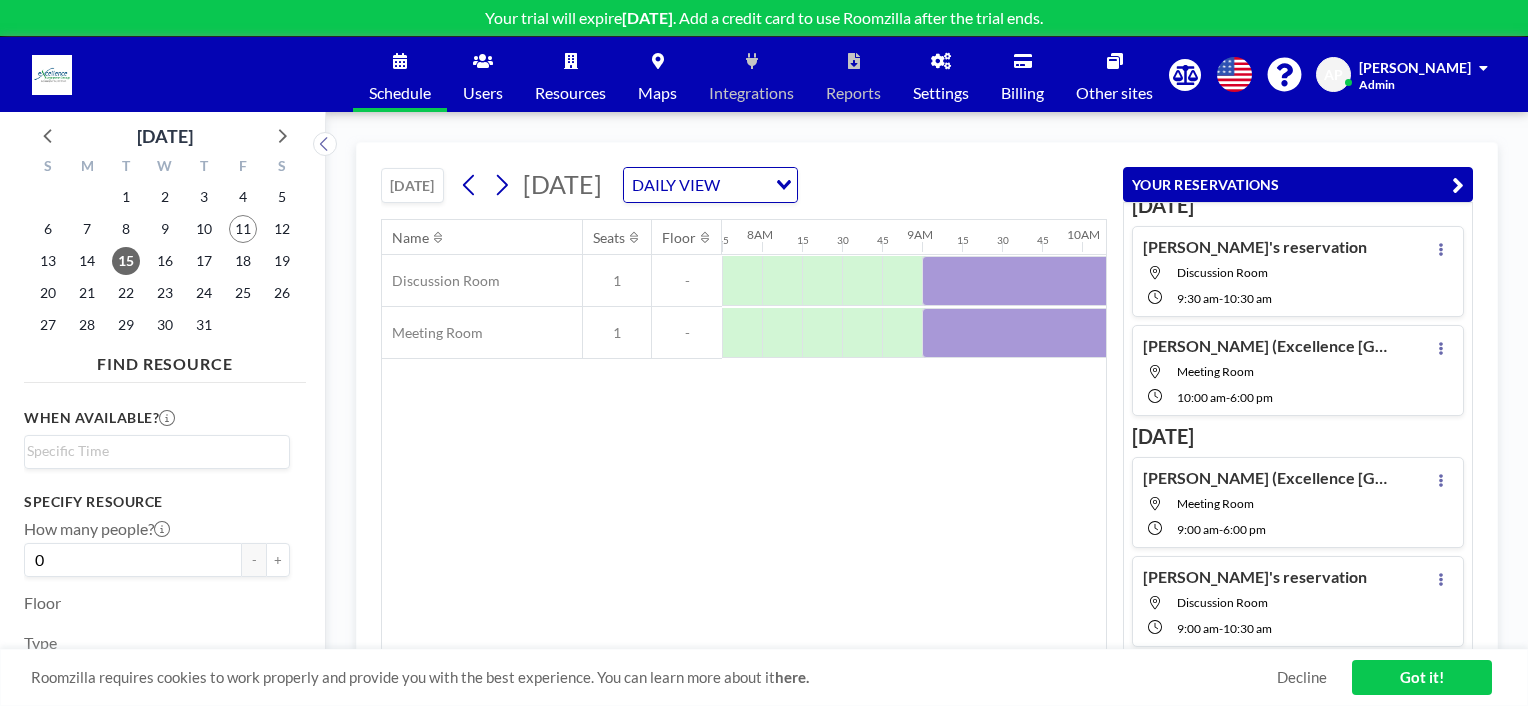 click on "Got it!" at bounding box center [1422, 677] 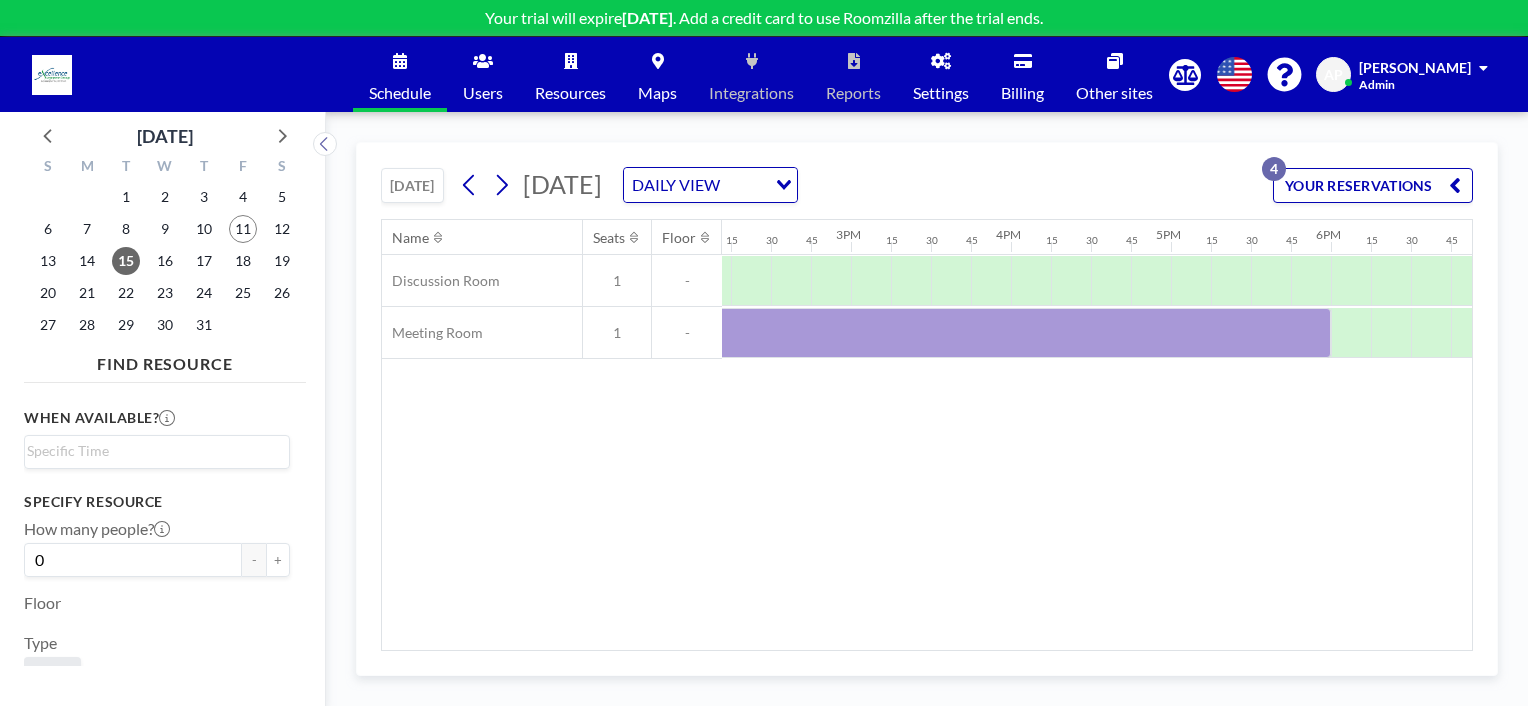 scroll, scrollTop: 0, scrollLeft: 2274, axis: horizontal 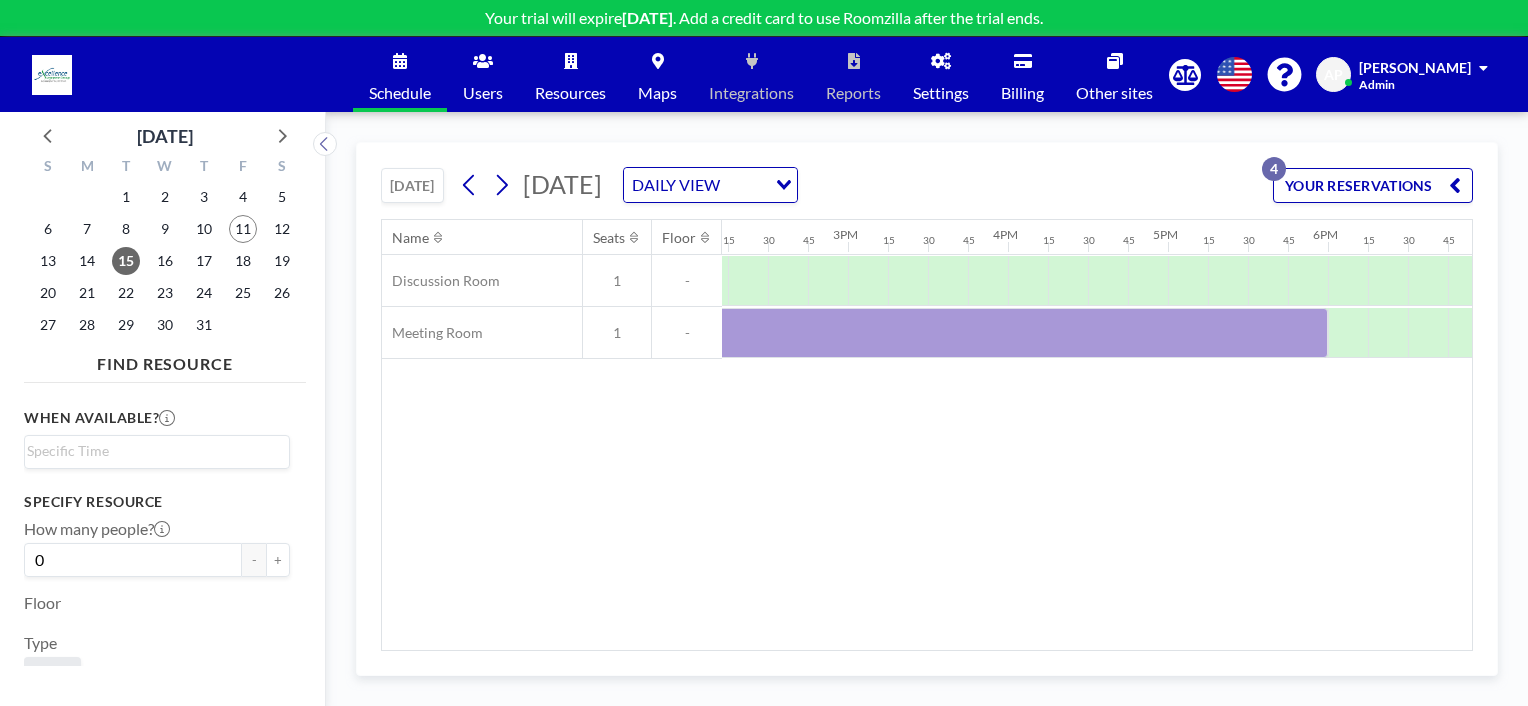 drag, startPoint x: 678, startPoint y: 650, endPoint x: 942, endPoint y: 669, distance: 264.68283 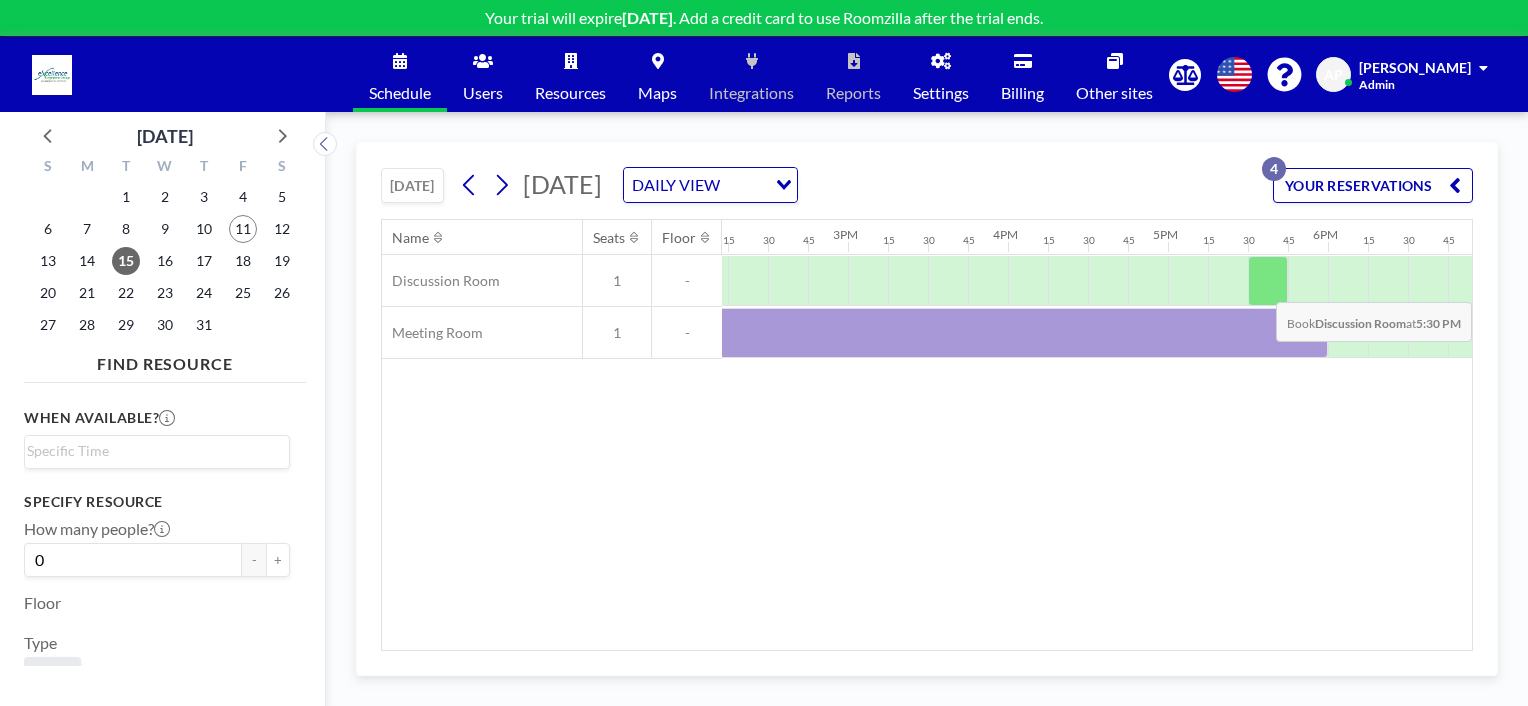 click at bounding box center (1268, 281) 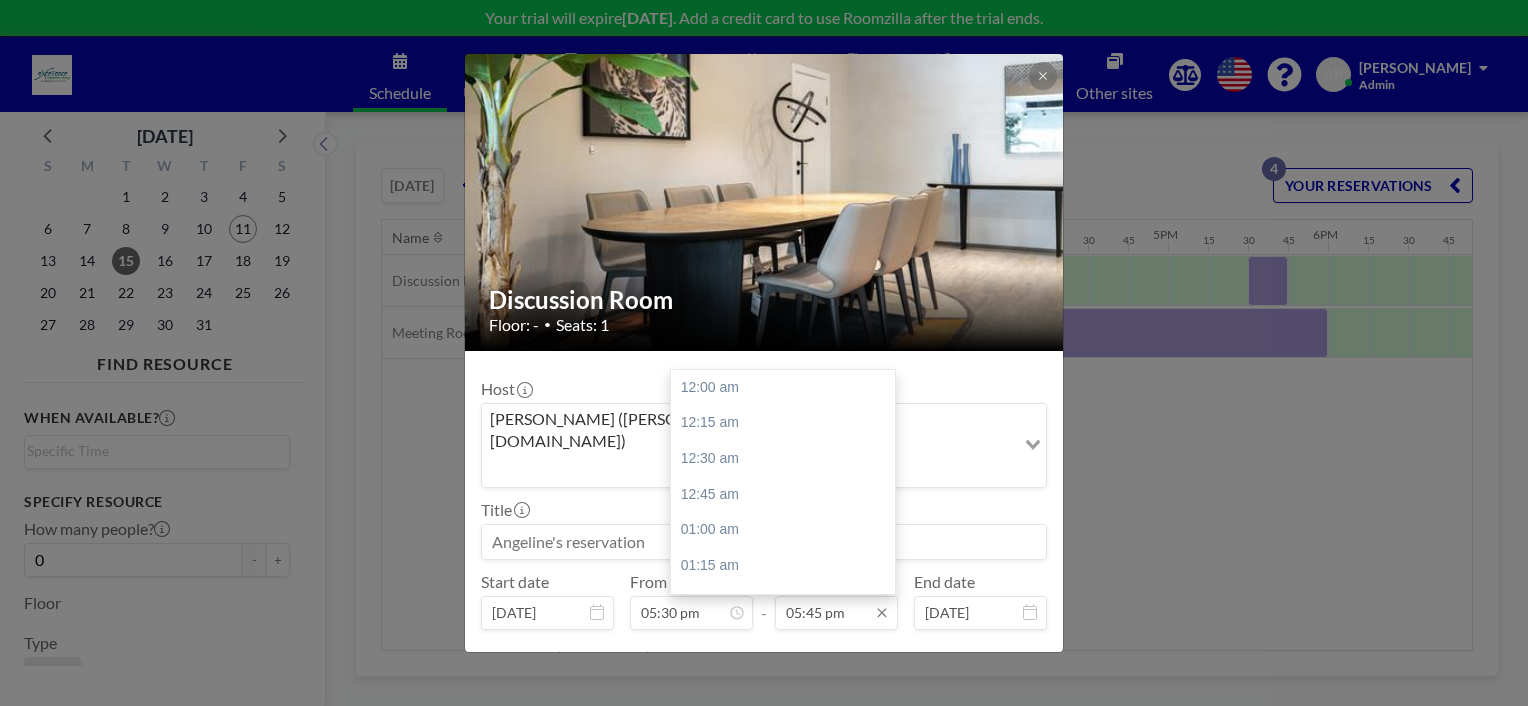 click on "05:45 pm" at bounding box center [836, 613] 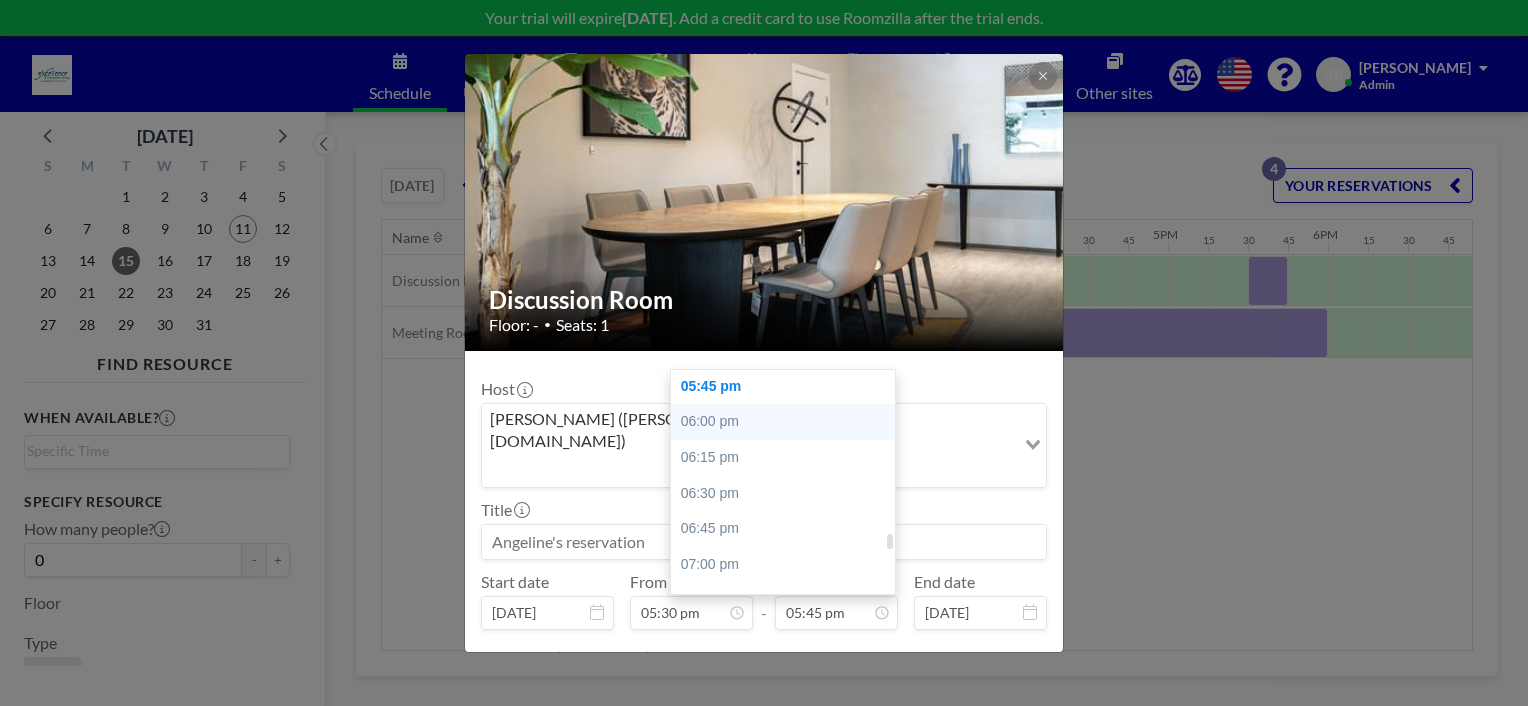 click on "06:00 pm" at bounding box center (788, 422) 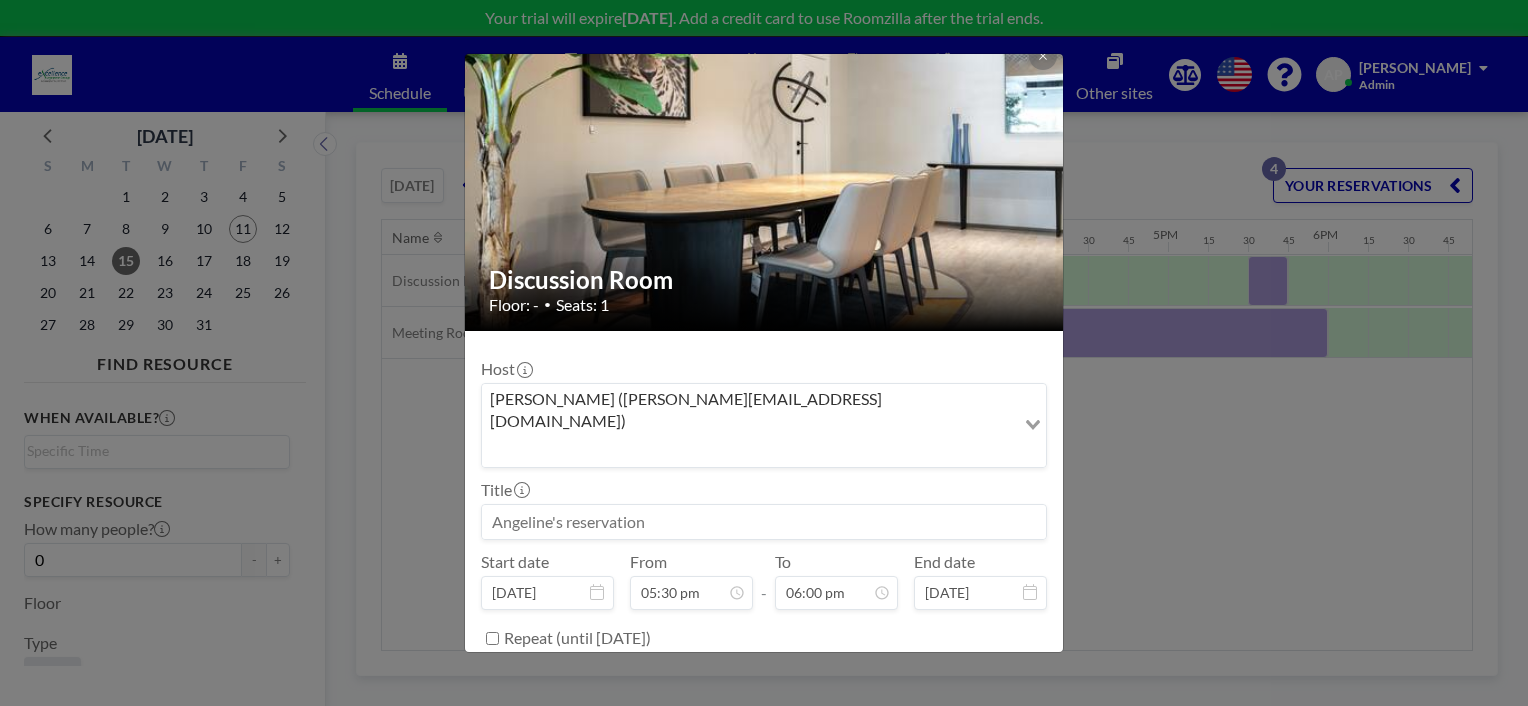scroll, scrollTop: 39, scrollLeft: 0, axis: vertical 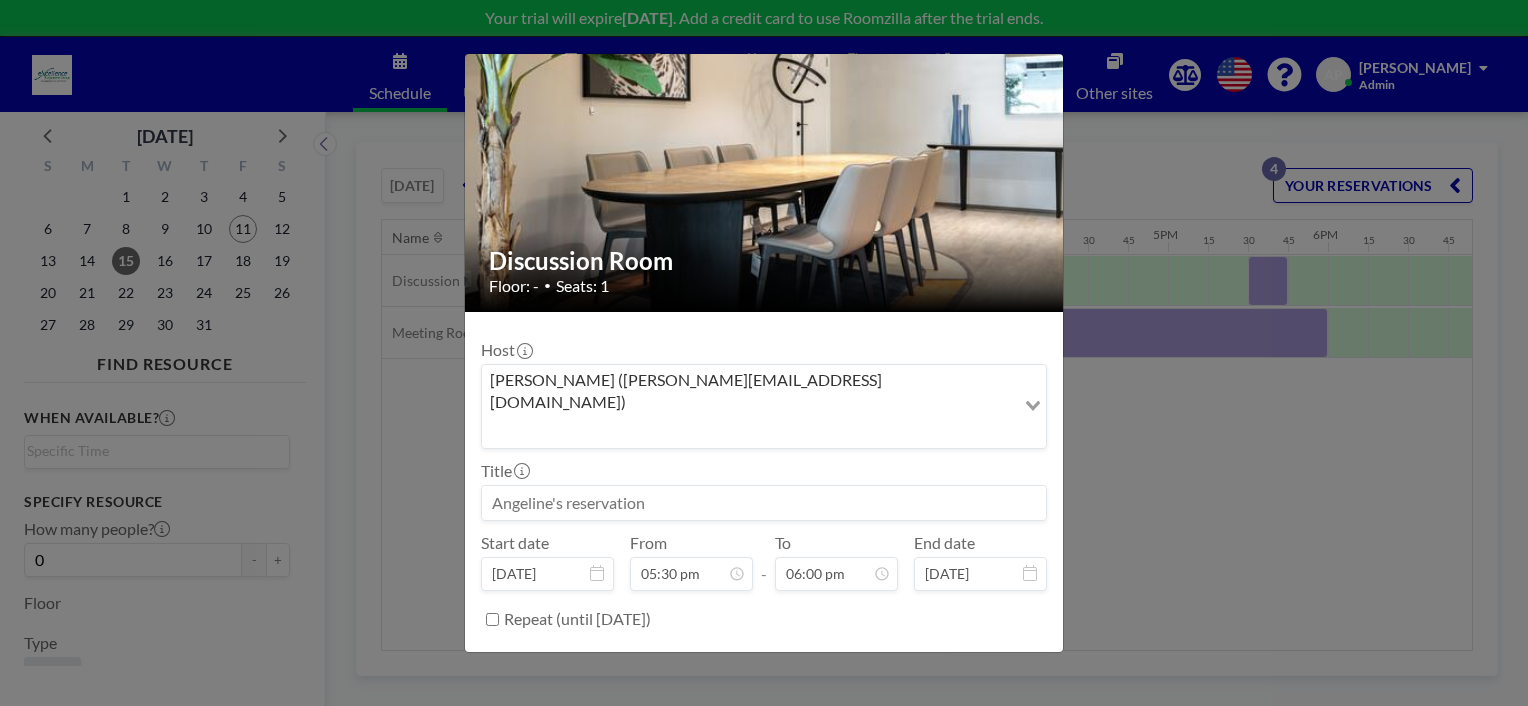click on "BOOK NOW" at bounding box center [996, 669] 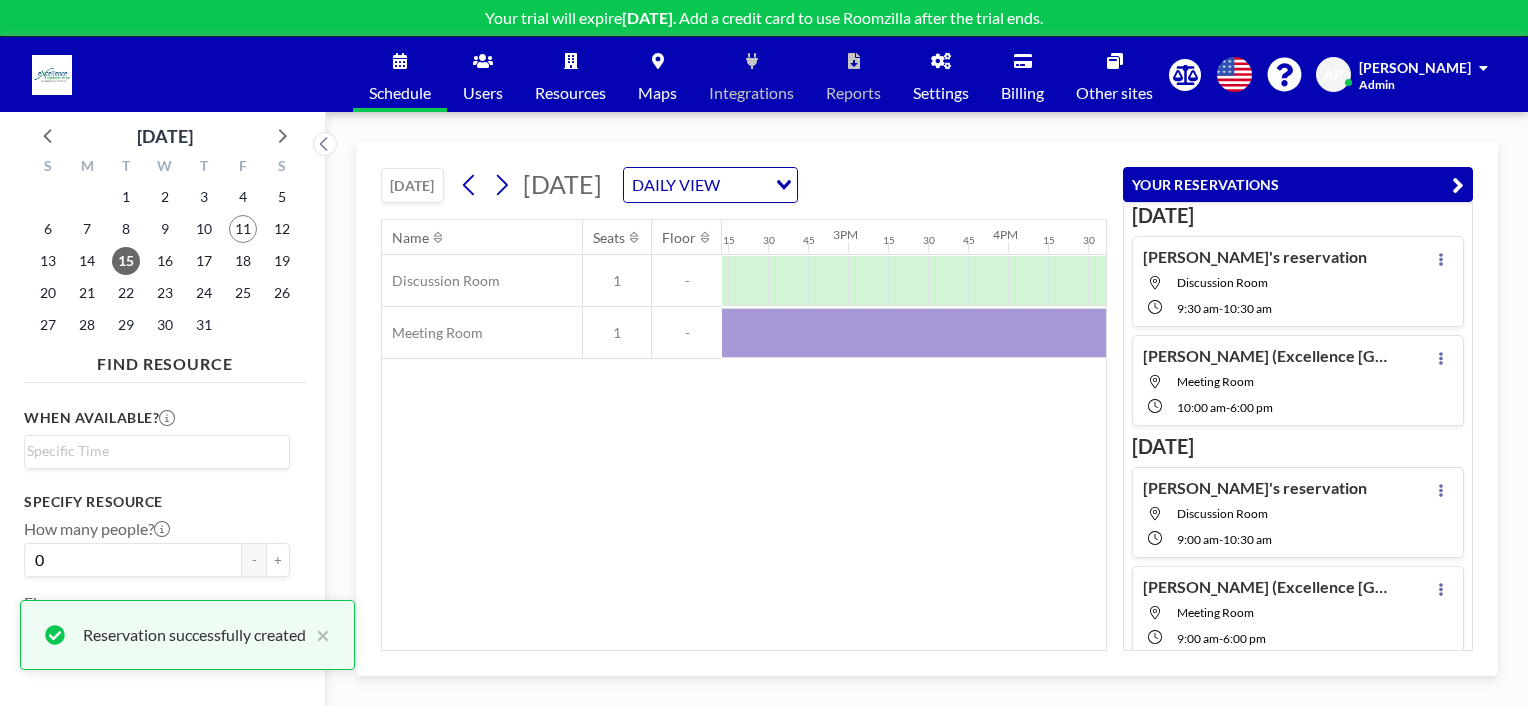 scroll, scrollTop: 100, scrollLeft: 0, axis: vertical 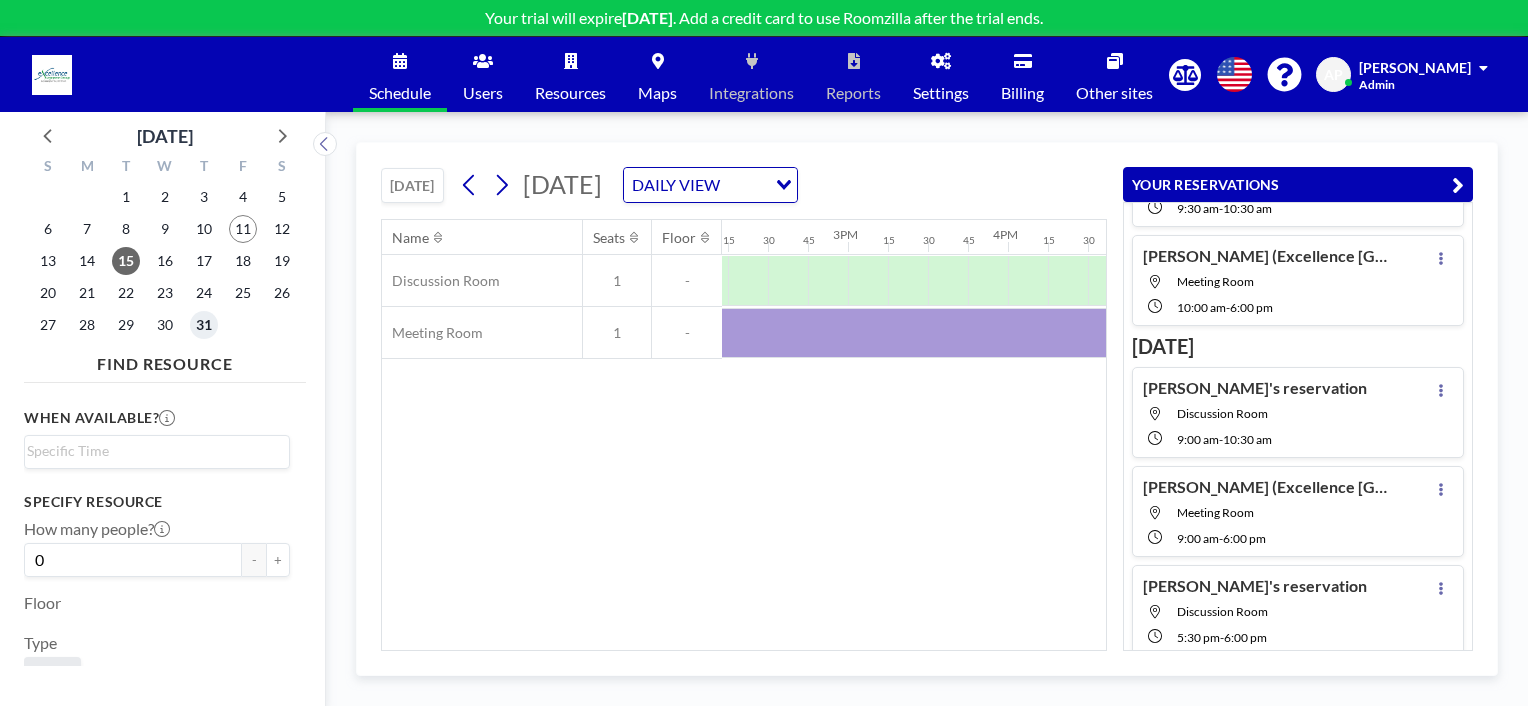 click on "31" at bounding box center (204, 325) 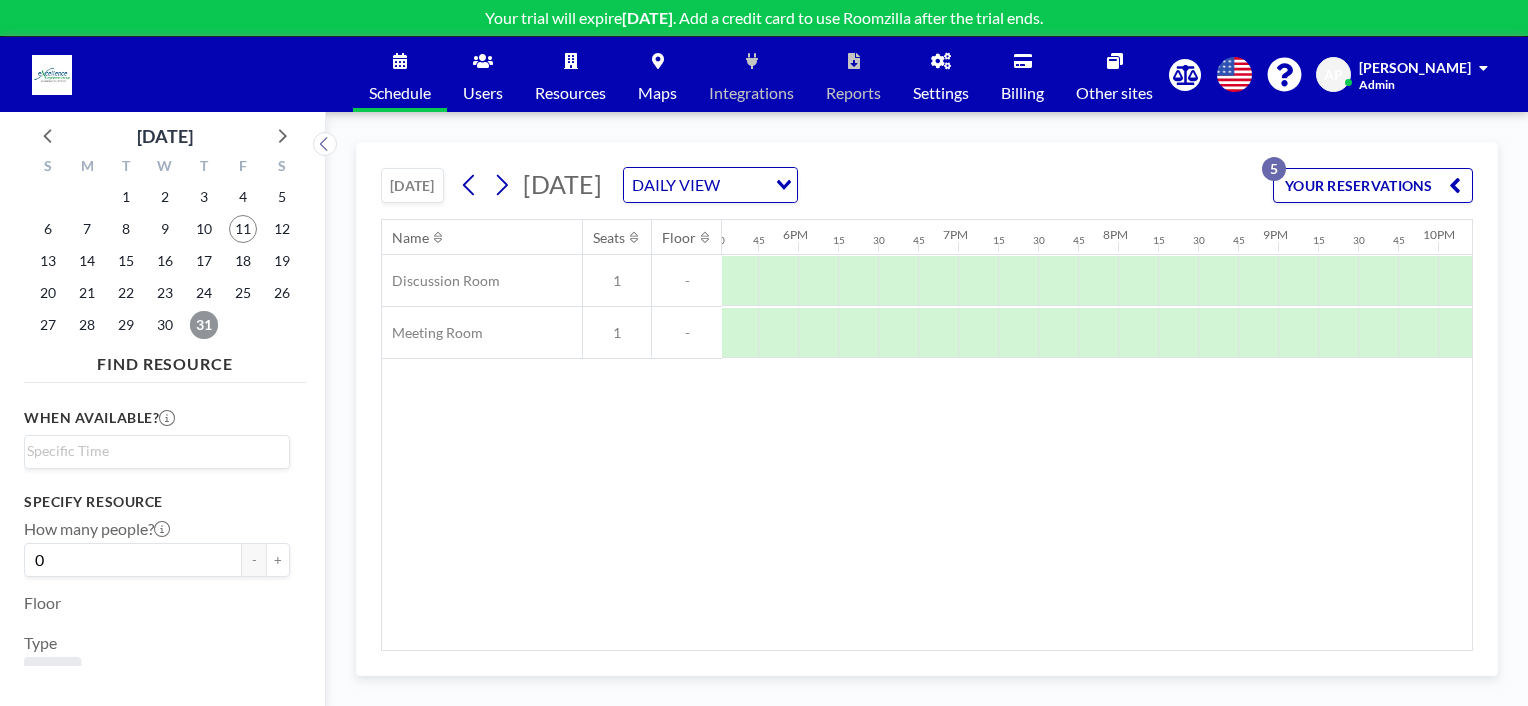 scroll, scrollTop: 0, scrollLeft: 2807, axis: horizontal 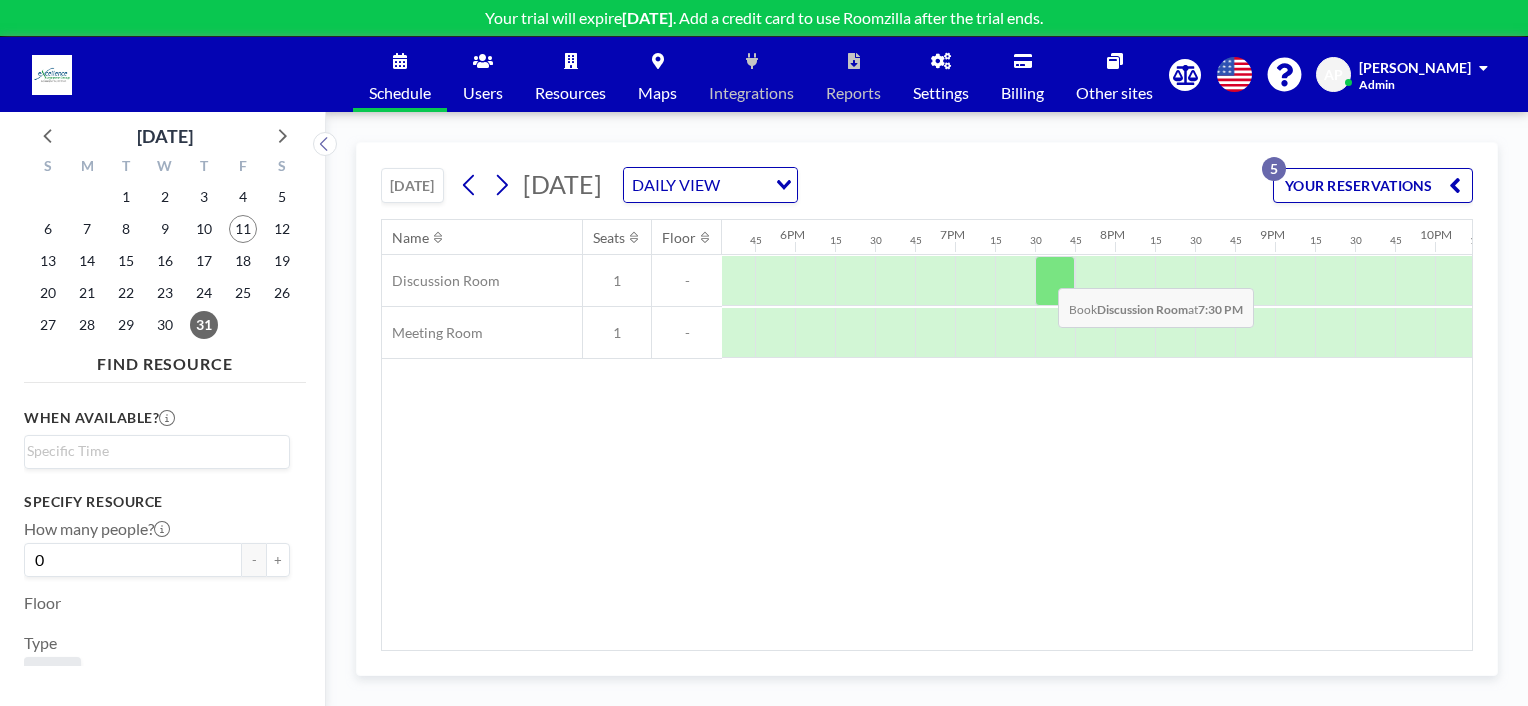 click at bounding box center (1055, 281) 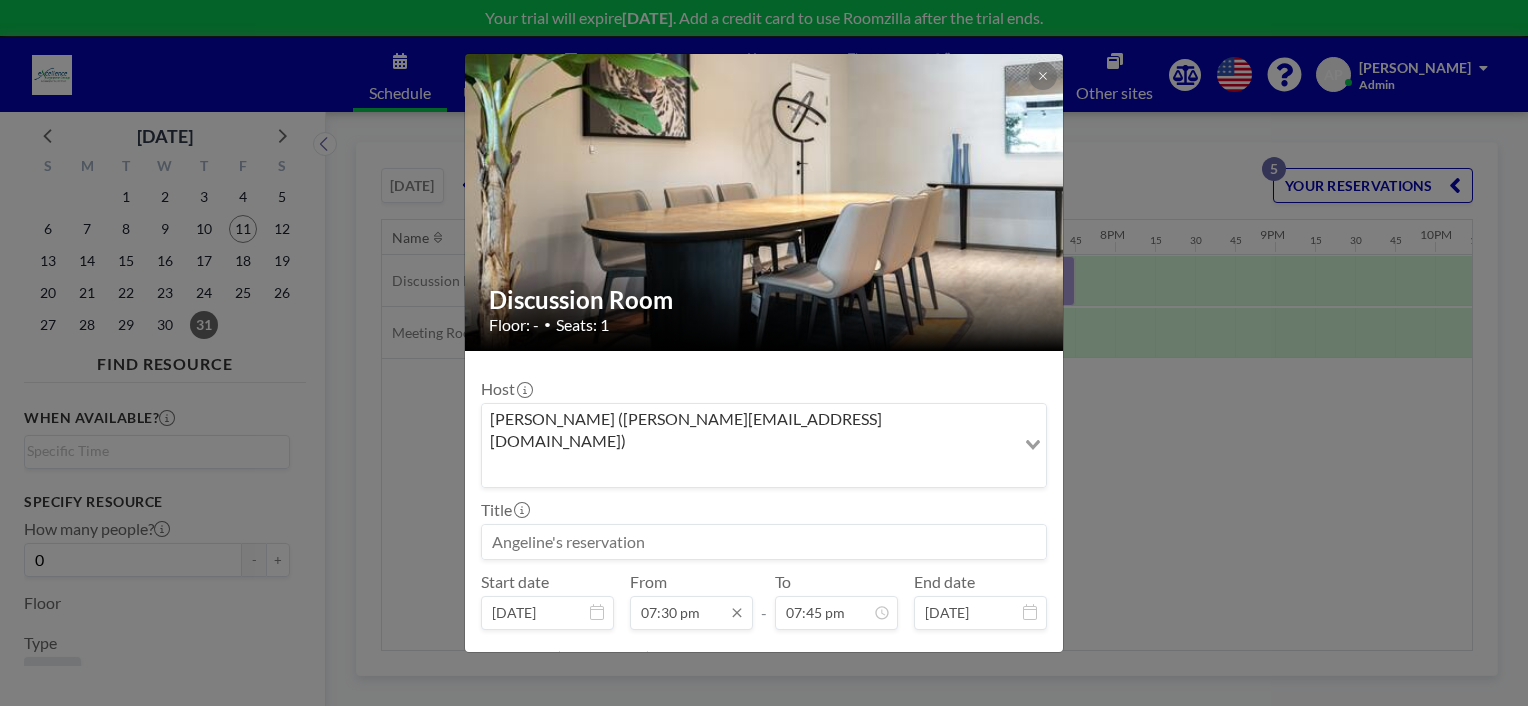 scroll, scrollTop: 2812, scrollLeft: 0, axis: vertical 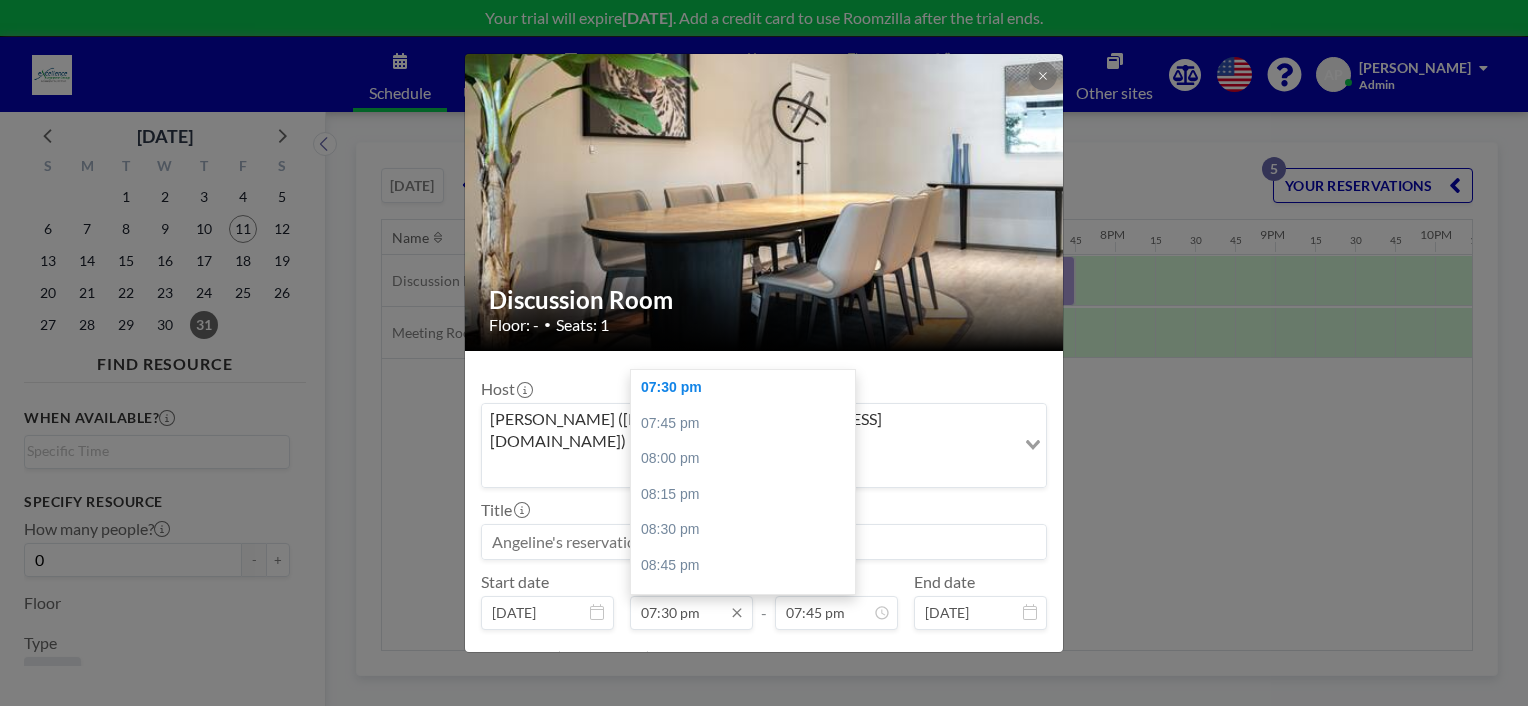click on "07:30 pm" at bounding box center [691, 613] 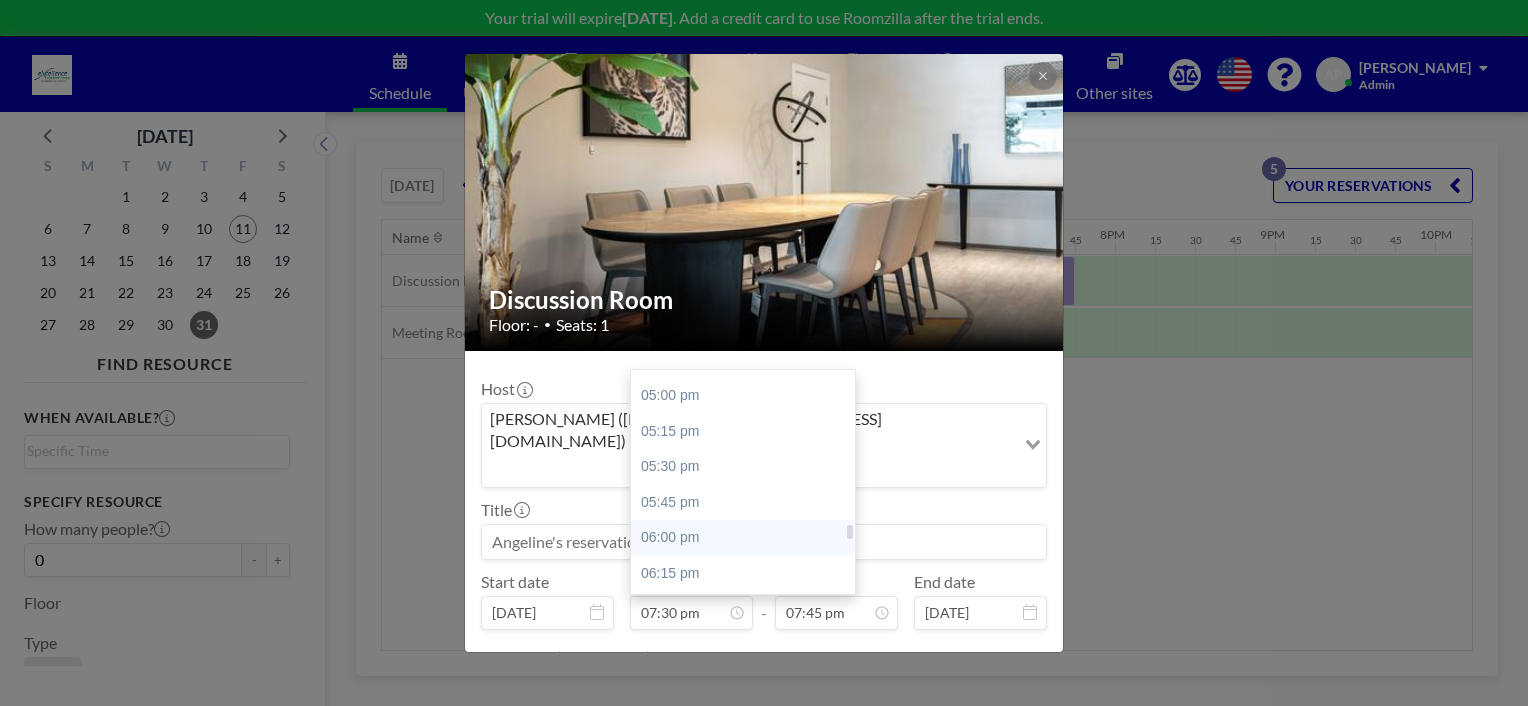 scroll, scrollTop: 2376, scrollLeft: 0, axis: vertical 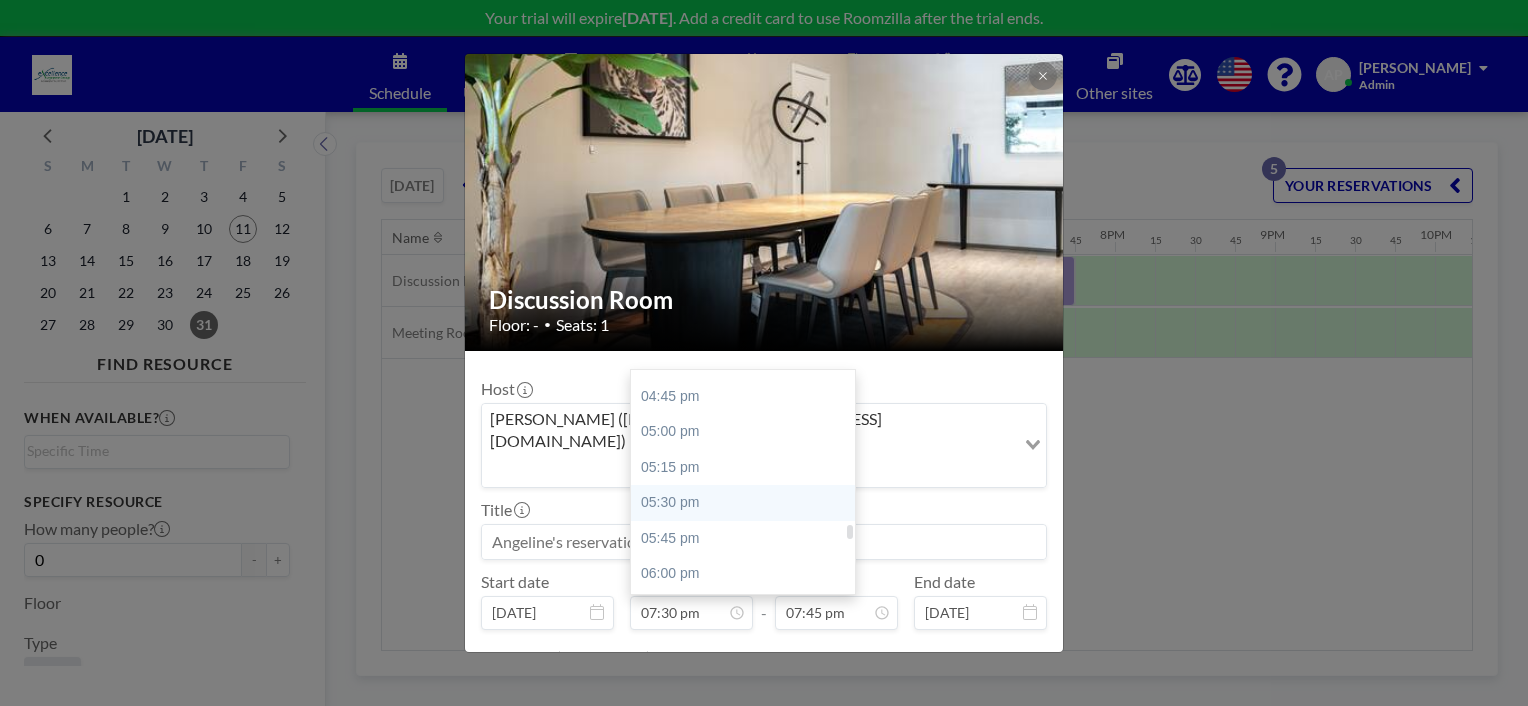 click on "05:30 pm" at bounding box center (748, 503) 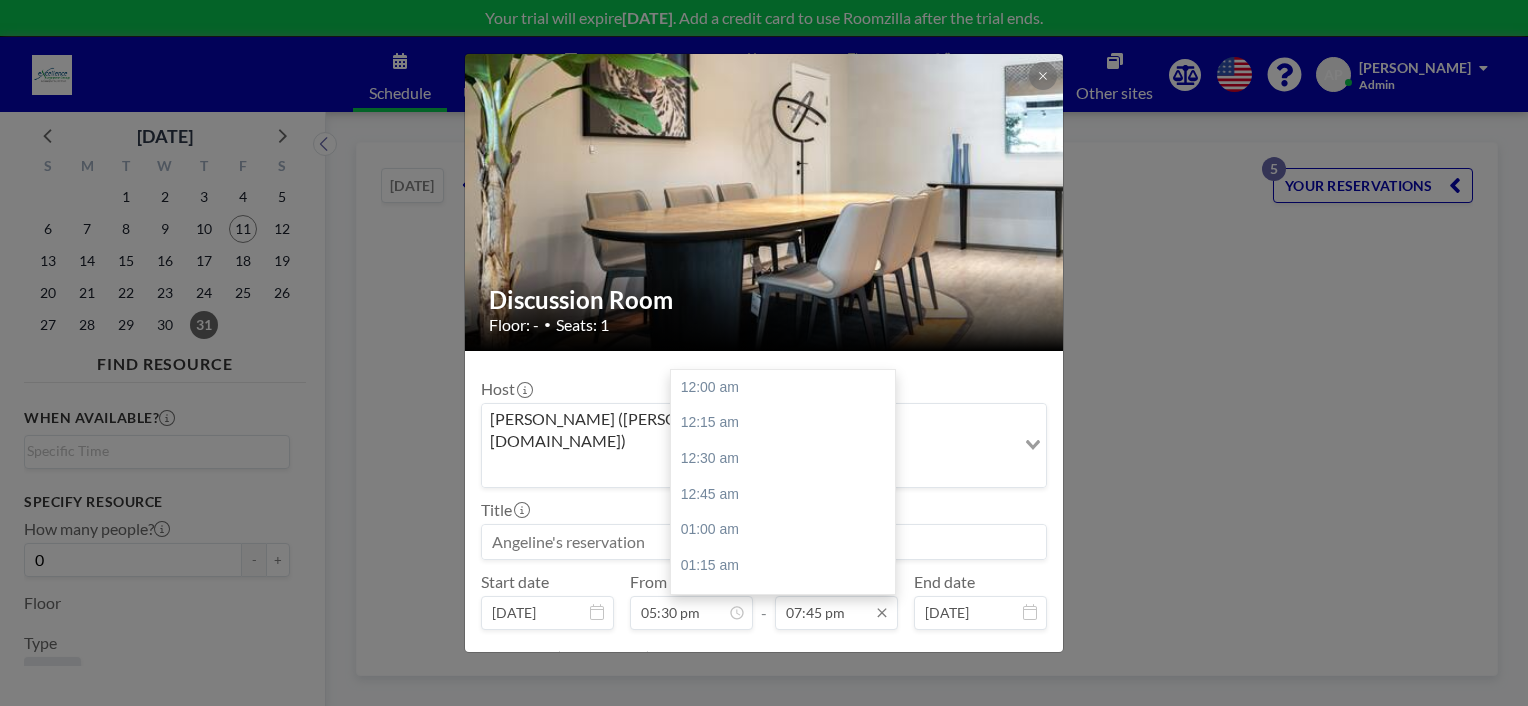 scroll, scrollTop: 2812, scrollLeft: 0, axis: vertical 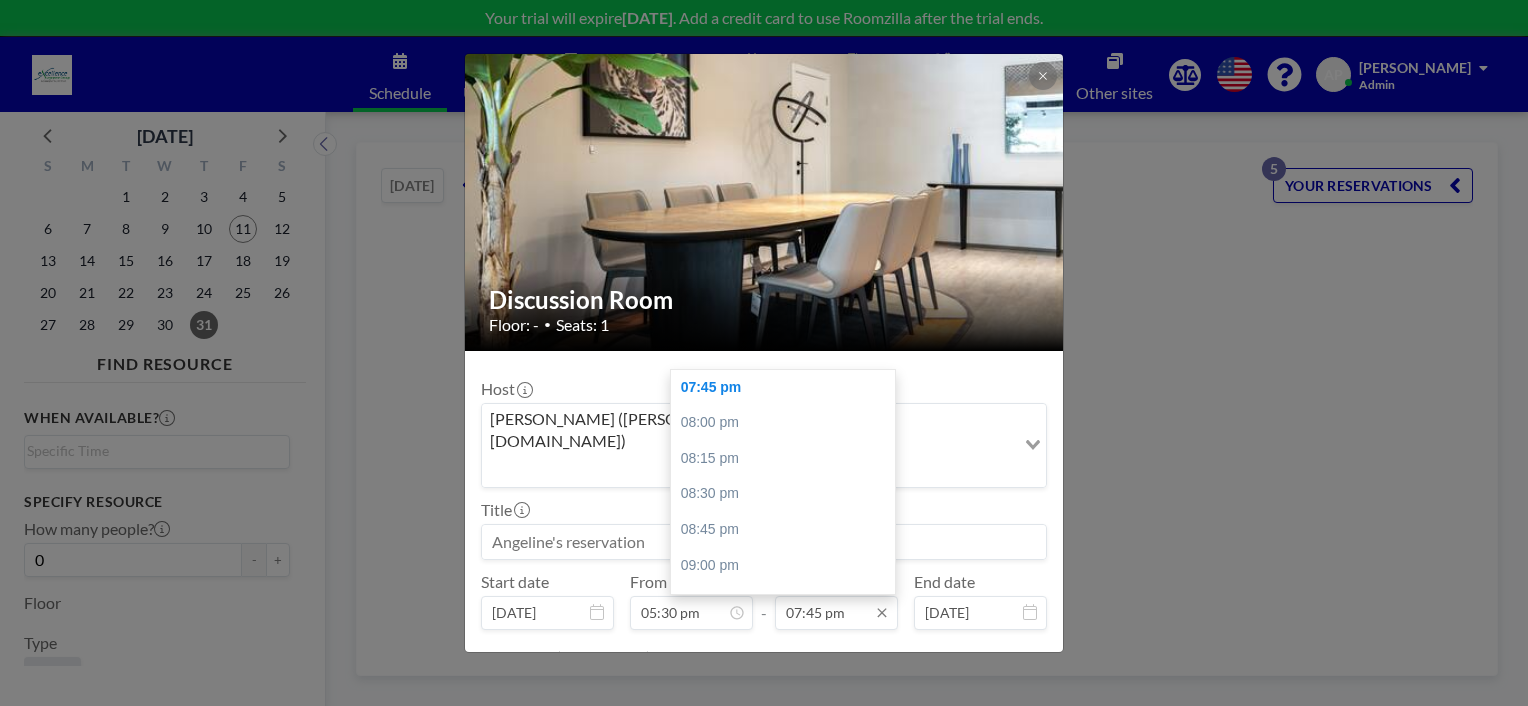 click on "07:45 pm" at bounding box center (836, 613) 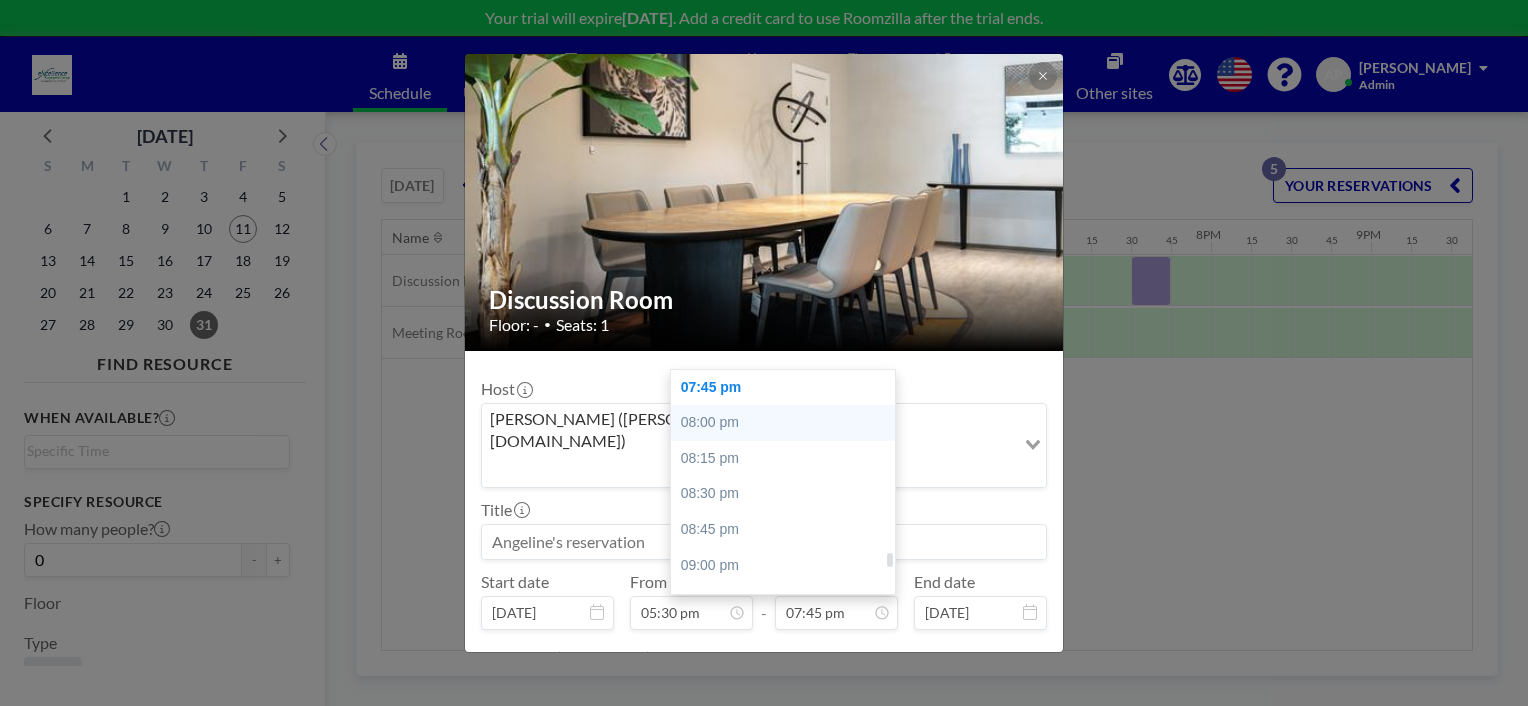 scroll, scrollTop: 0, scrollLeft: 2760, axis: horizontal 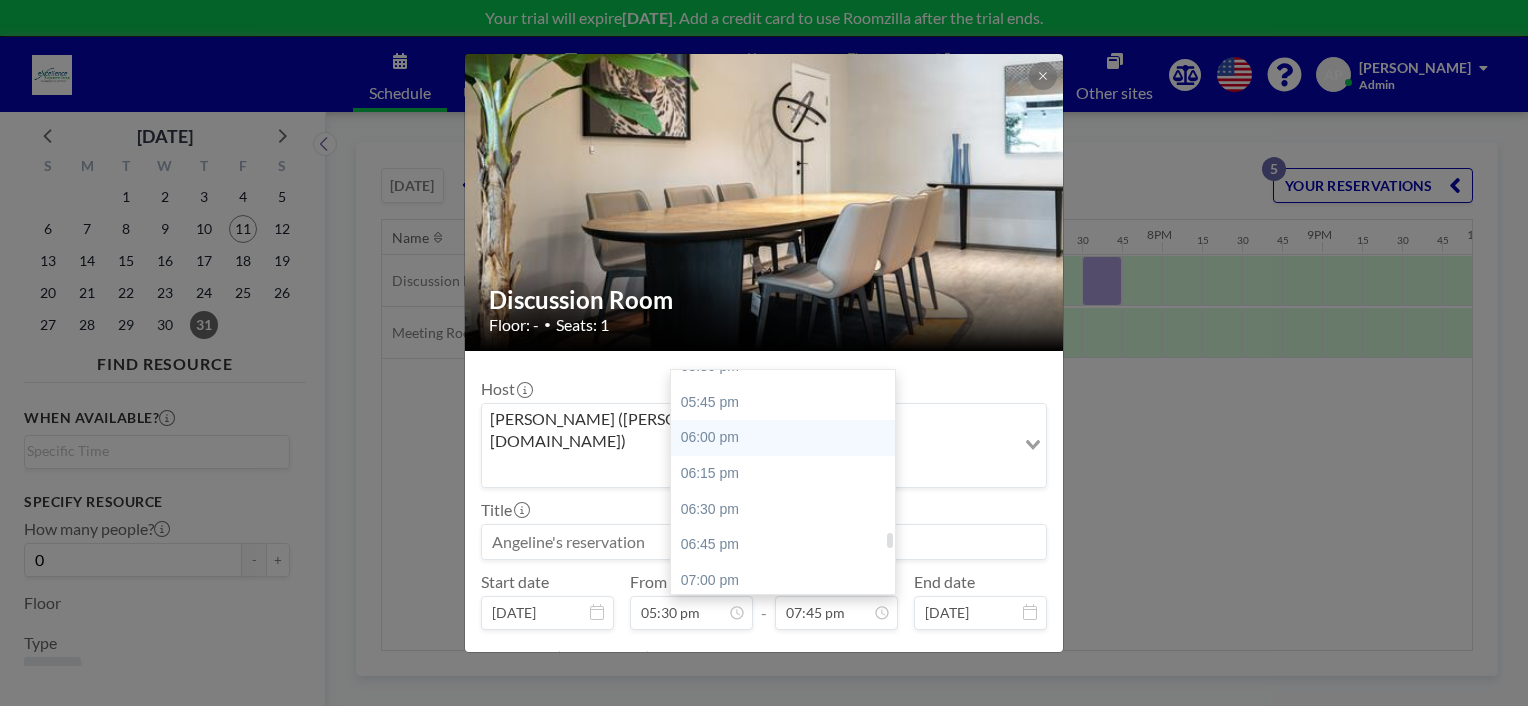 click on "06:00 pm" at bounding box center [788, 438] 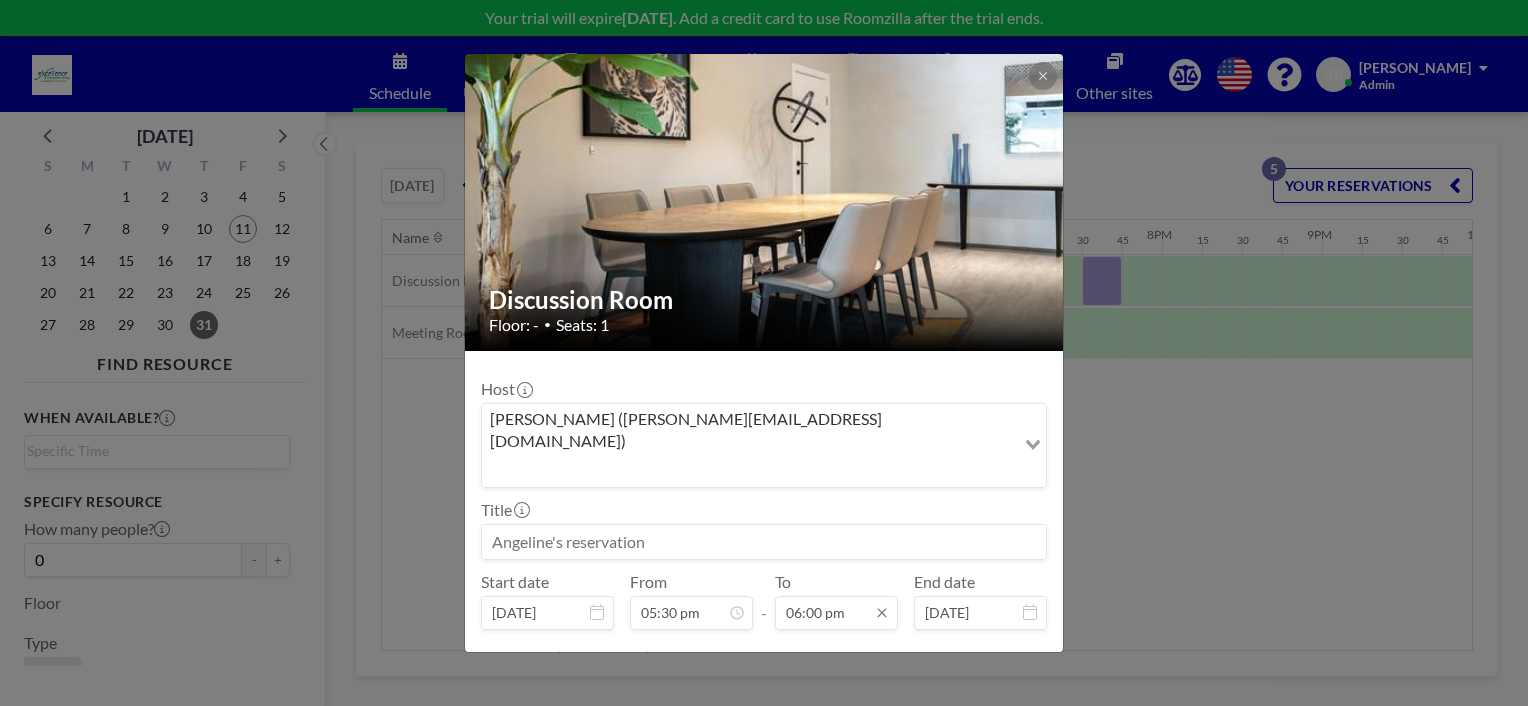 scroll, scrollTop: 2563, scrollLeft: 0, axis: vertical 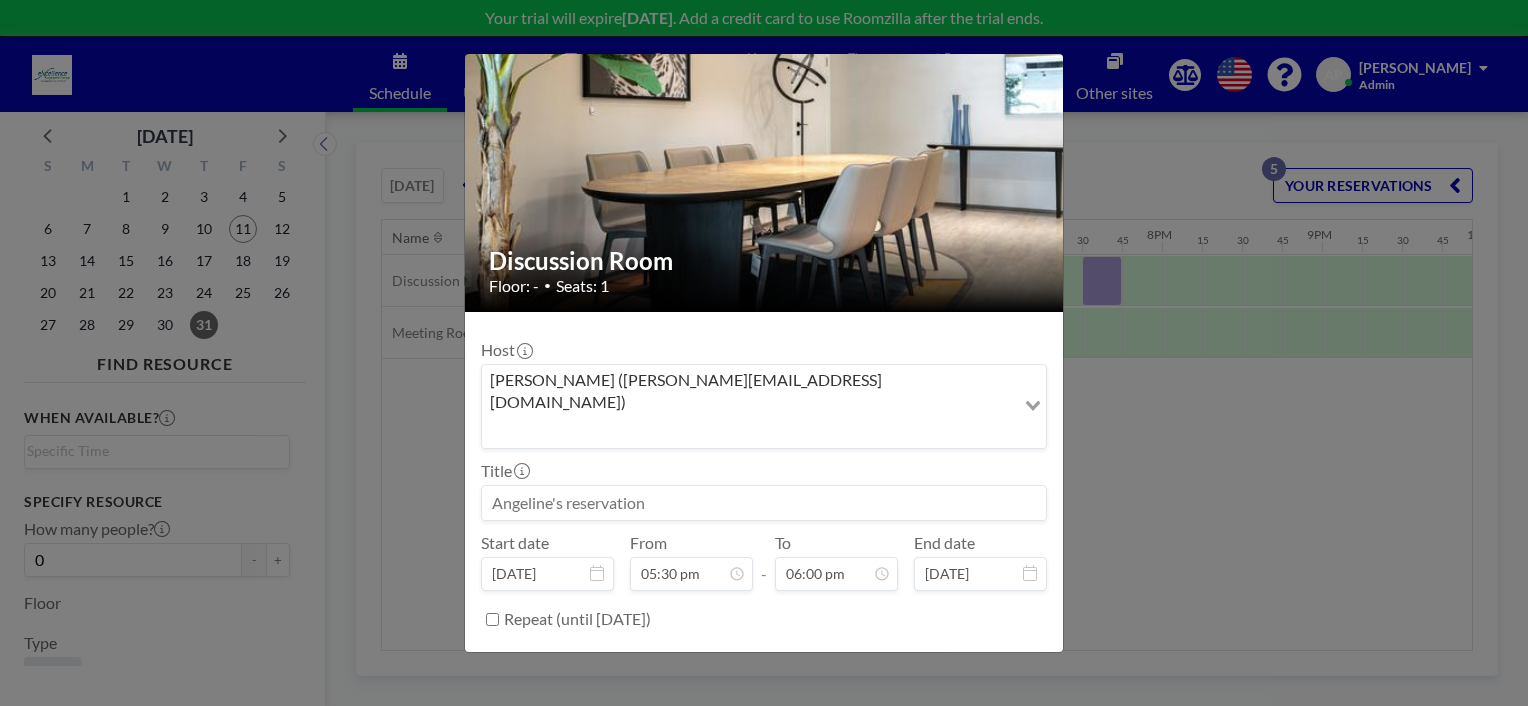 click on "BOOK NOW" at bounding box center (996, 669) 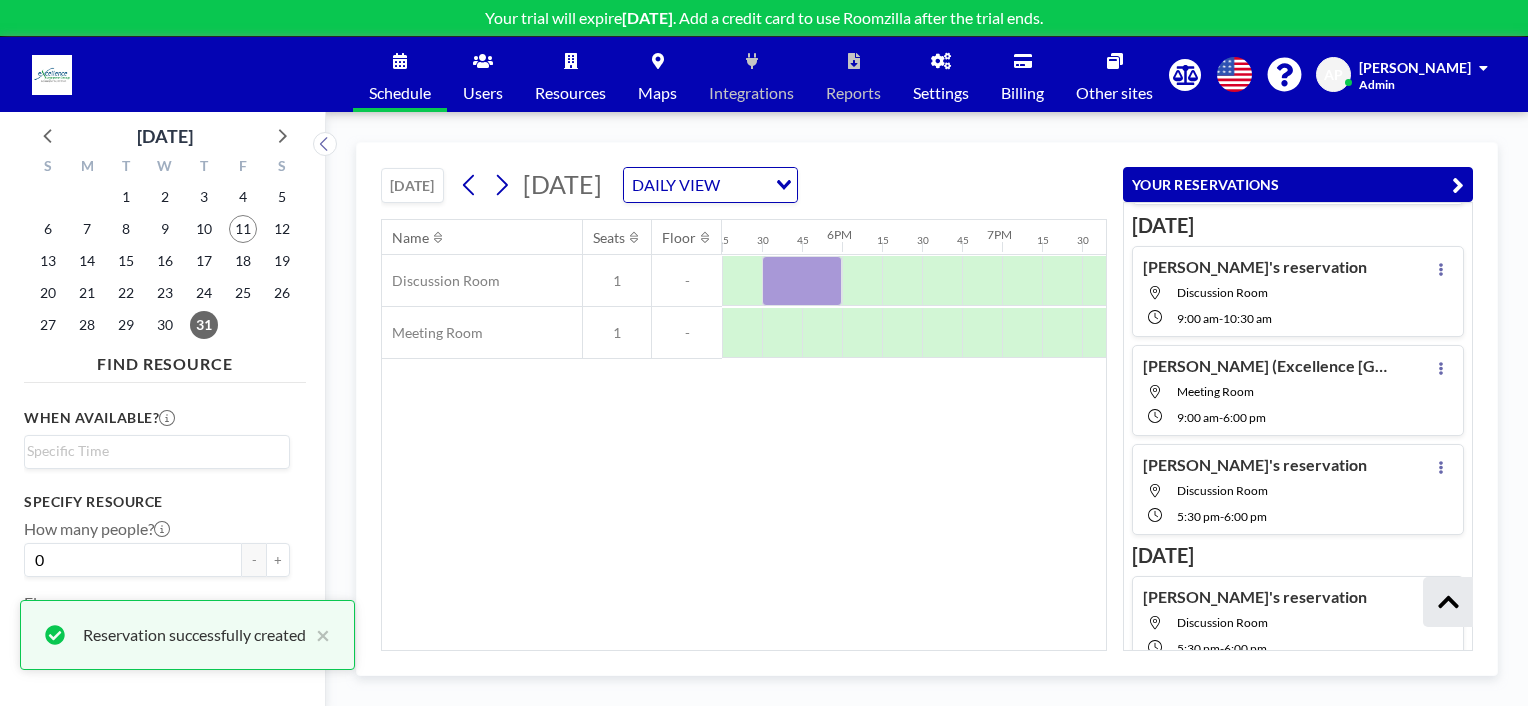 scroll, scrollTop: 239, scrollLeft: 0, axis: vertical 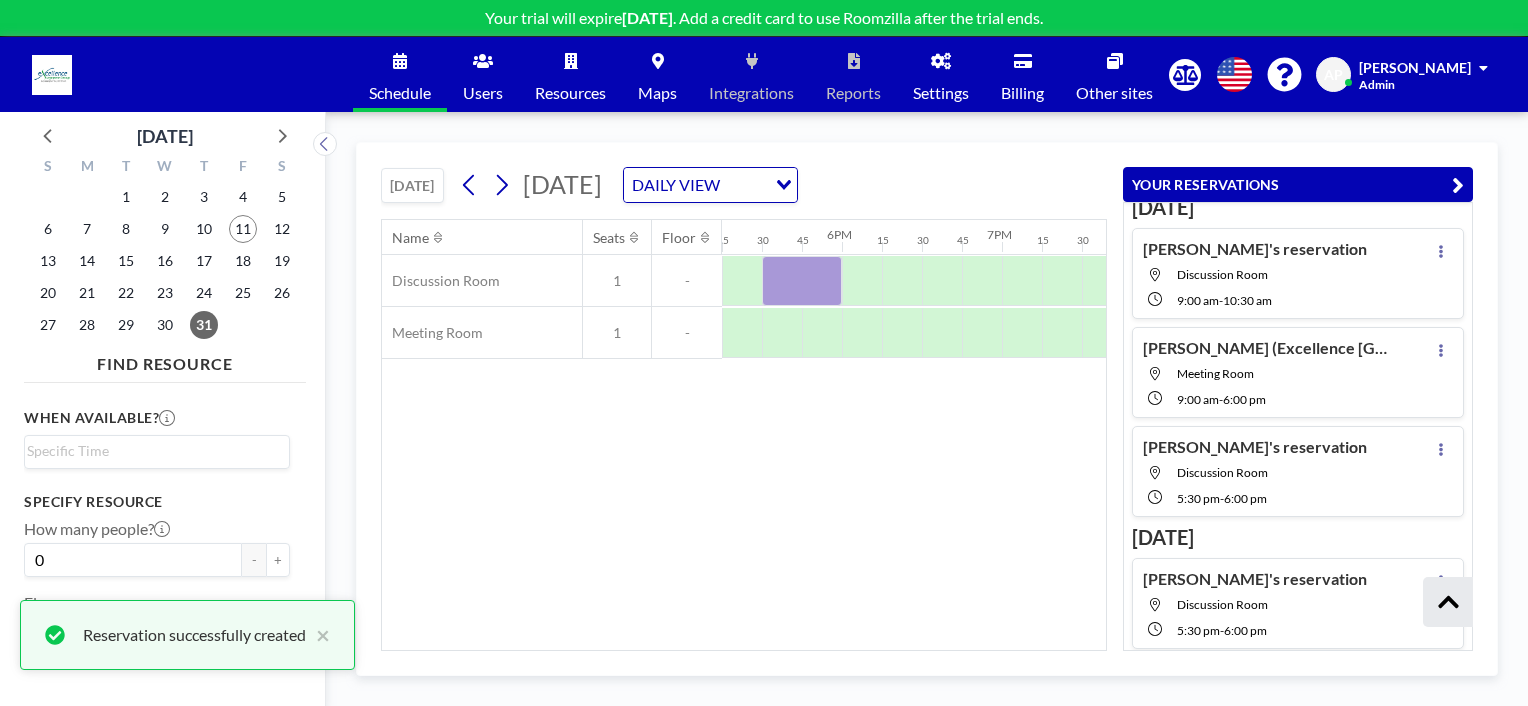 click on "Schedule" at bounding box center (400, 93) 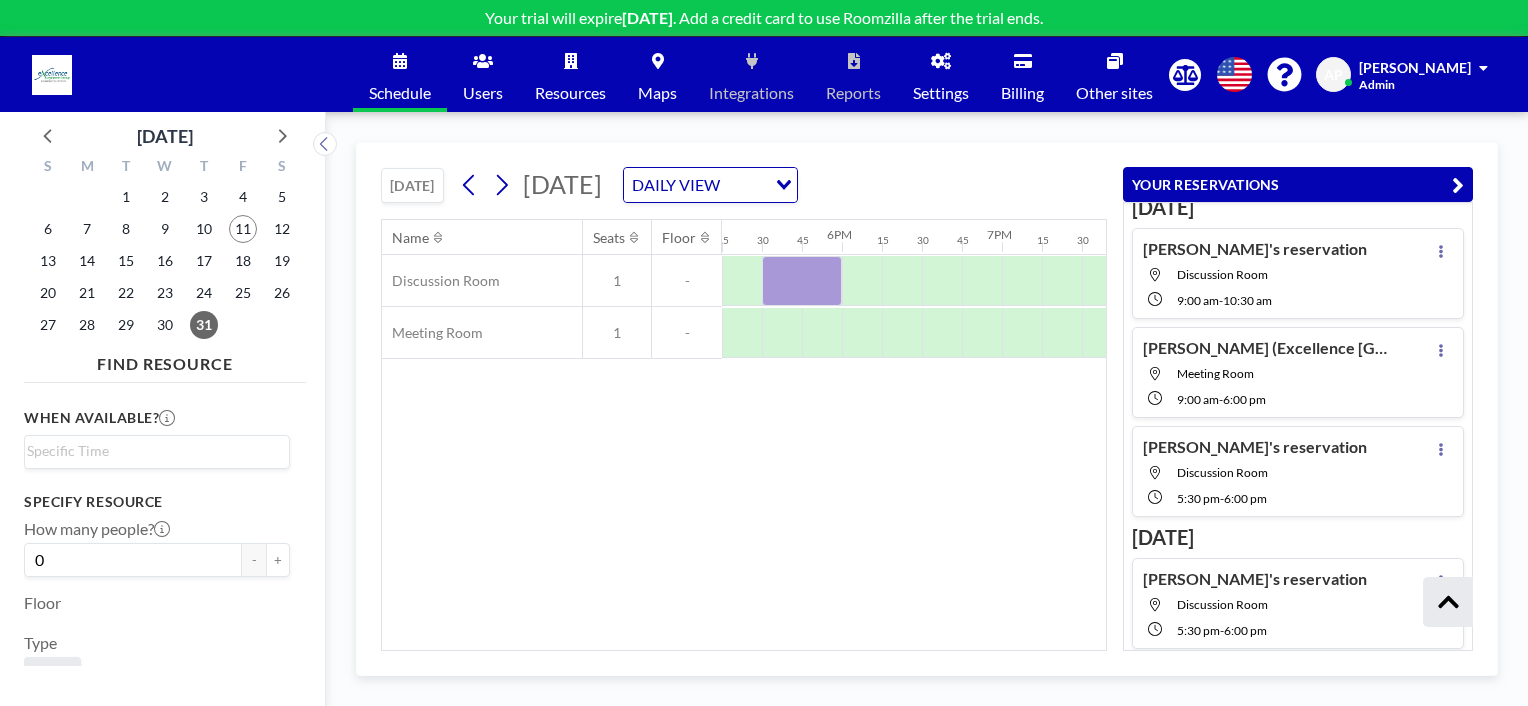 click on "Schedule" at bounding box center [400, 74] 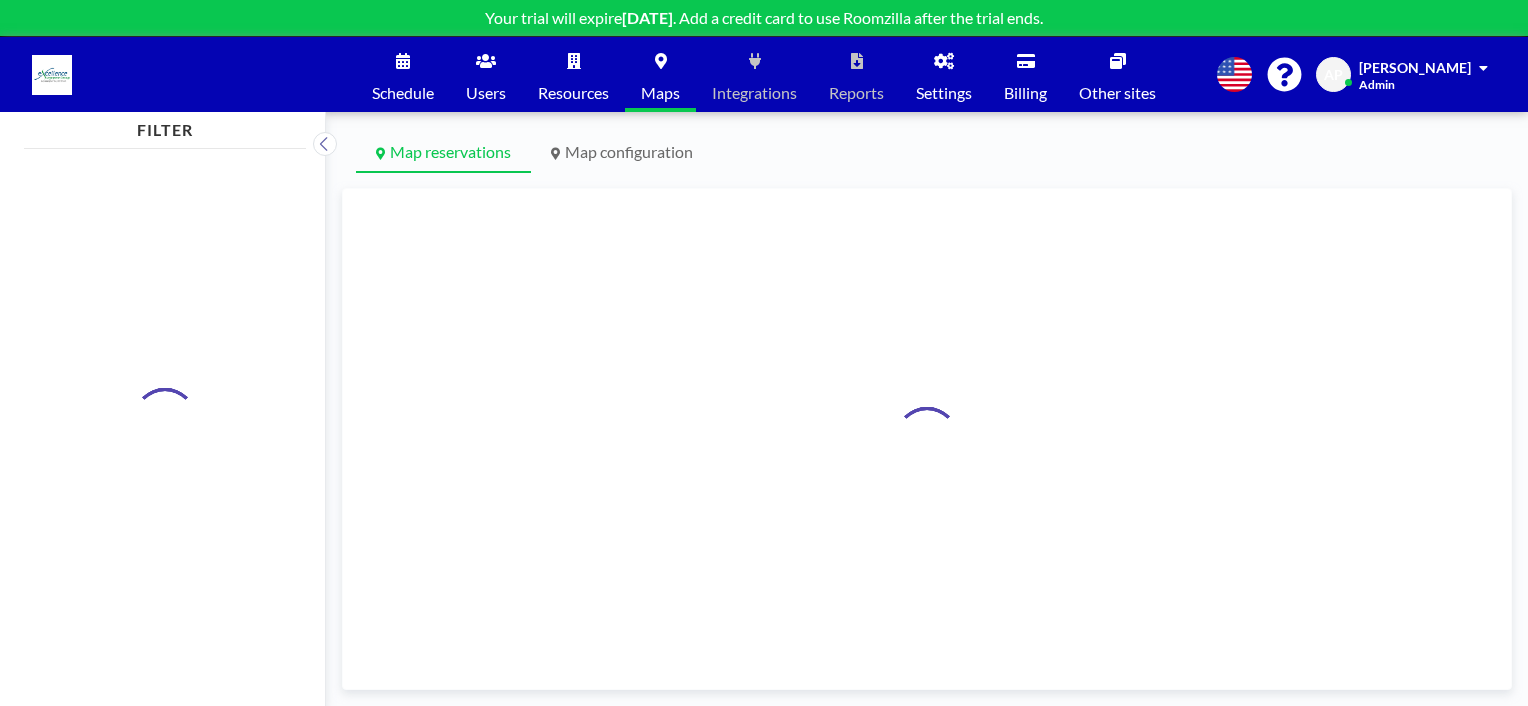 scroll, scrollTop: 0, scrollLeft: 0, axis: both 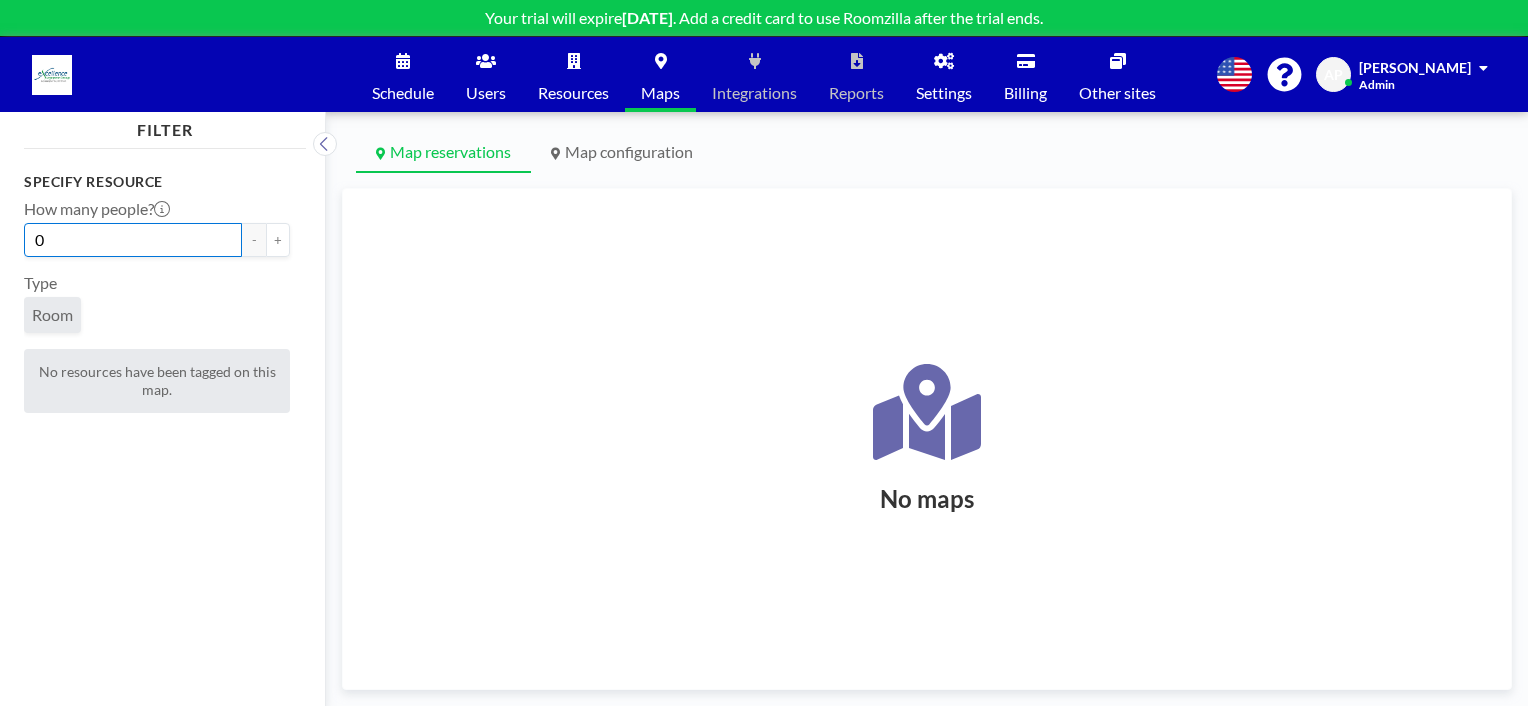 click on "0" at bounding box center [133, 240] 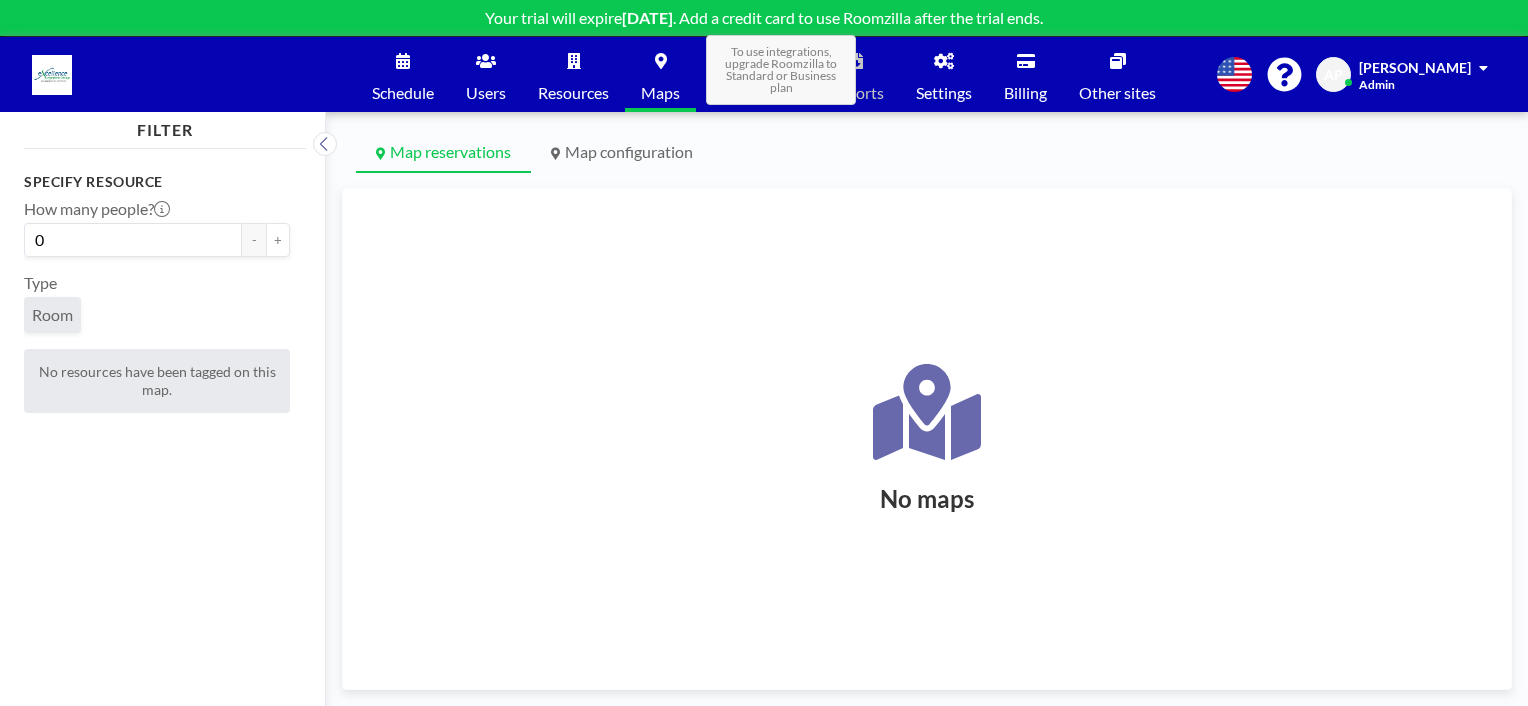 click on "To use integrations, upgrade Roomzilla to Standard or Business plan" at bounding box center [781, 70] 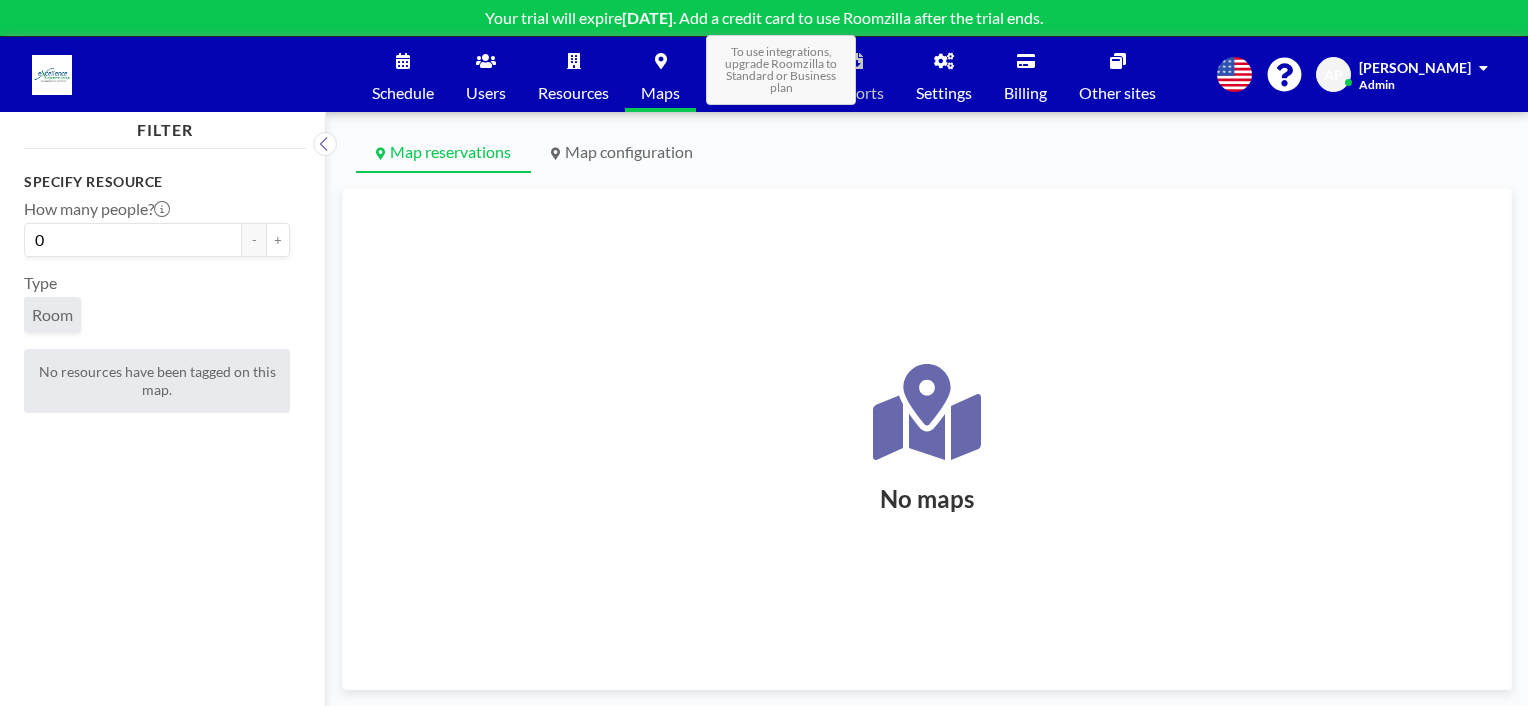 click on "To use integrations, upgrade Roomzilla to Standard or Business plan" at bounding box center [781, 70] 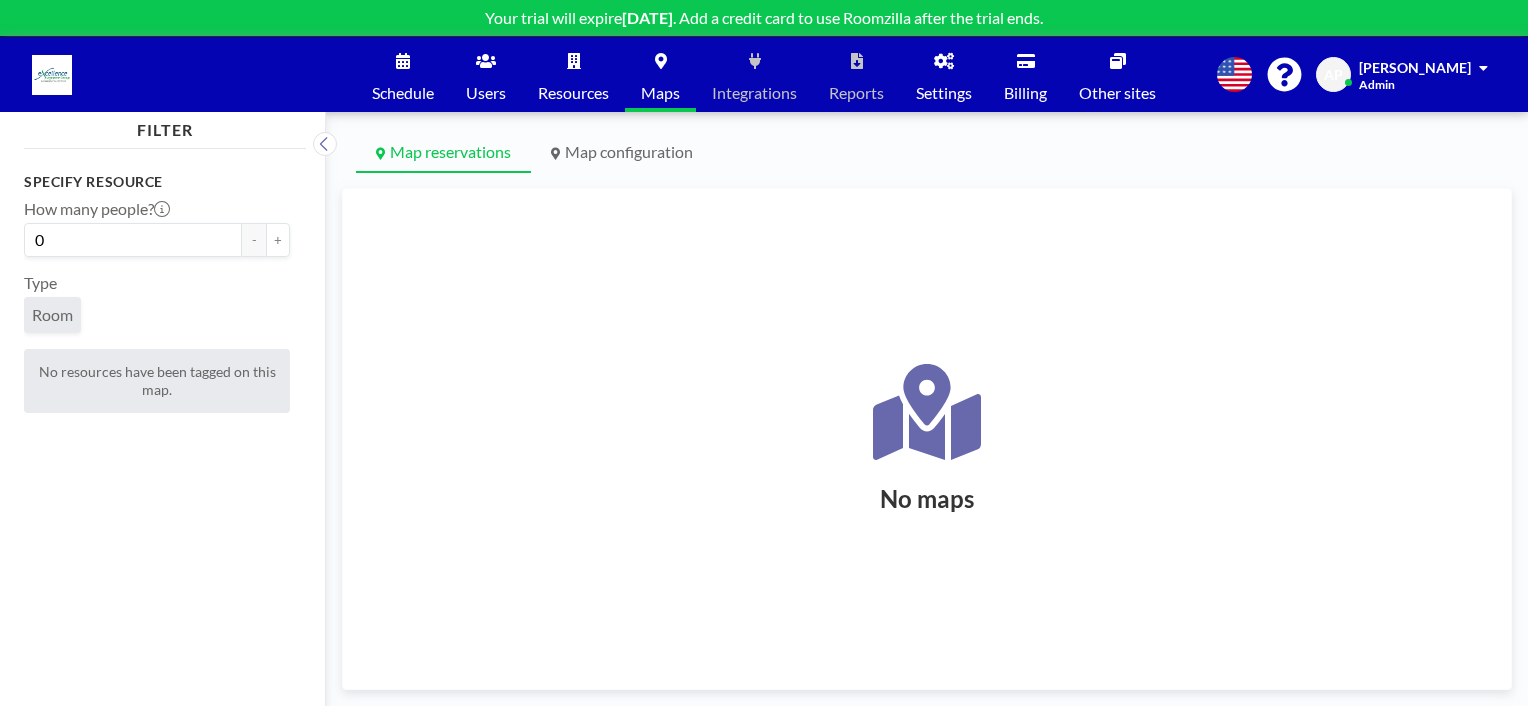 click on "Settings" at bounding box center [944, 93] 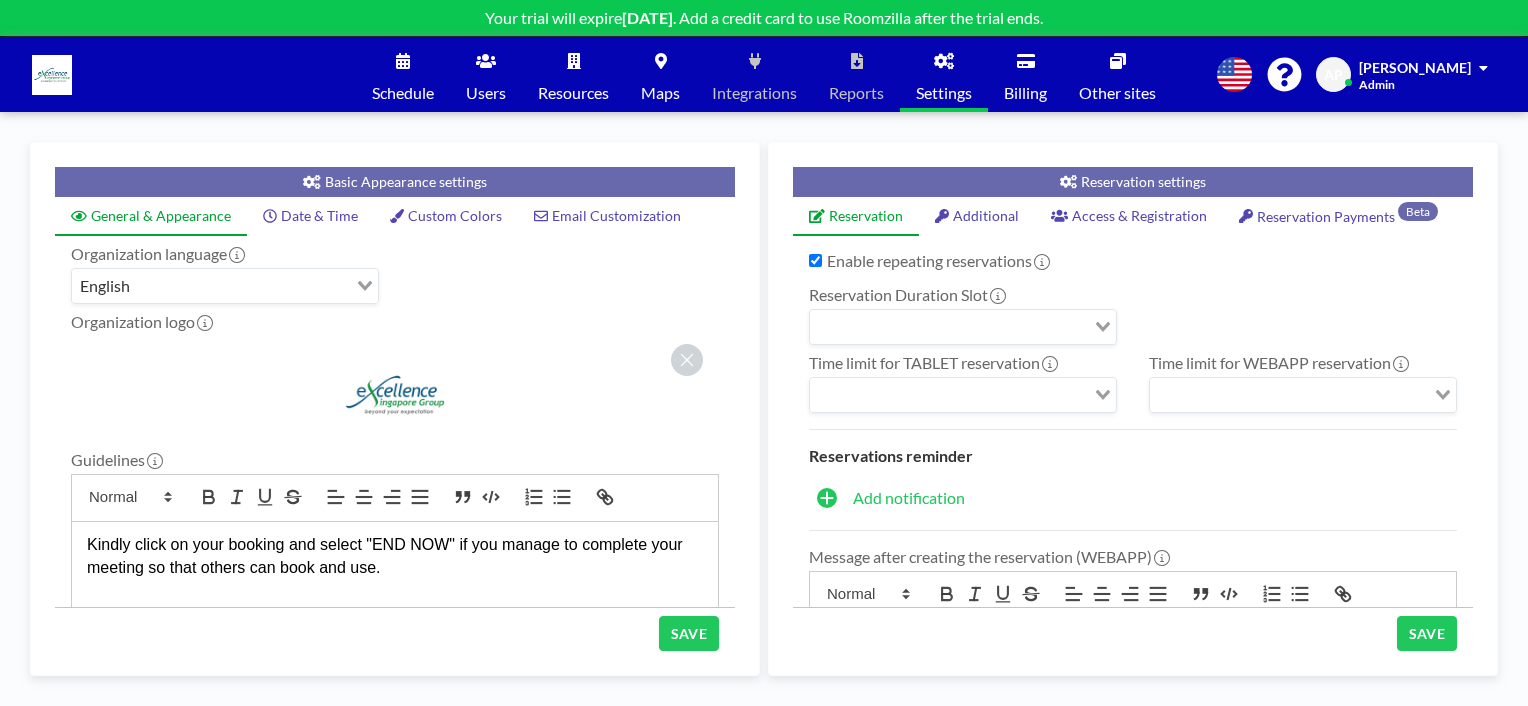 checkbox on "true" 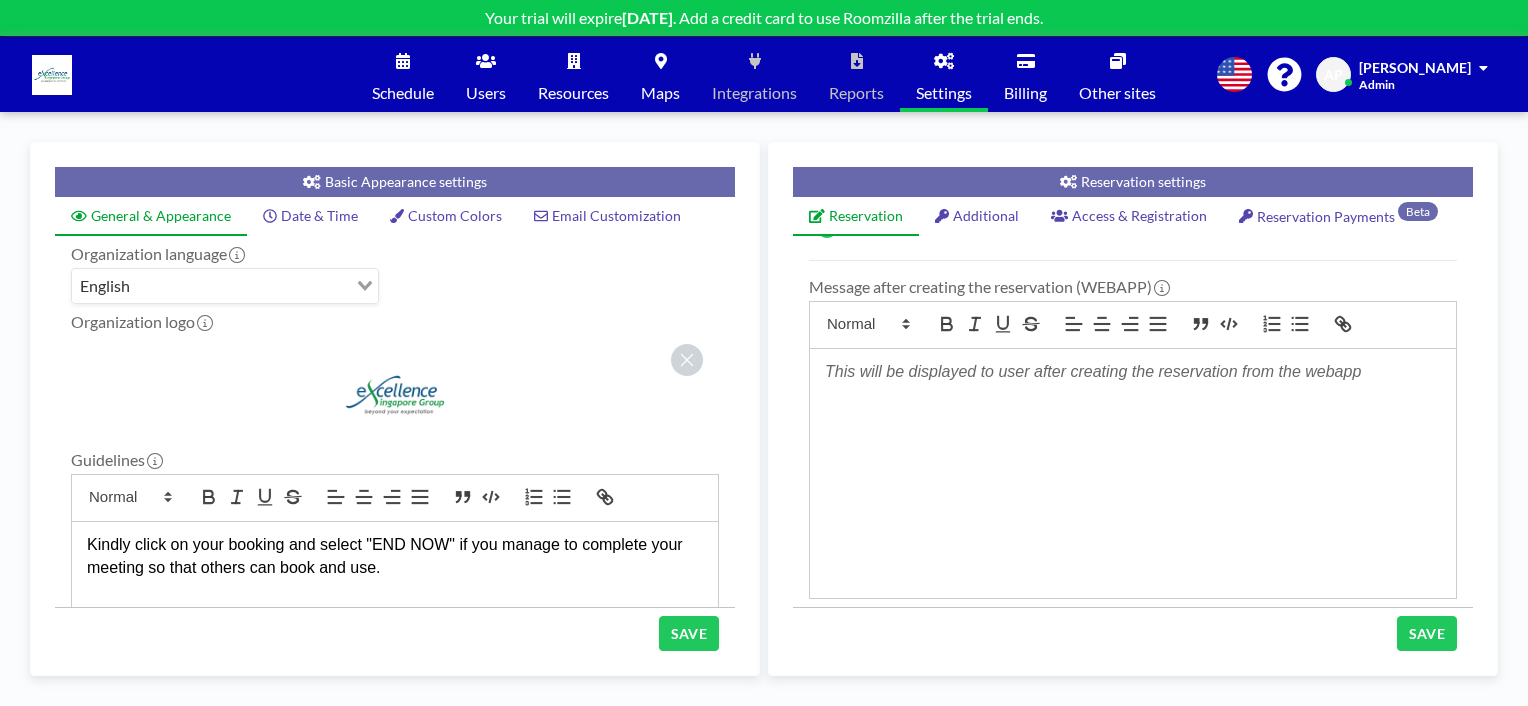 scroll, scrollTop: 449, scrollLeft: 0, axis: vertical 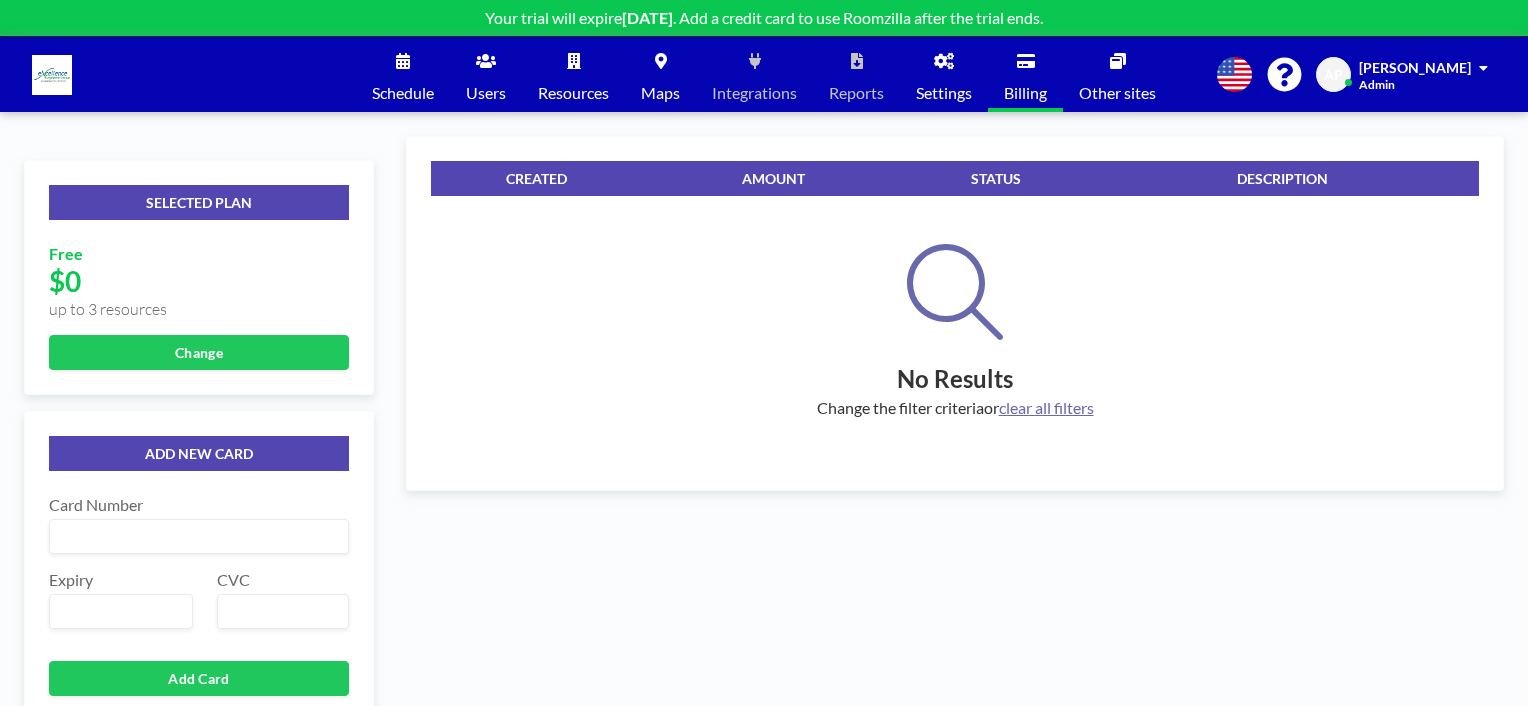 click on "Other sites" at bounding box center [1117, 93] 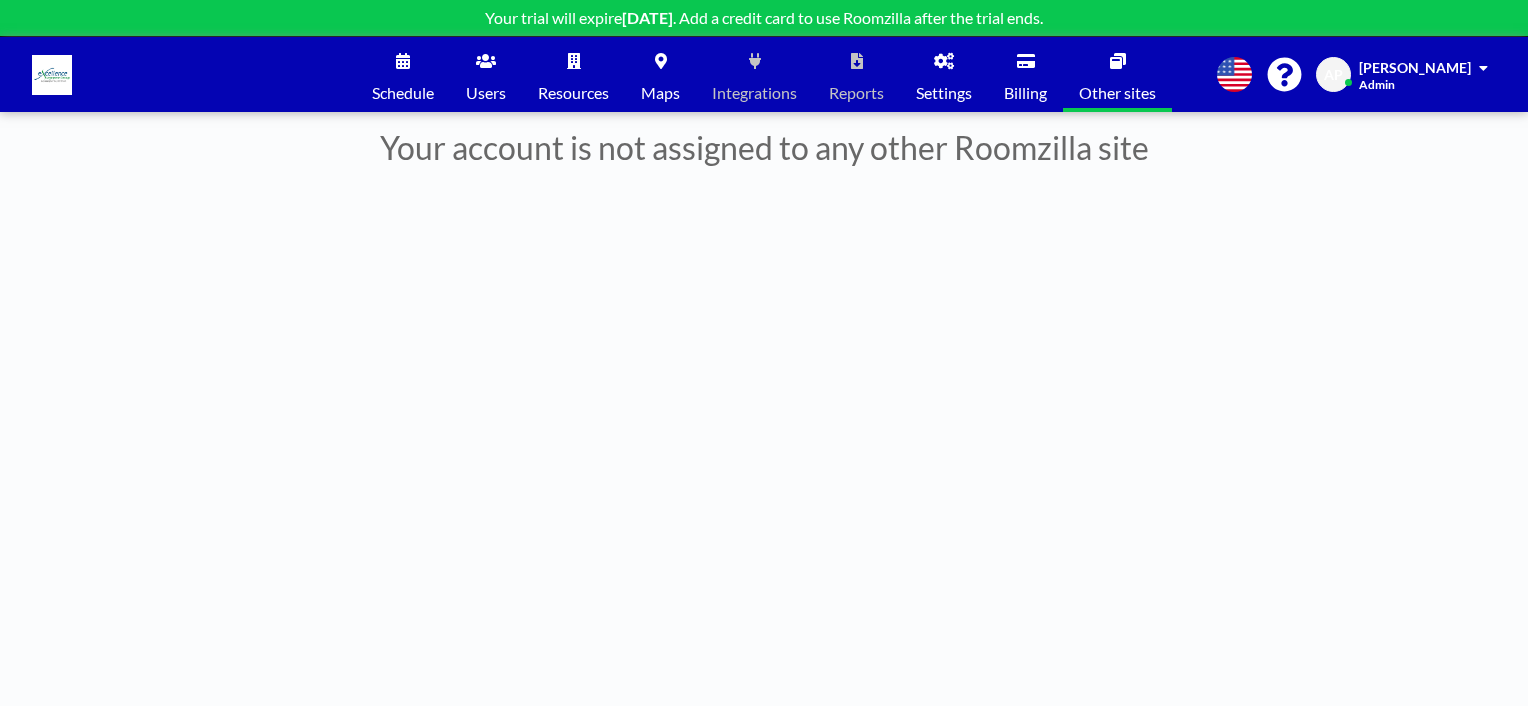 click on "Schedule" at bounding box center [403, 74] 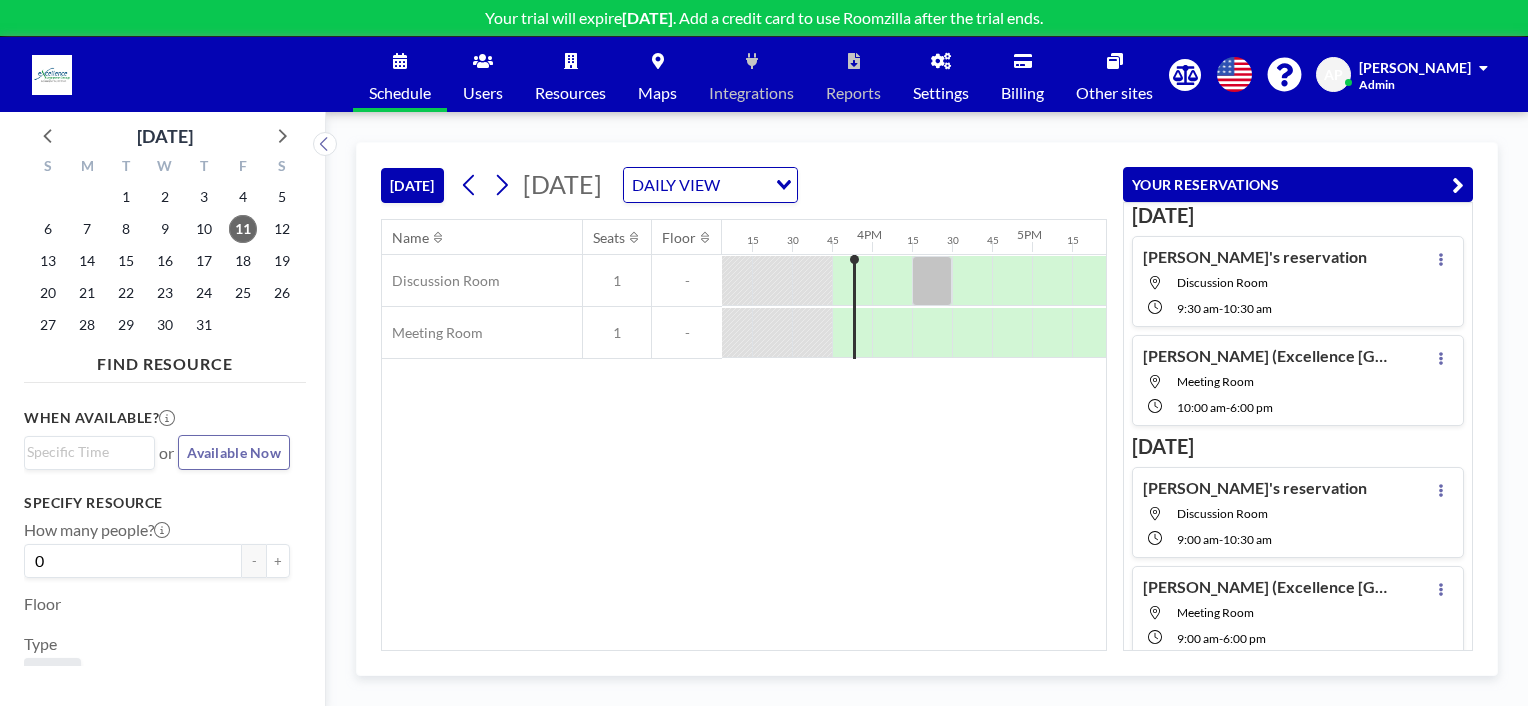 scroll, scrollTop: 0, scrollLeft: 2480, axis: horizontal 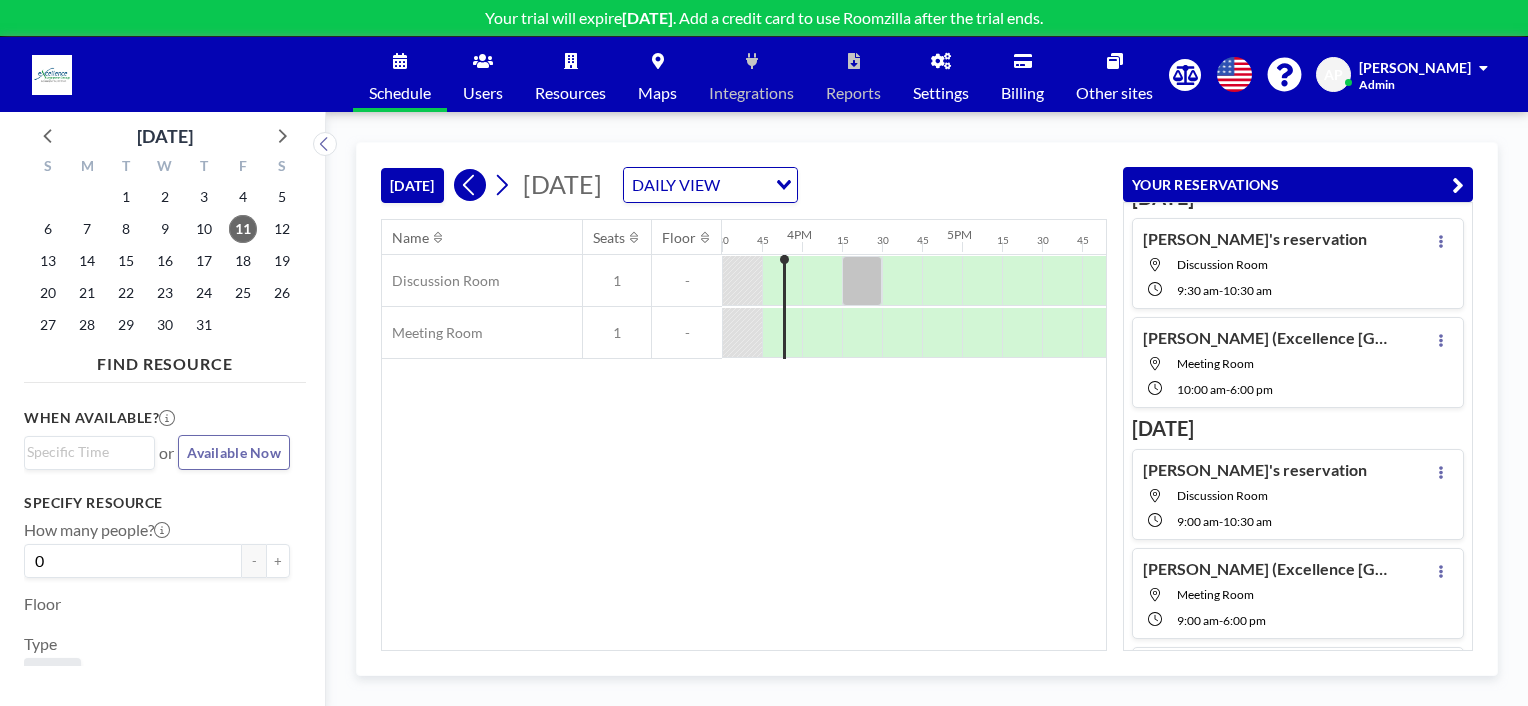 click 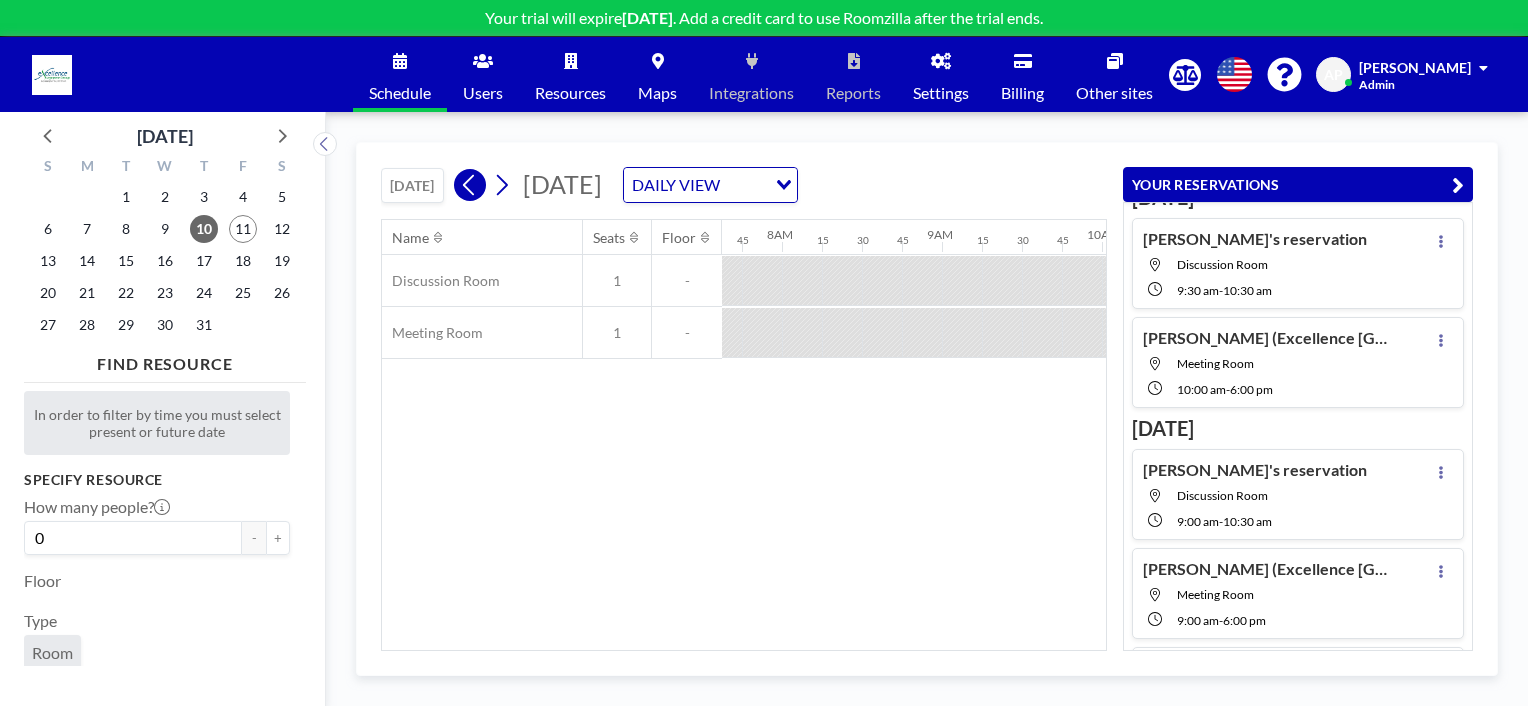 scroll, scrollTop: 0, scrollLeft: 1360, axis: horizontal 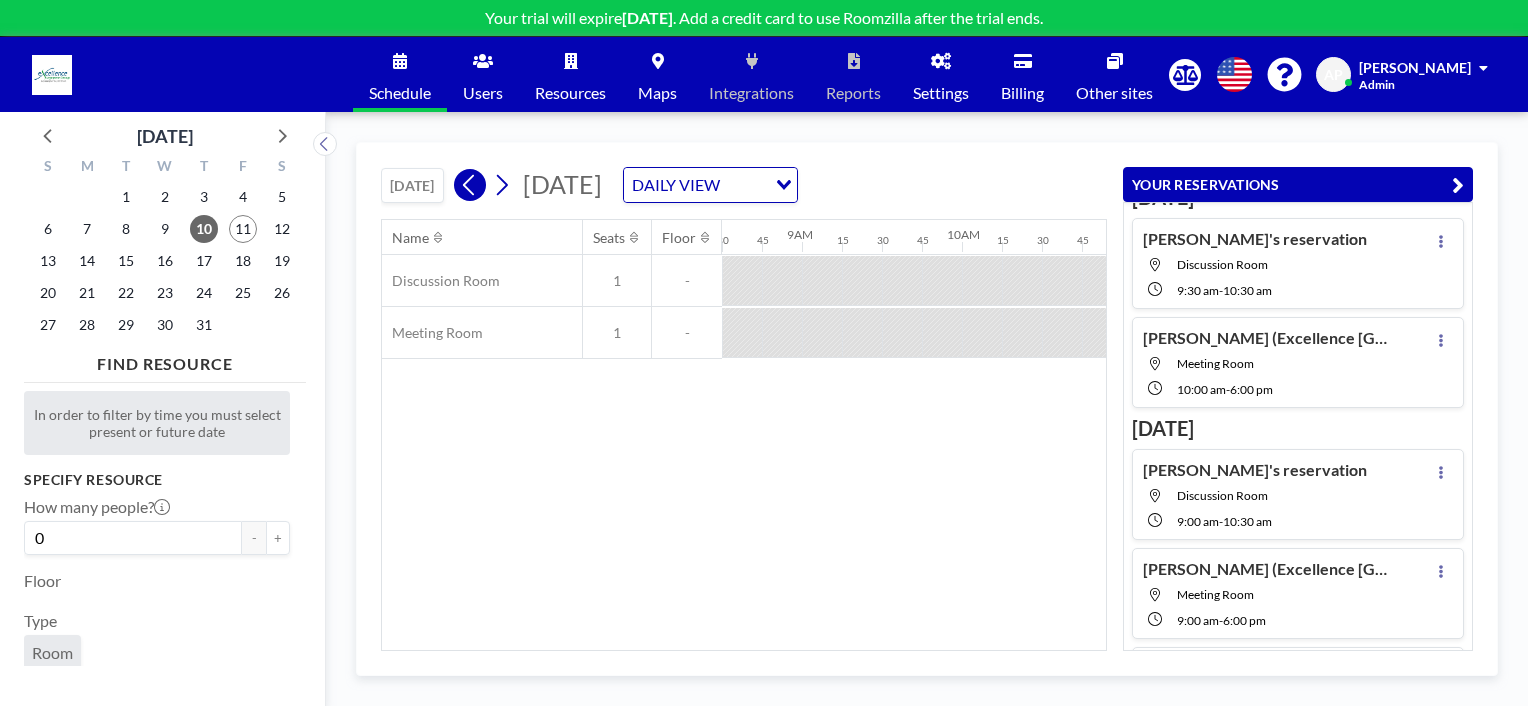 click 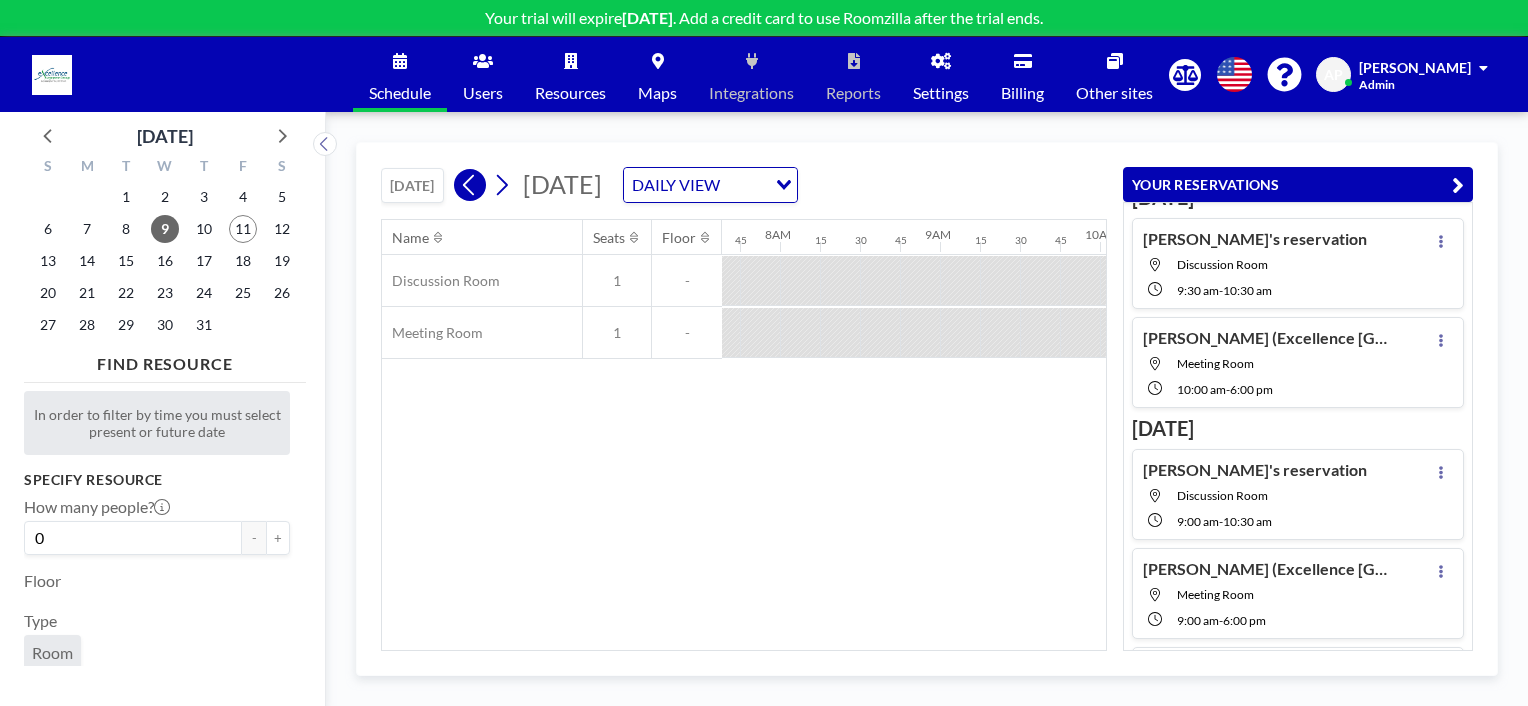 scroll, scrollTop: 0, scrollLeft: 1240, axis: horizontal 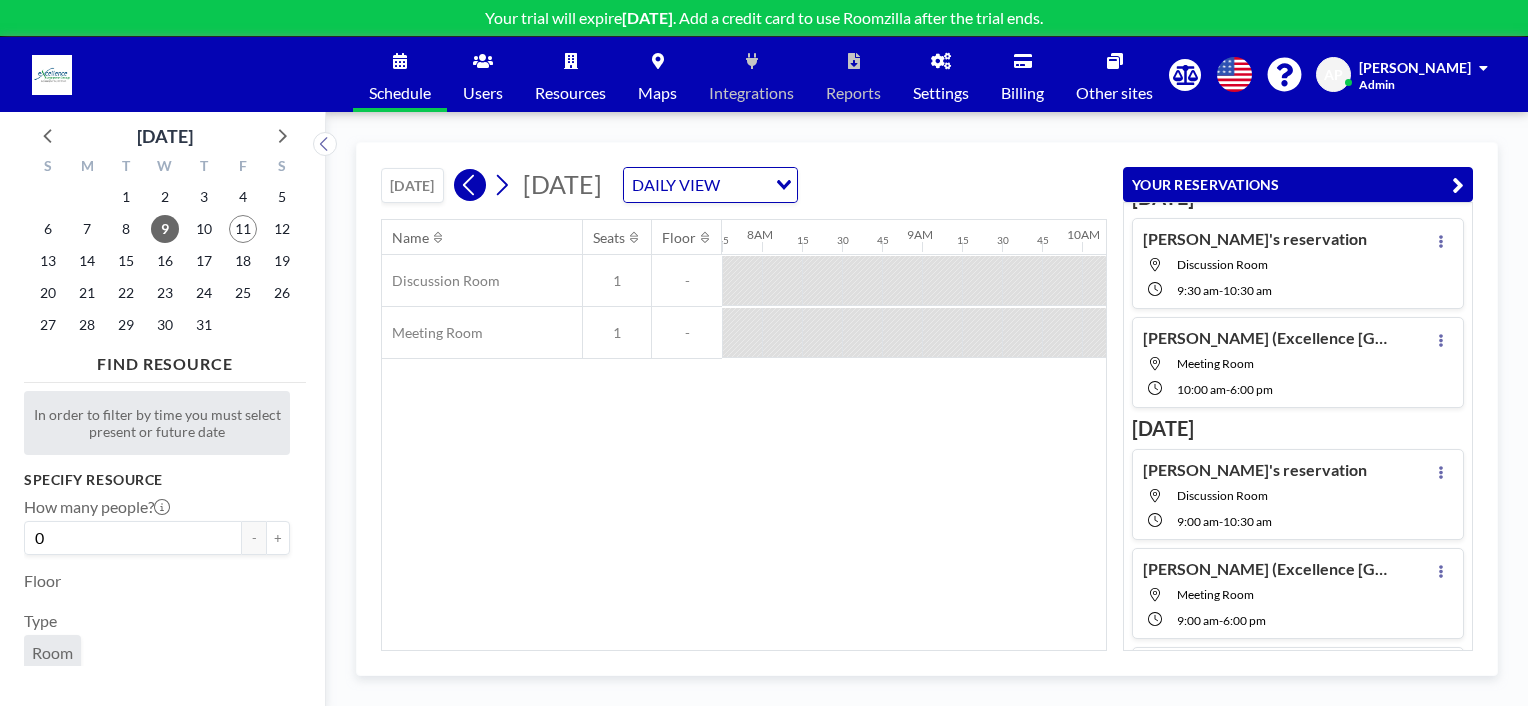 click 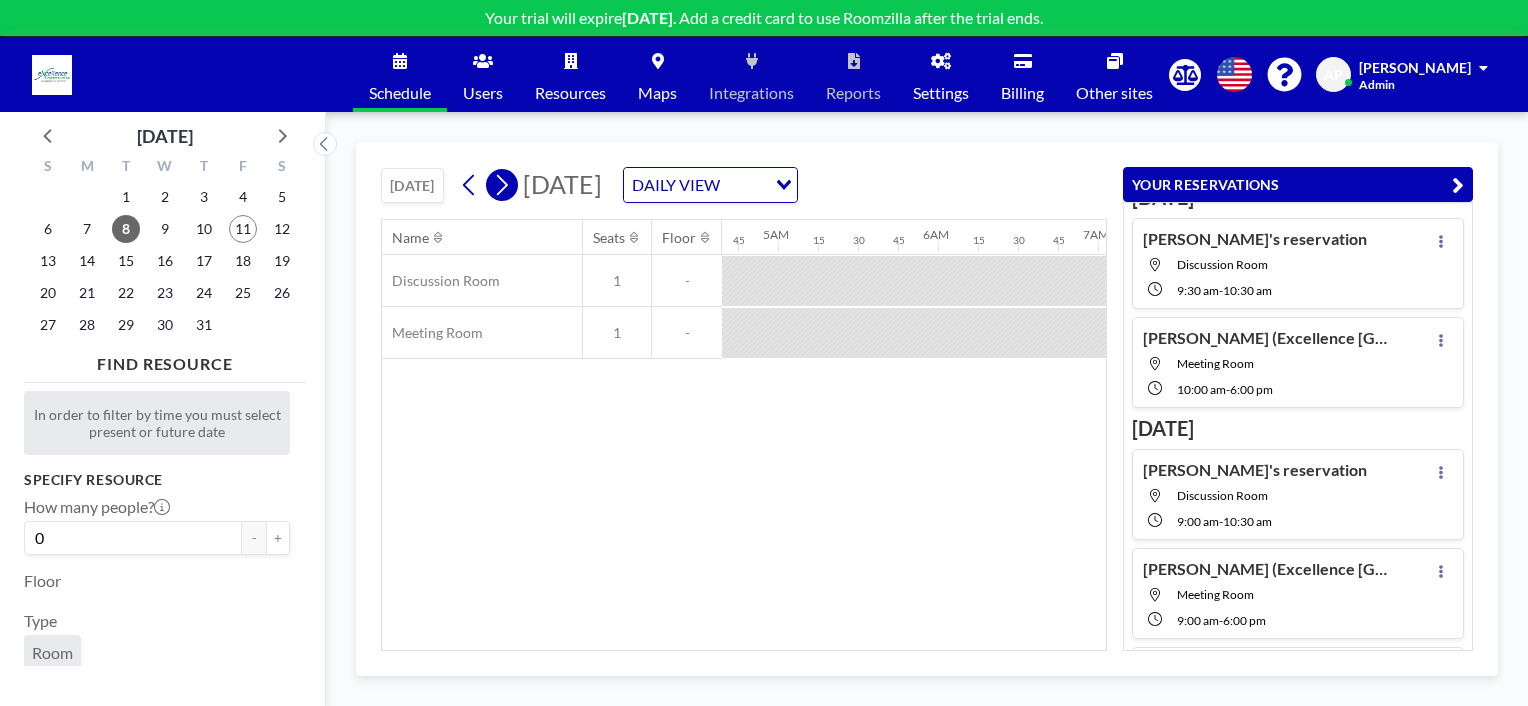 scroll, scrollTop: 0, scrollLeft: 1222, axis: horizontal 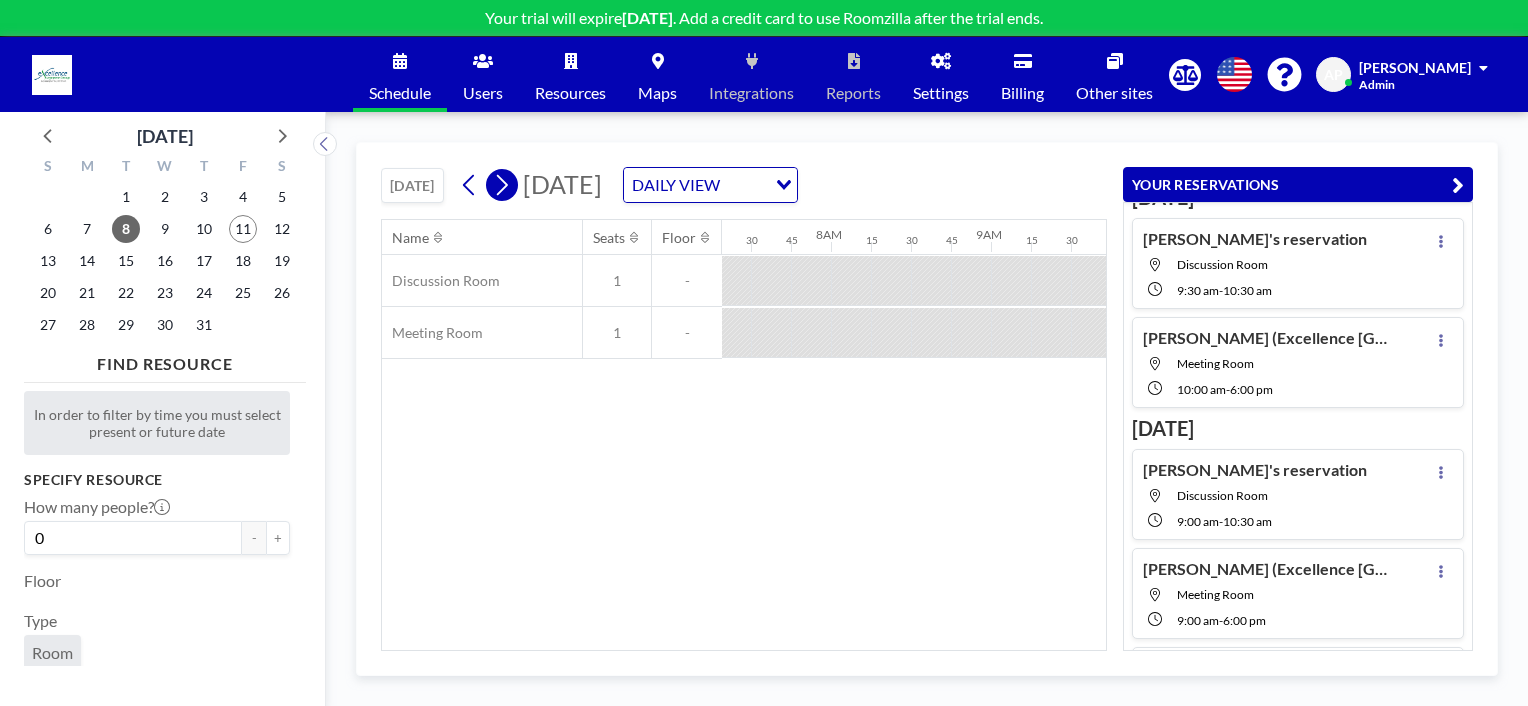 click 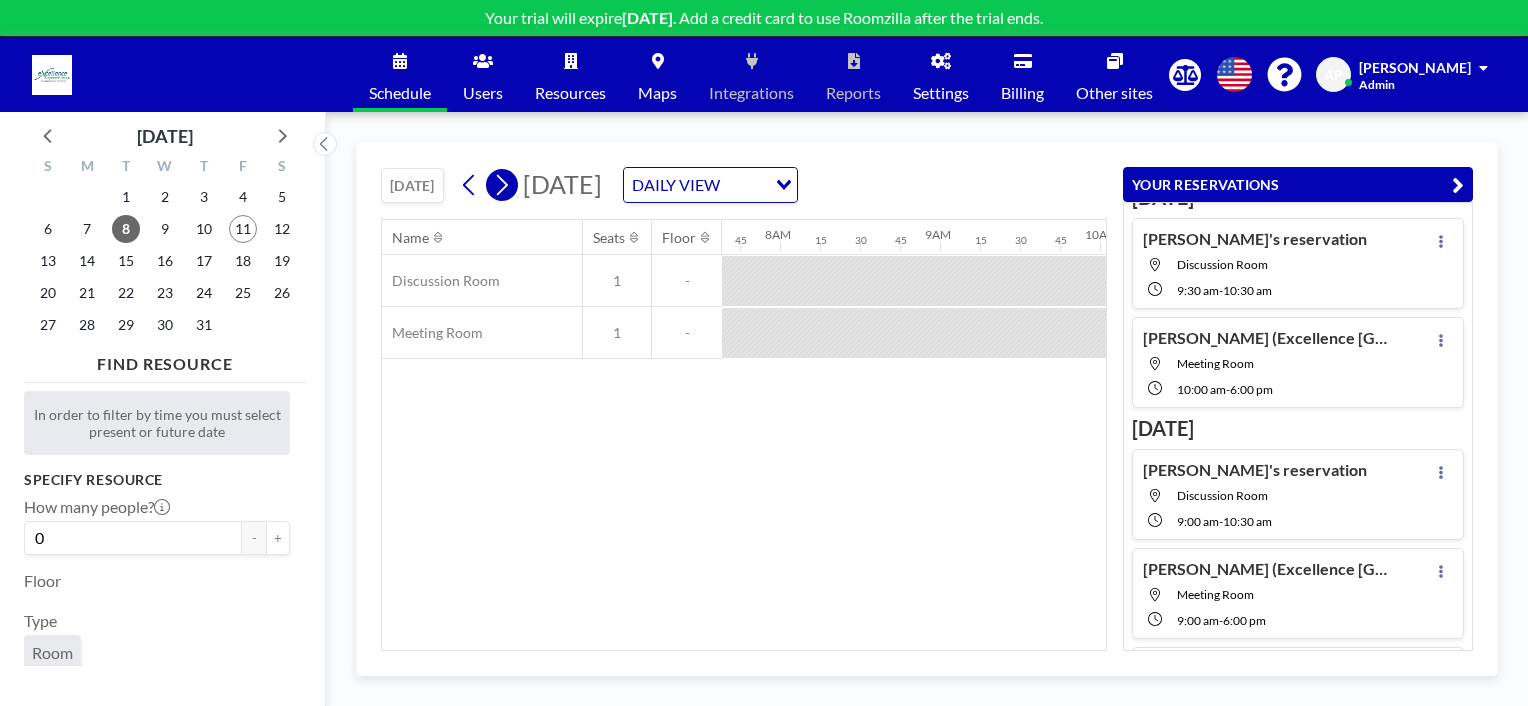 scroll, scrollTop: 0, scrollLeft: 0, axis: both 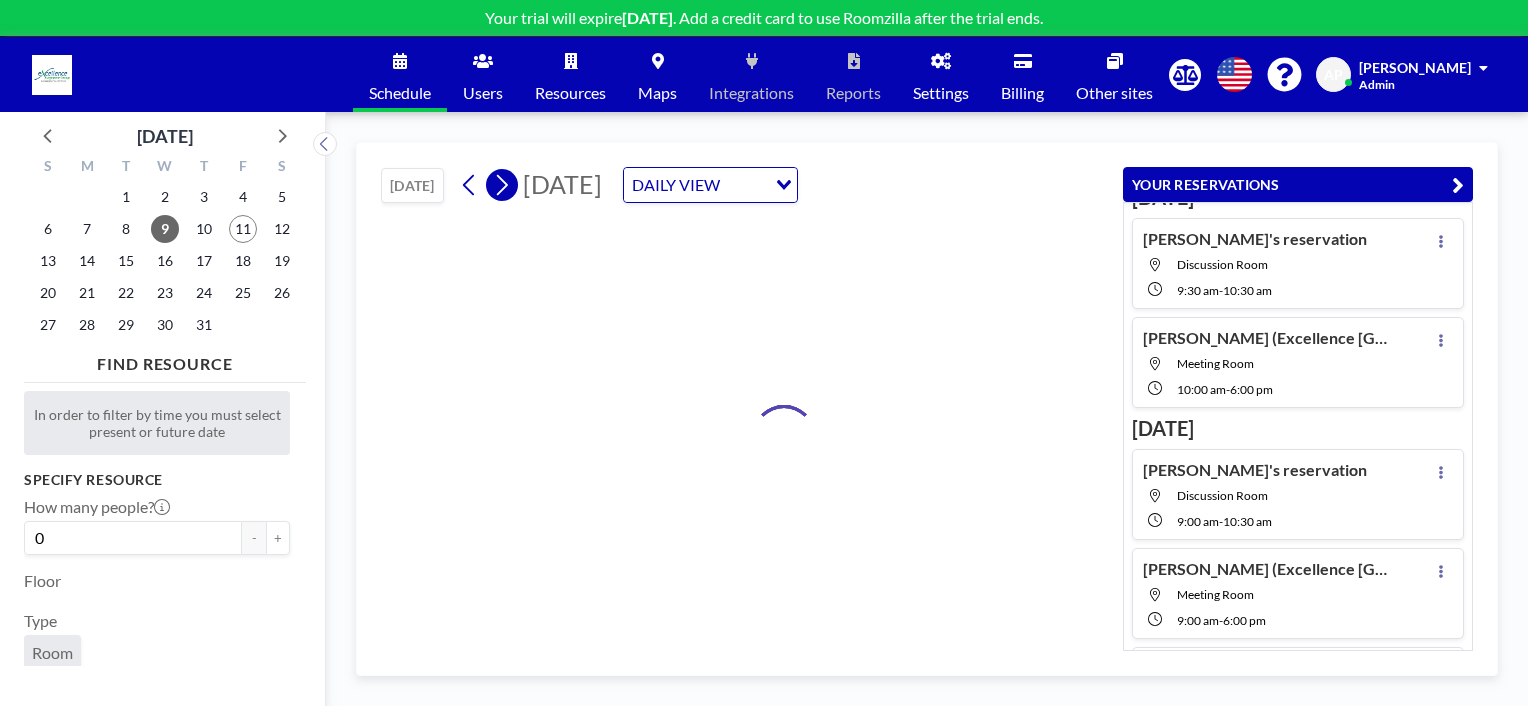 click 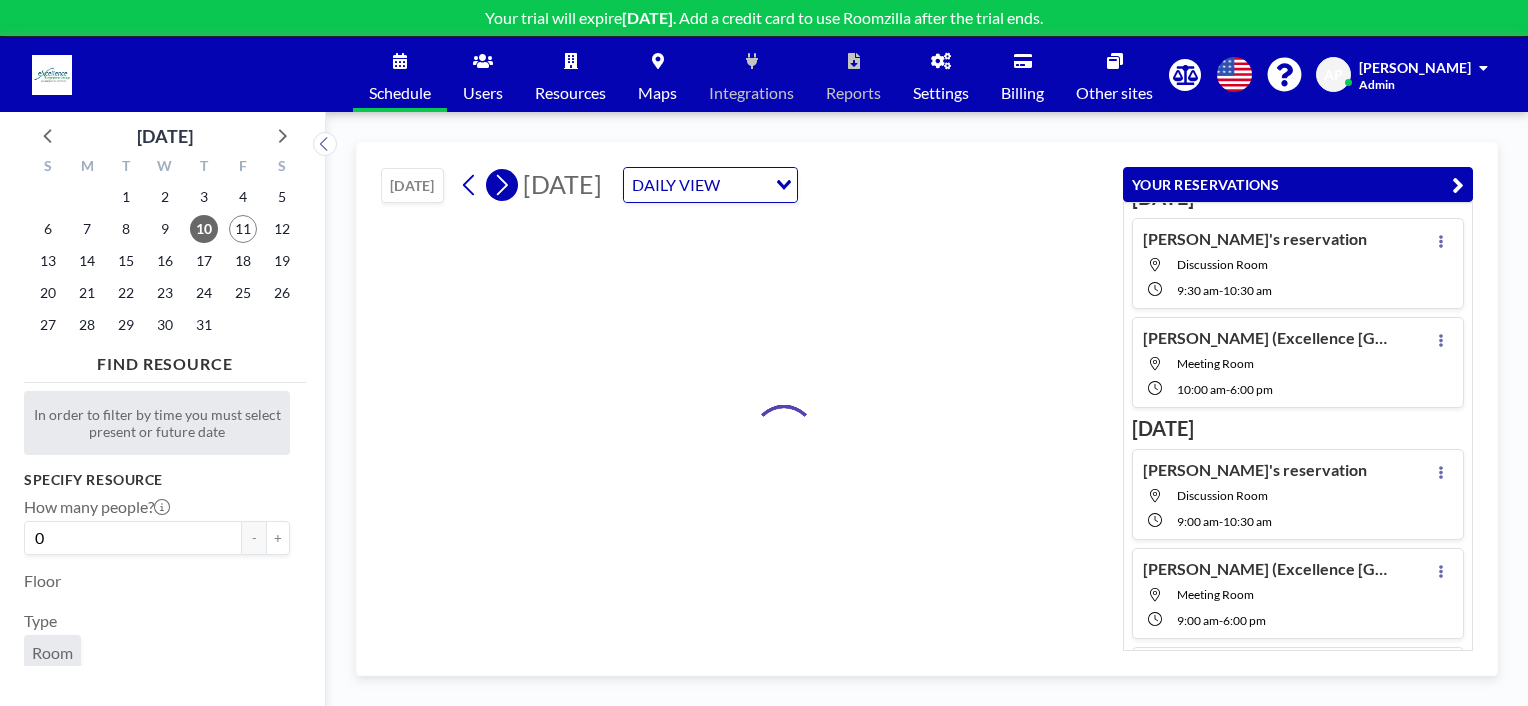 click 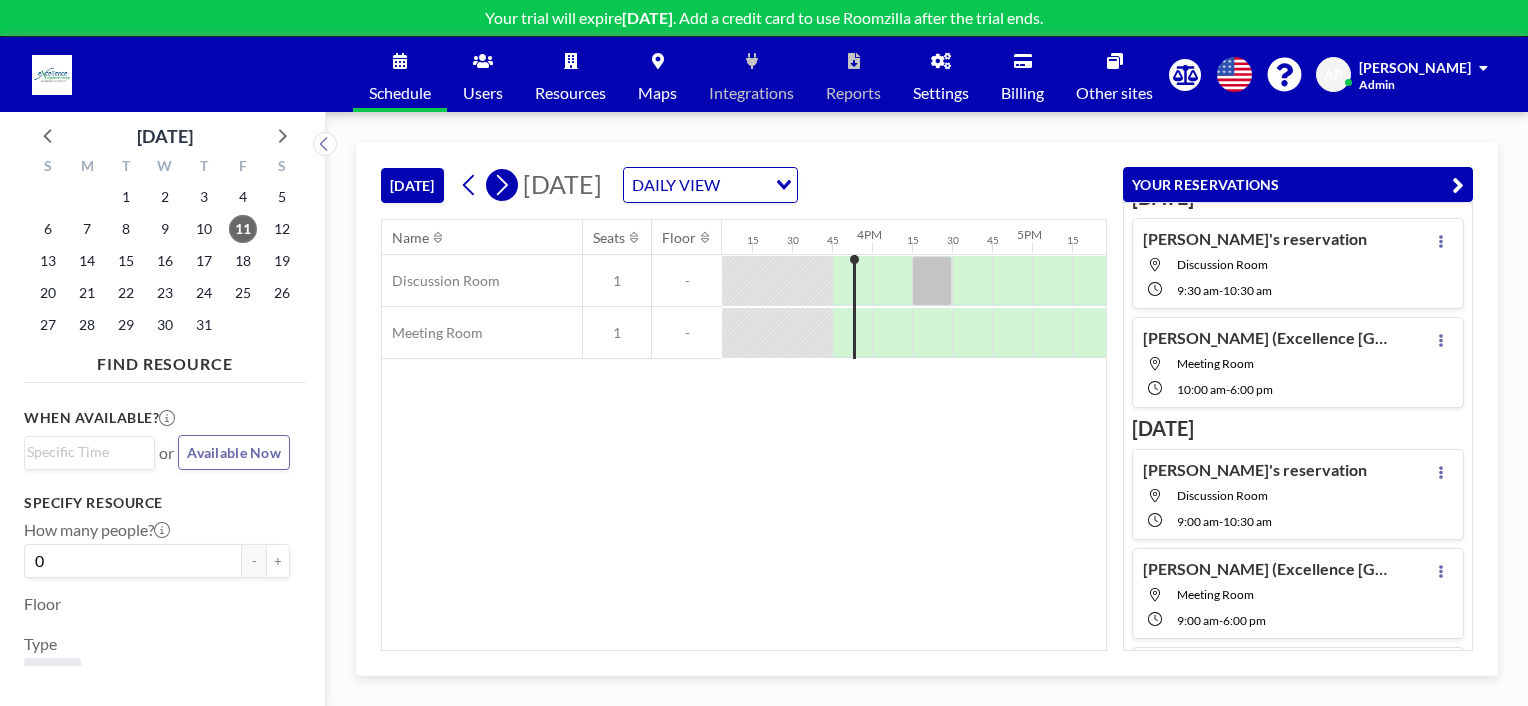 scroll, scrollTop: 0, scrollLeft: 2480, axis: horizontal 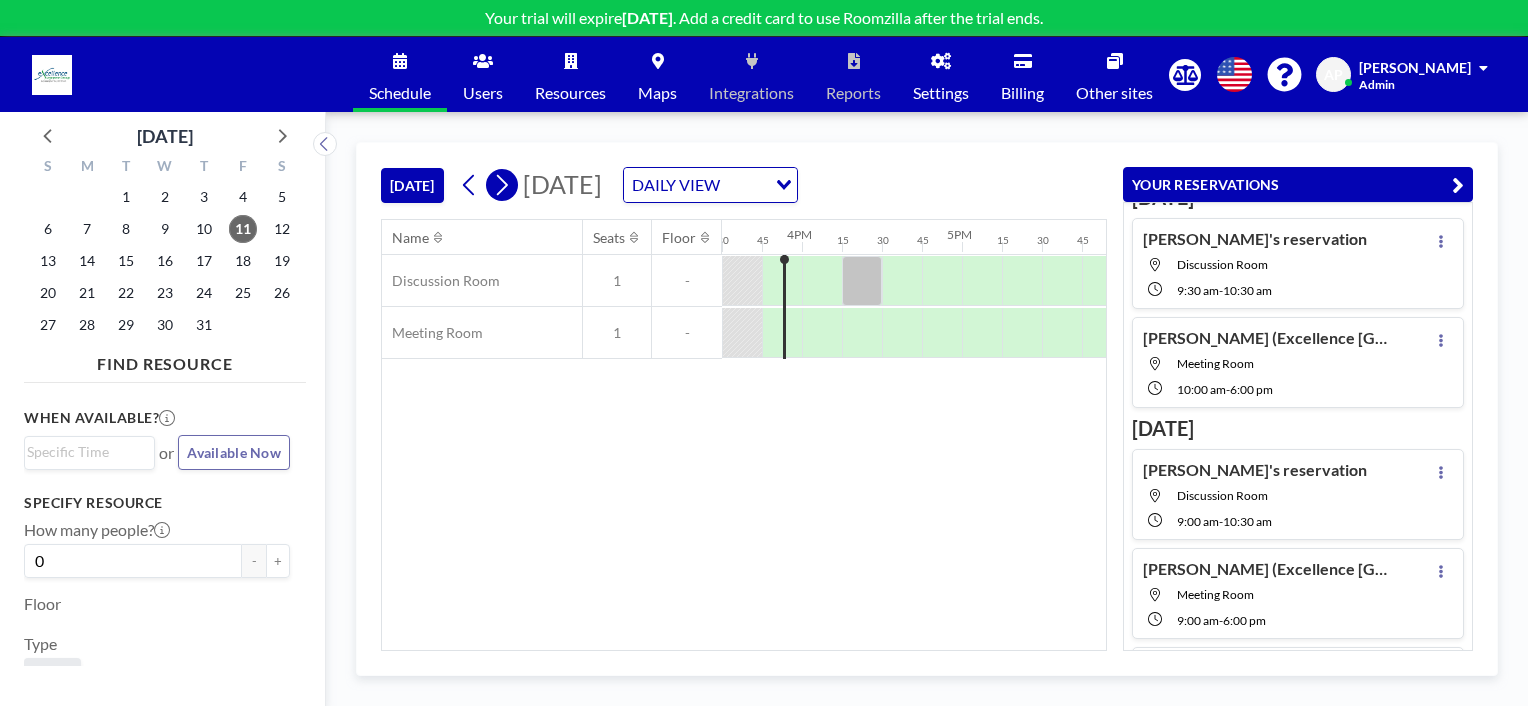 click 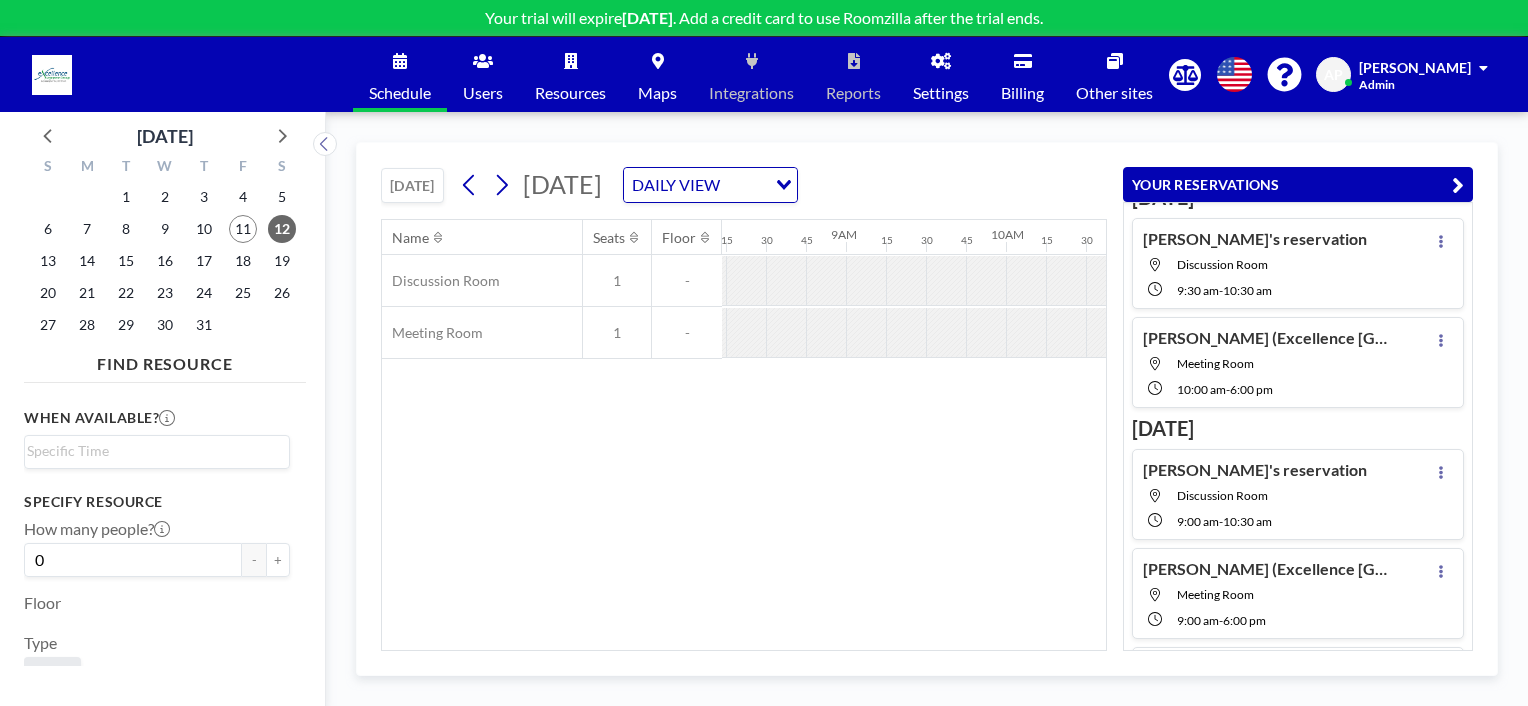 scroll, scrollTop: 0, scrollLeft: 1360, axis: horizontal 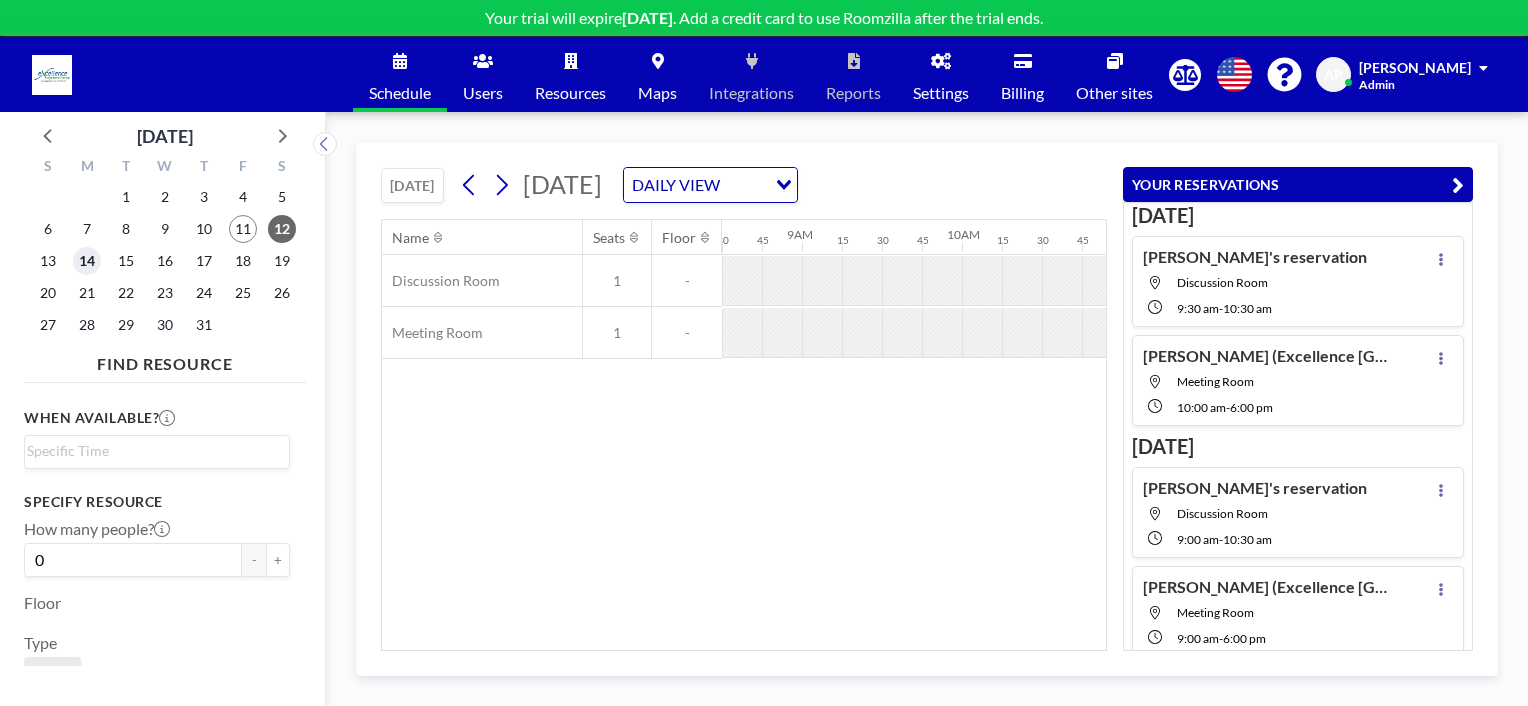 click on "14" at bounding box center (87, 261) 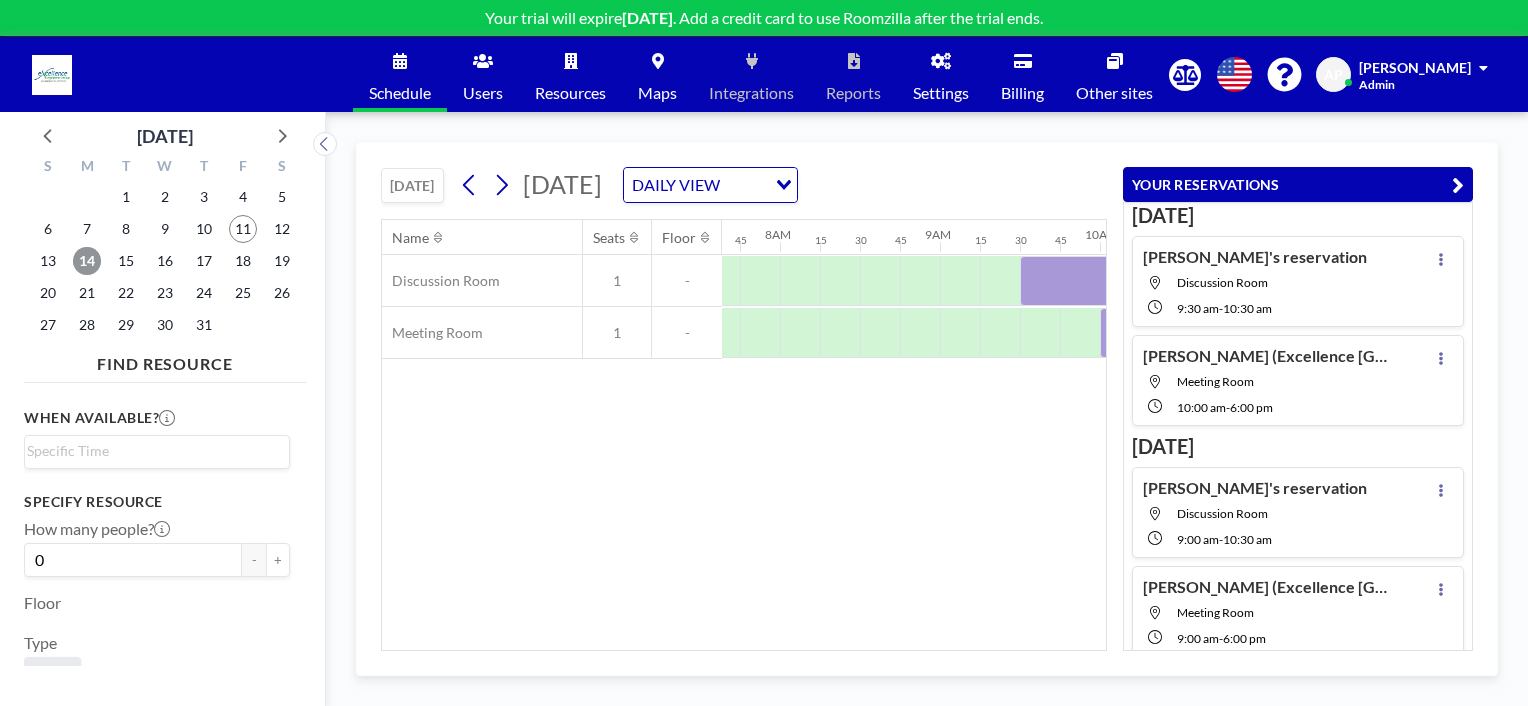 scroll, scrollTop: 0, scrollLeft: 1240, axis: horizontal 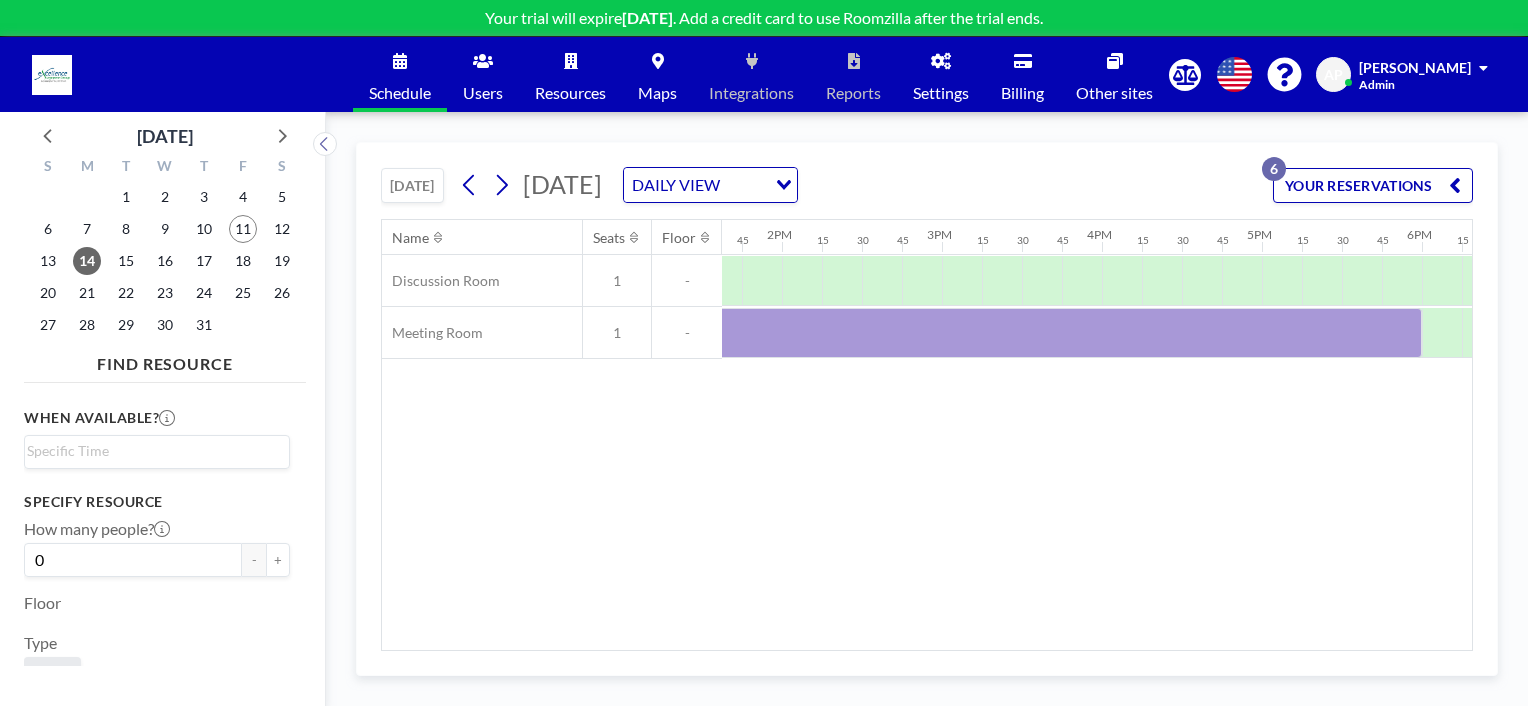 click on "YOUR RESERVATIONS   6" at bounding box center (1373, 185) 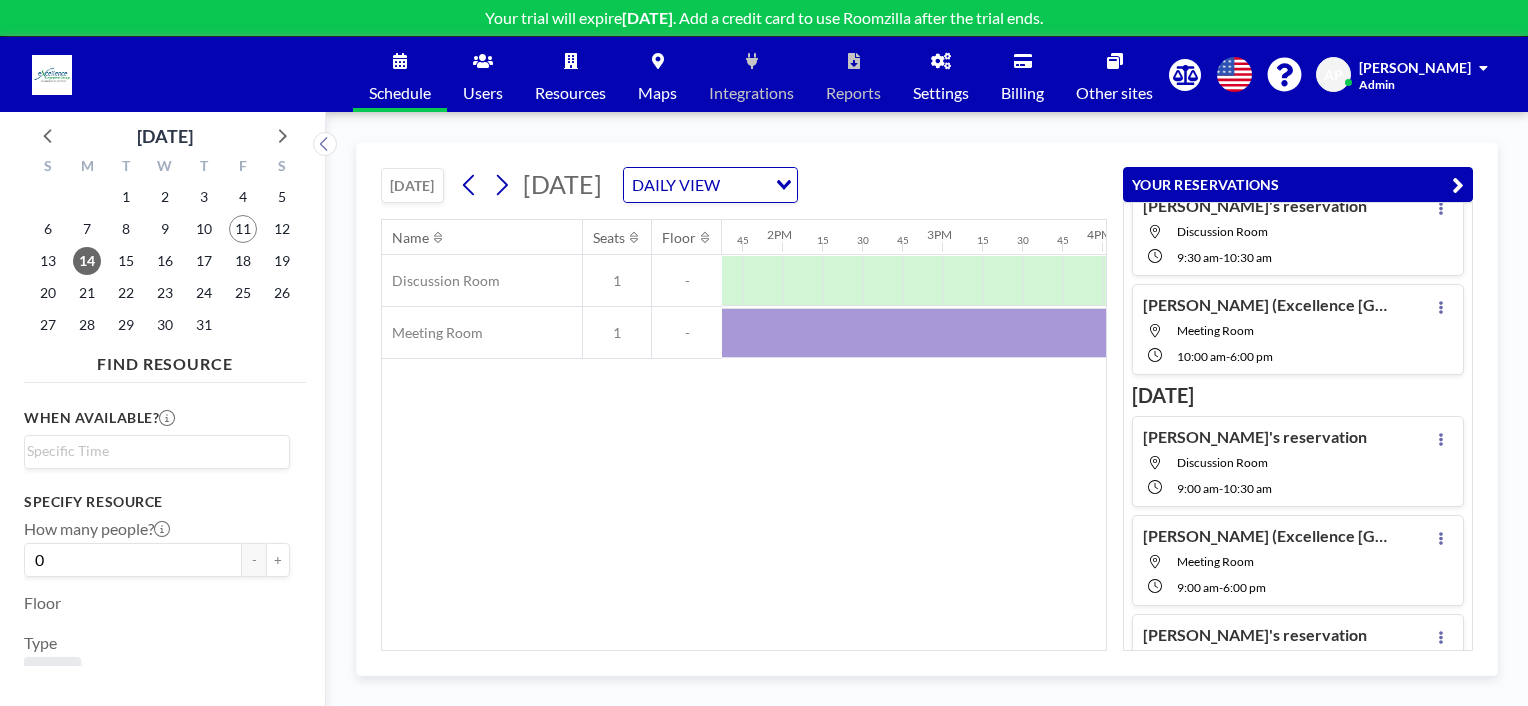 scroll, scrollTop: 100, scrollLeft: 0, axis: vertical 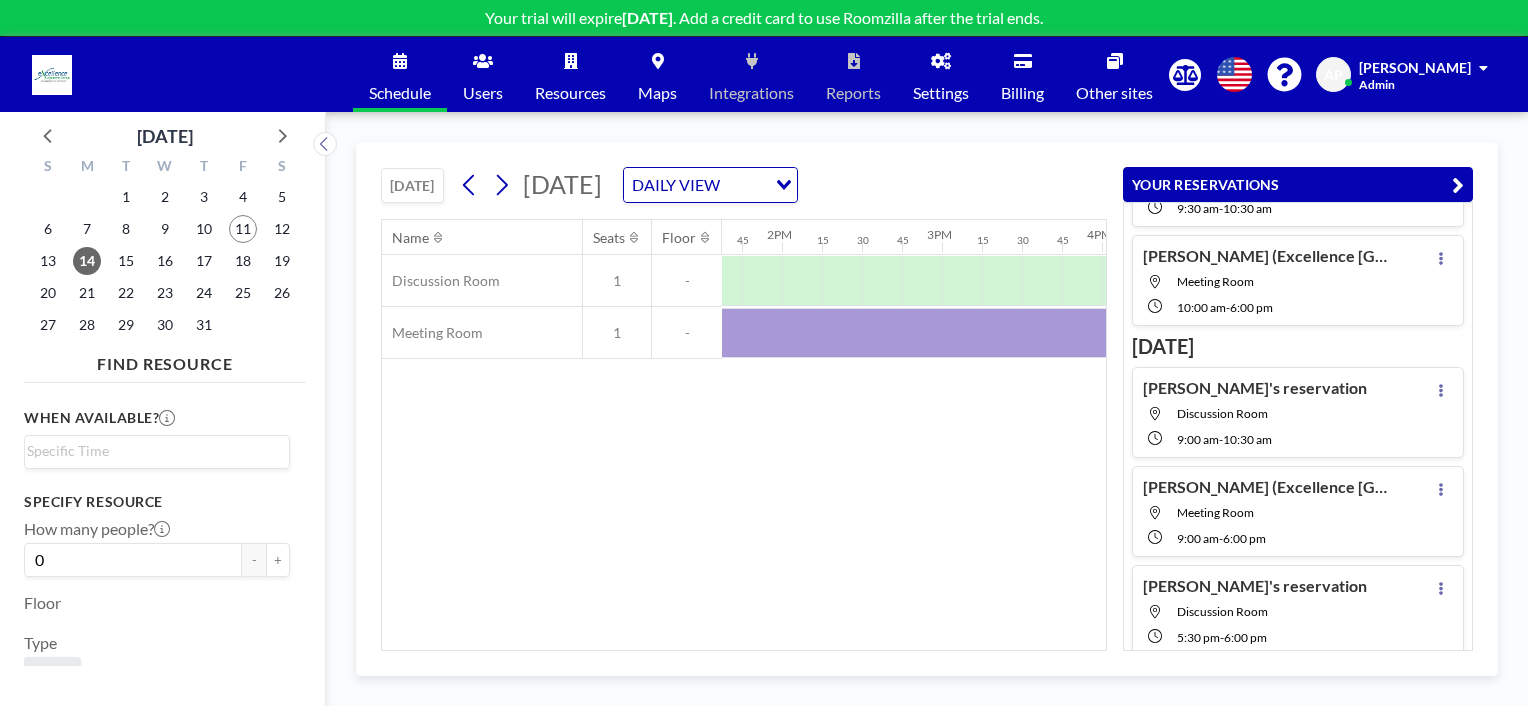 click on "Resources" at bounding box center [570, 93] 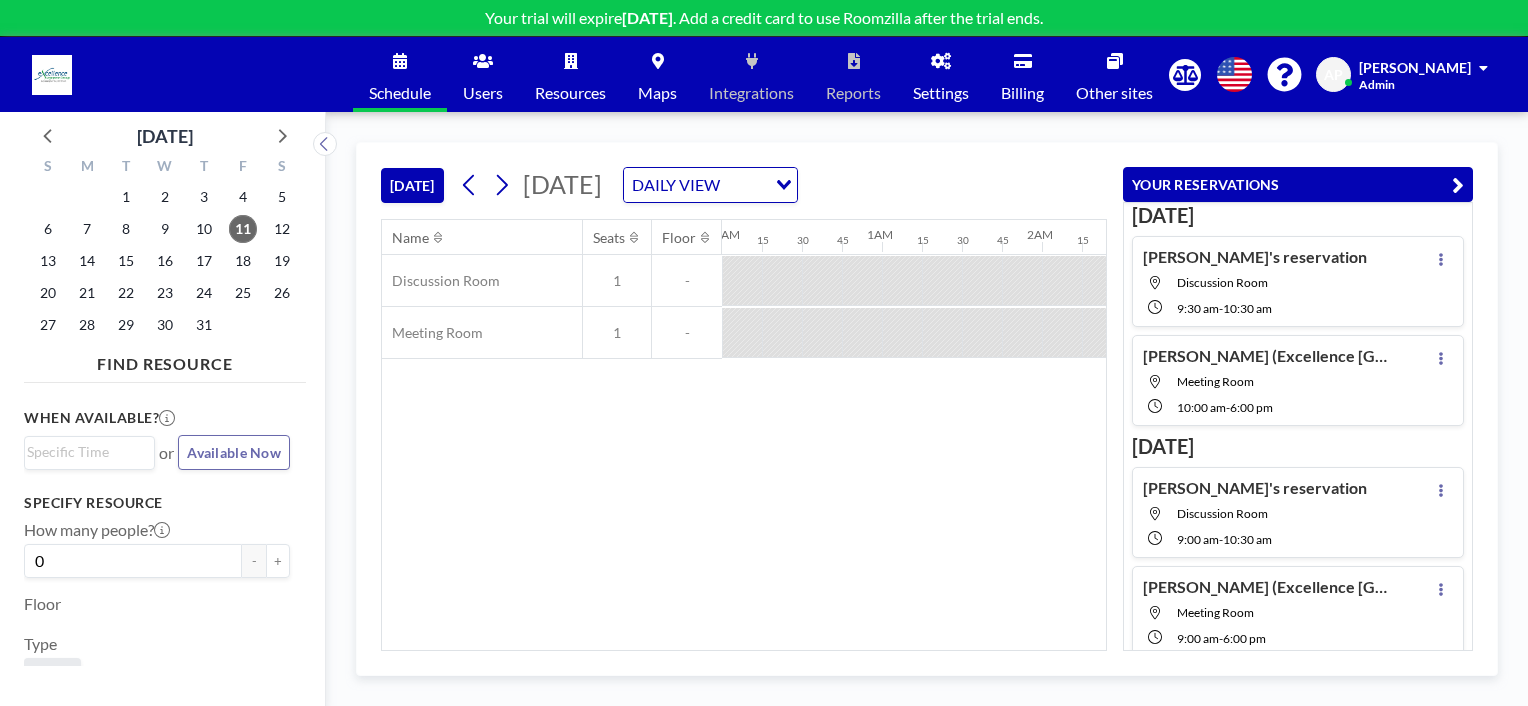 scroll, scrollTop: 0, scrollLeft: 0, axis: both 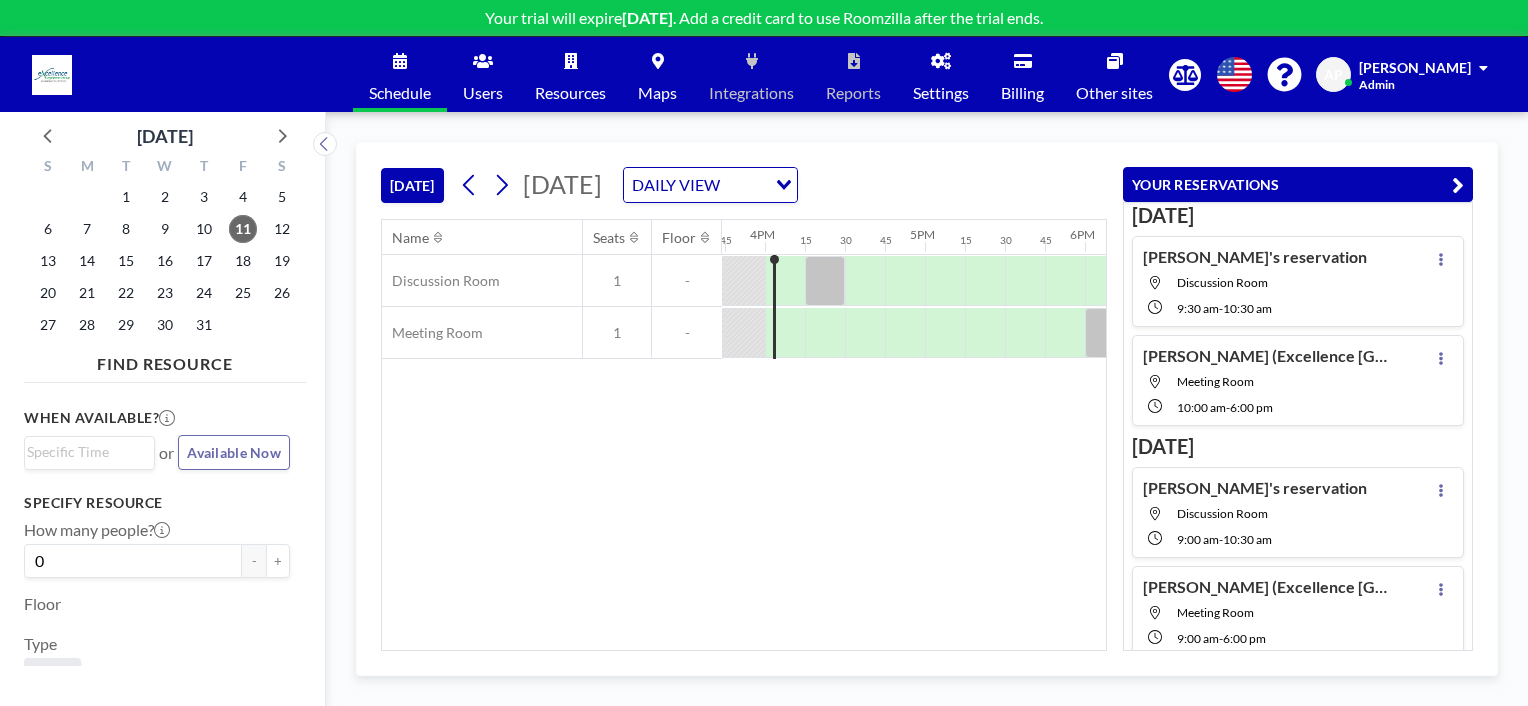 click on "Users" at bounding box center (483, 74) 